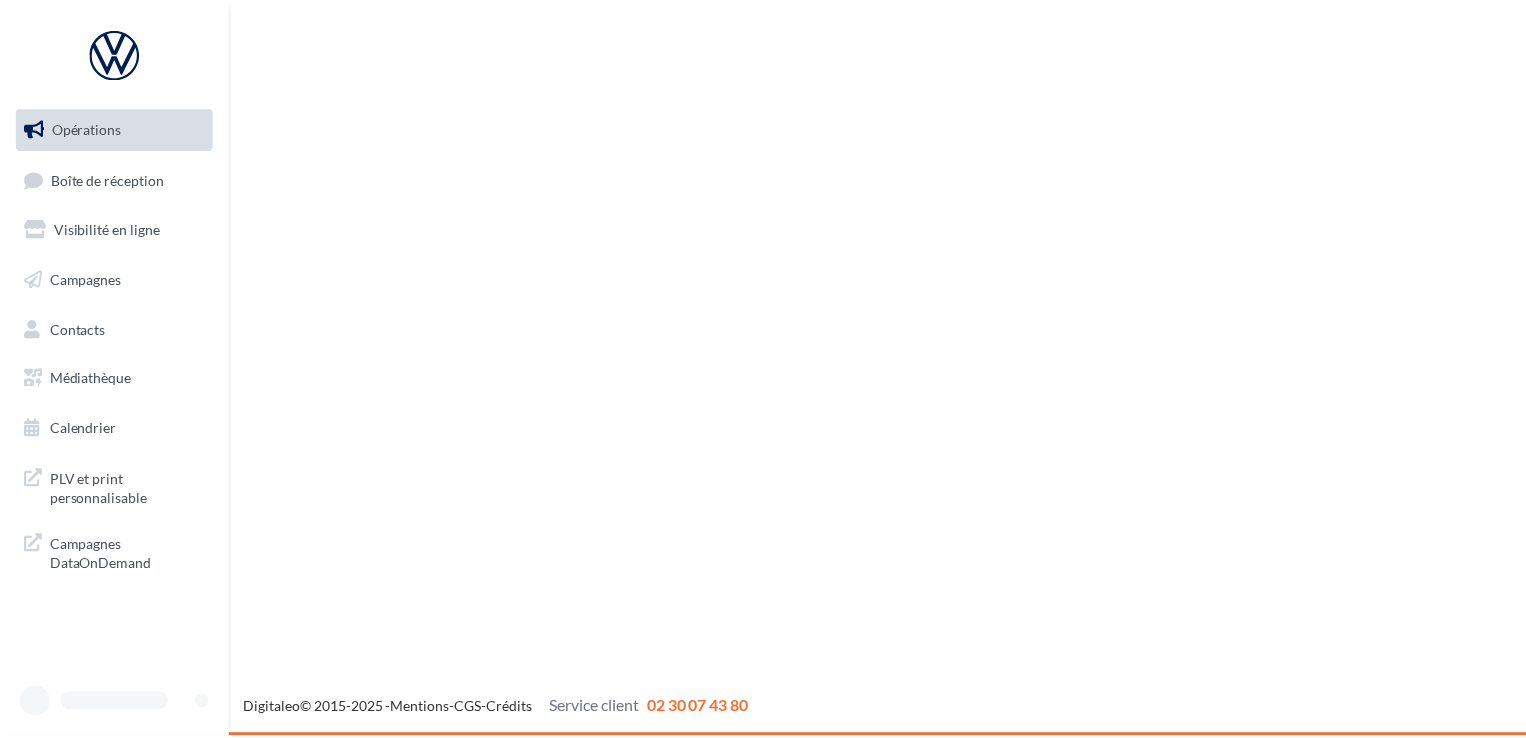 scroll, scrollTop: 0, scrollLeft: 0, axis: both 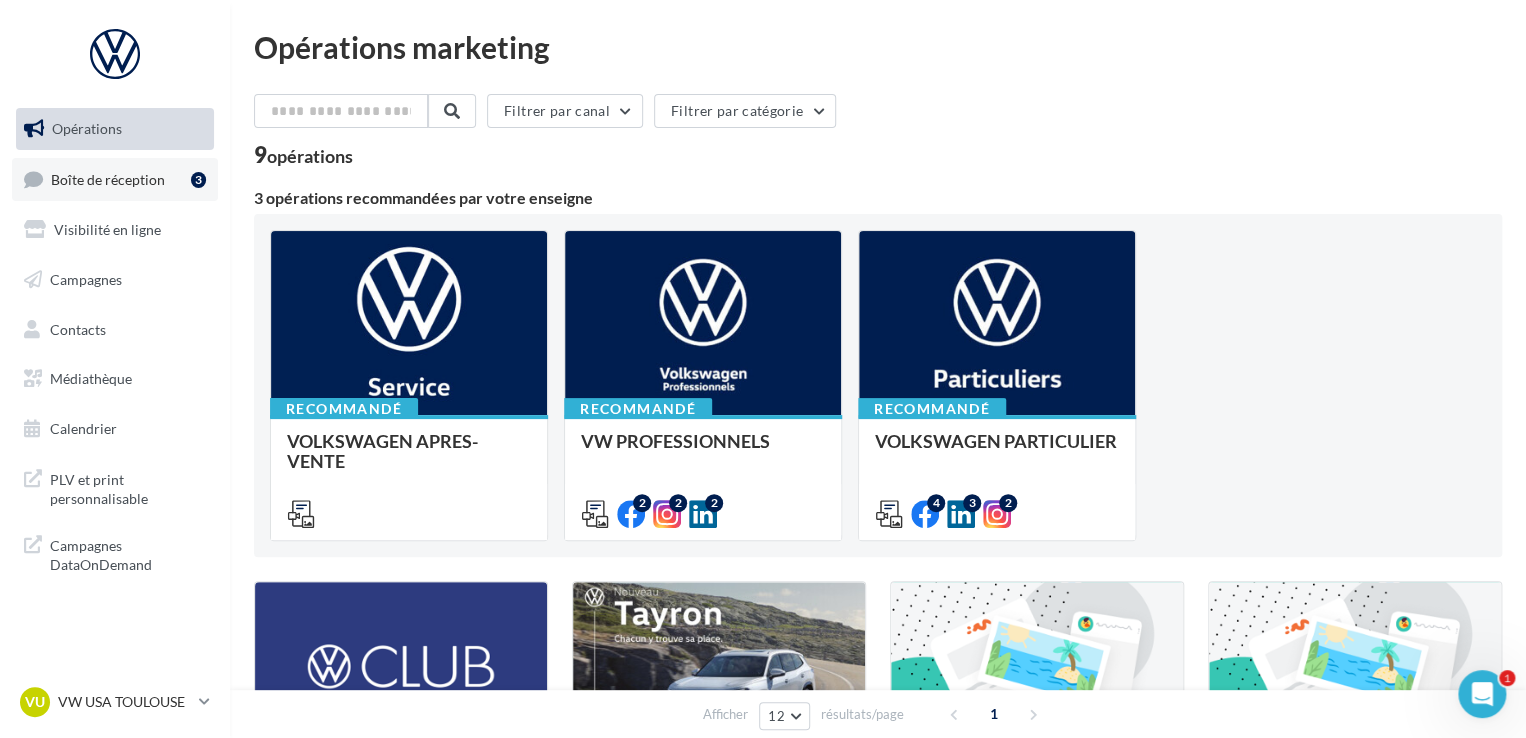 click on "Boîte de réception" at bounding box center [108, 178] 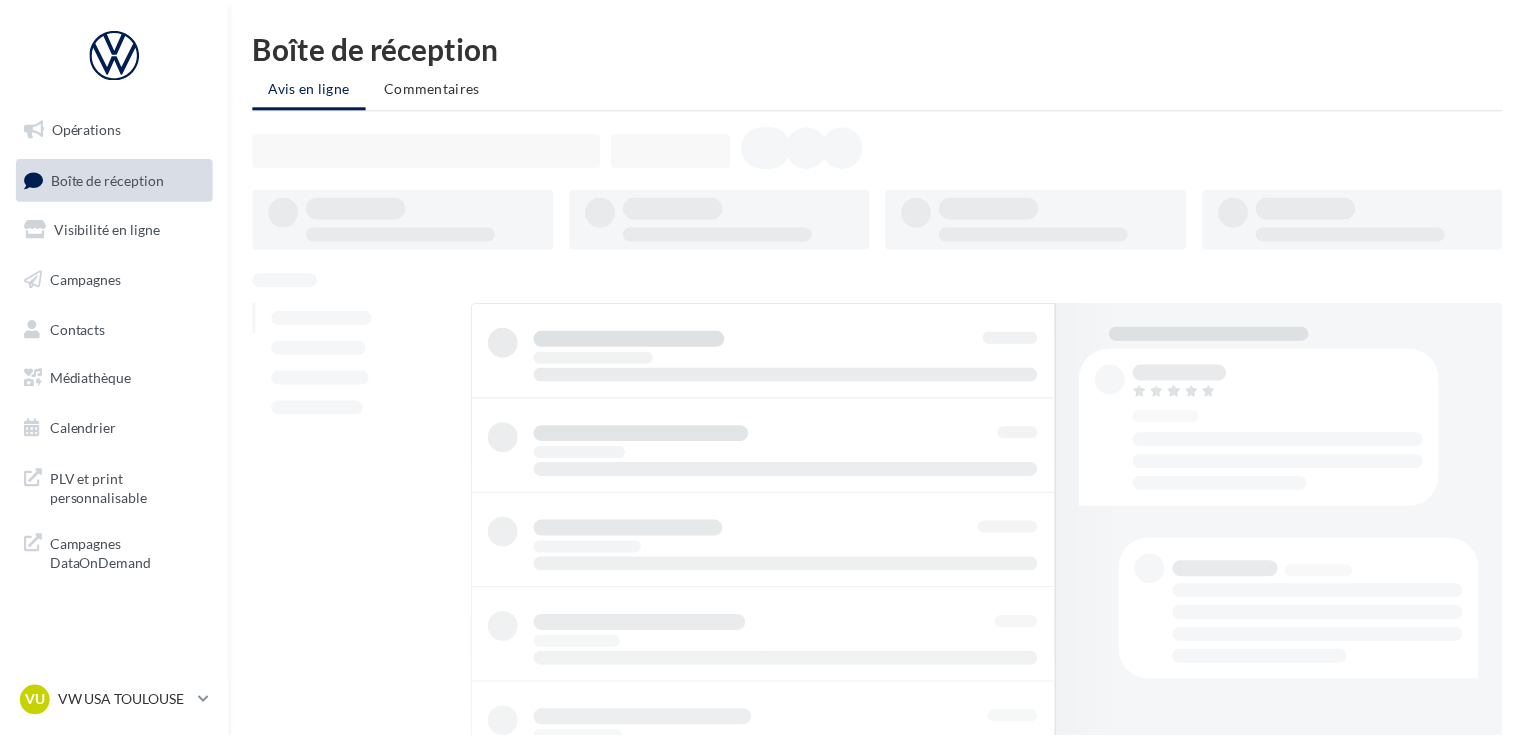 scroll, scrollTop: 0, scrollLeft: 0, axis: both 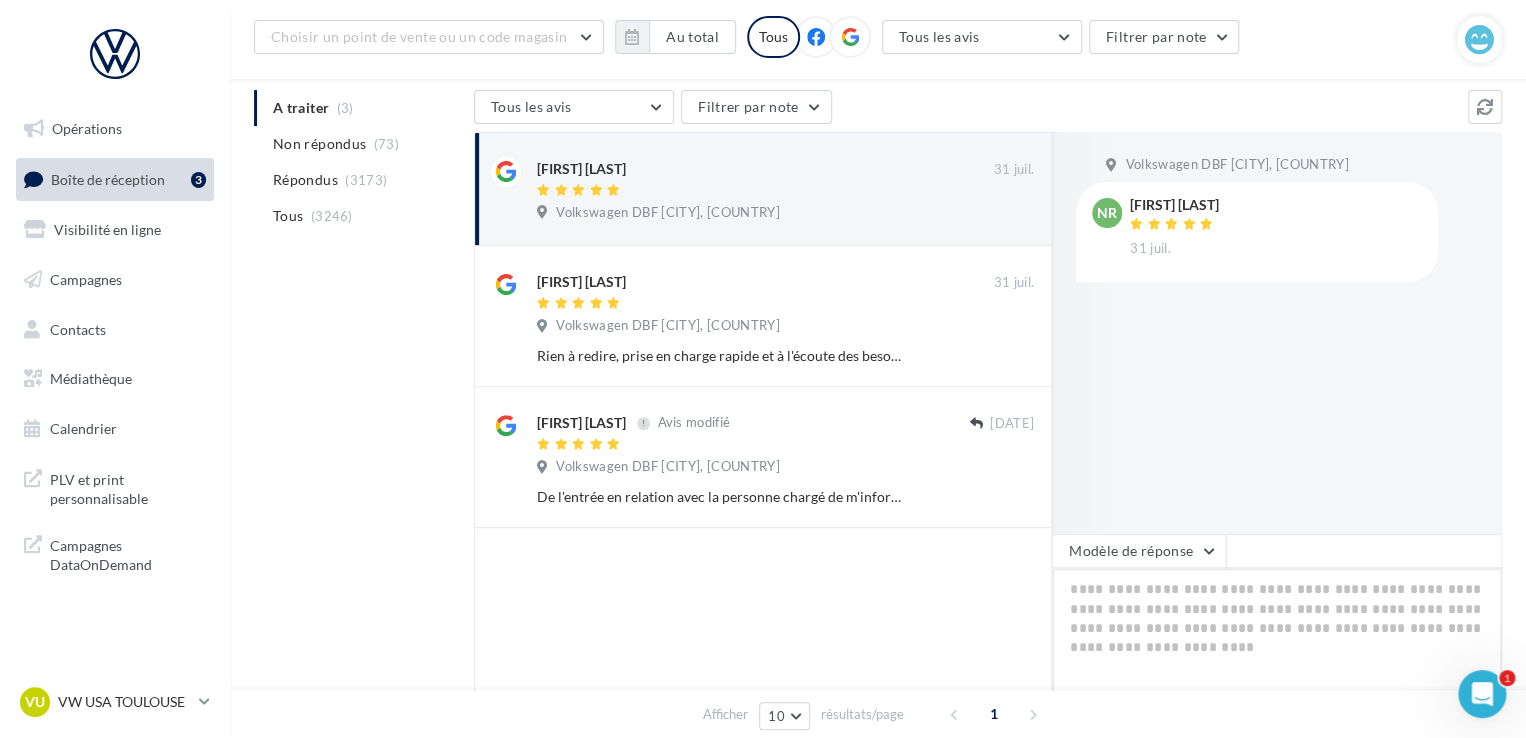click at bounding box center [1277, 630] 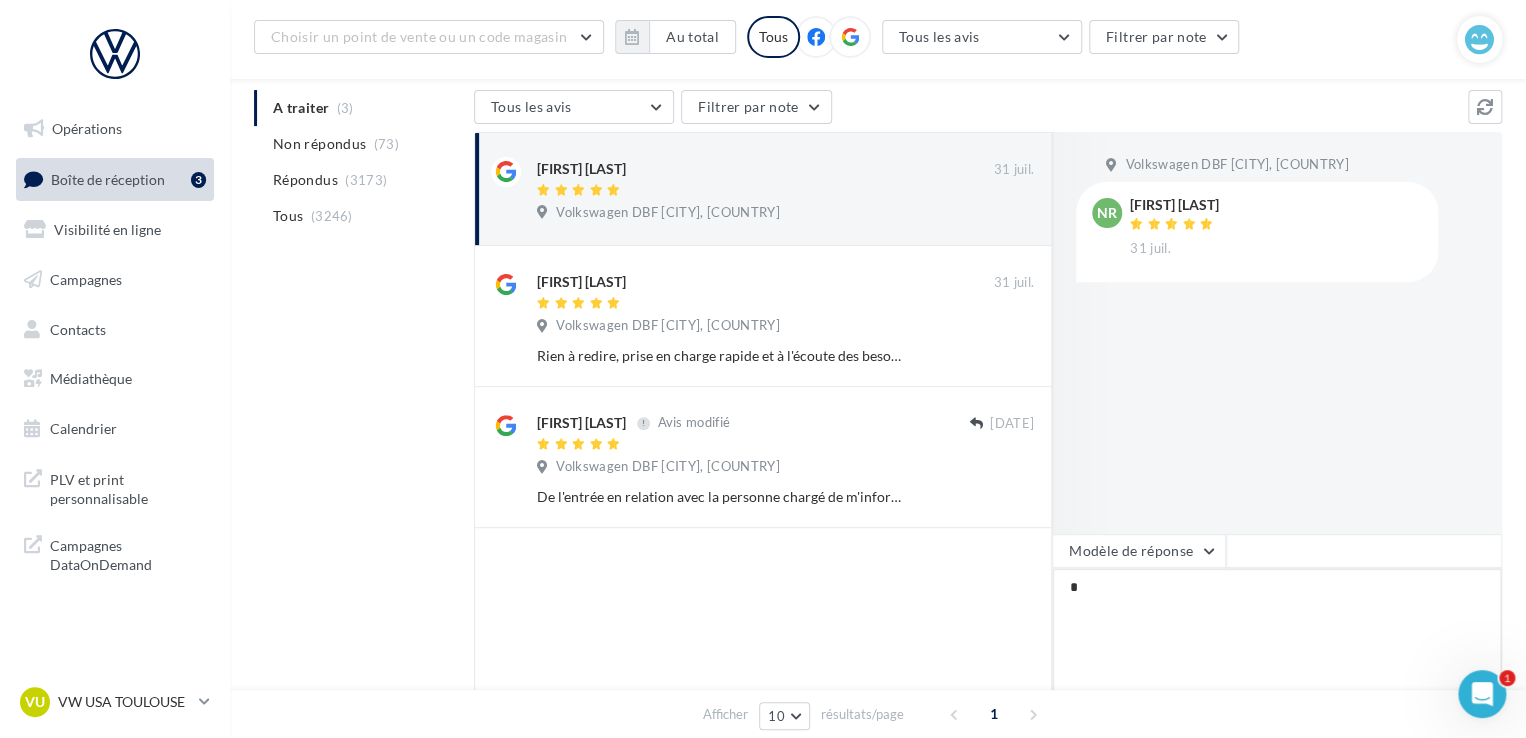 type on "**" 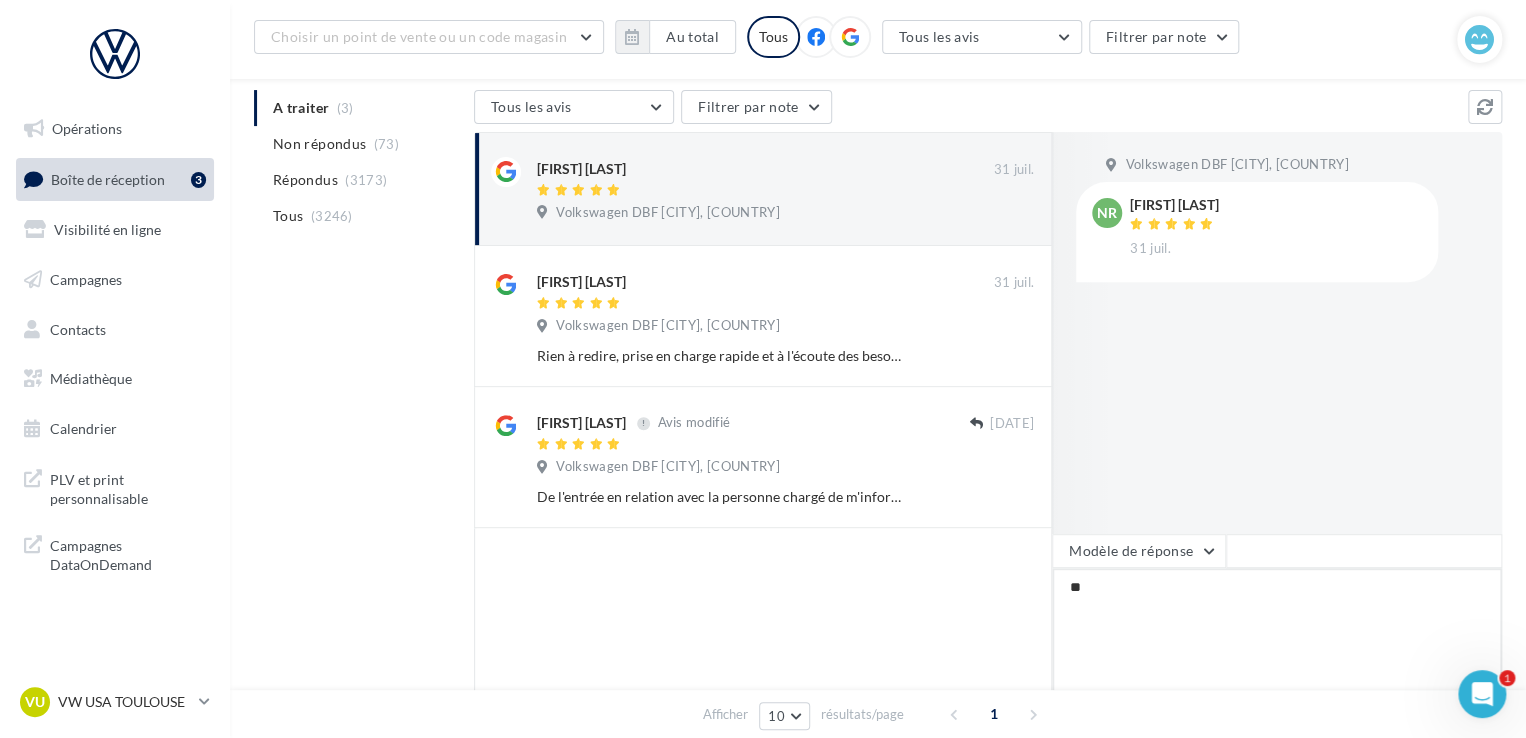type on "***" 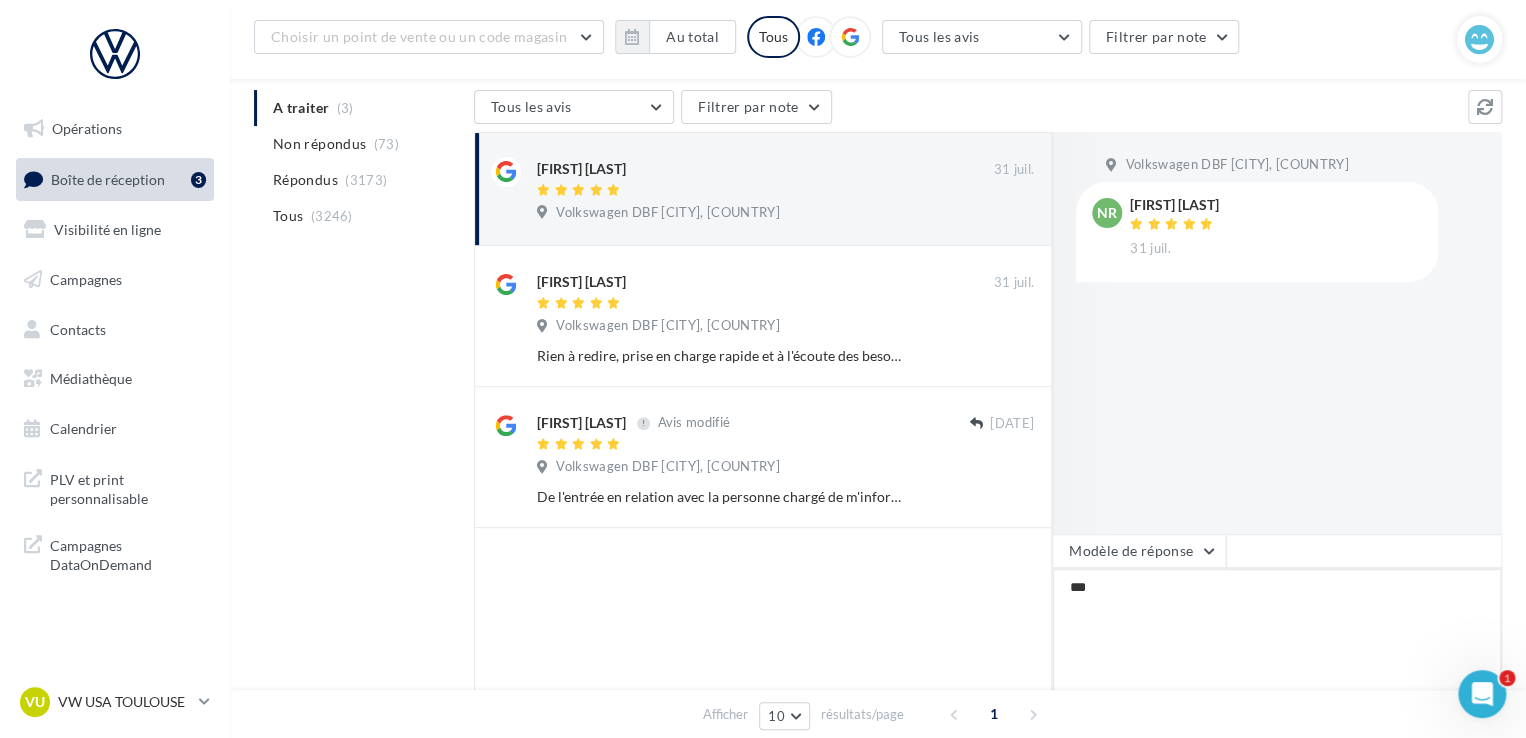 type on "****" 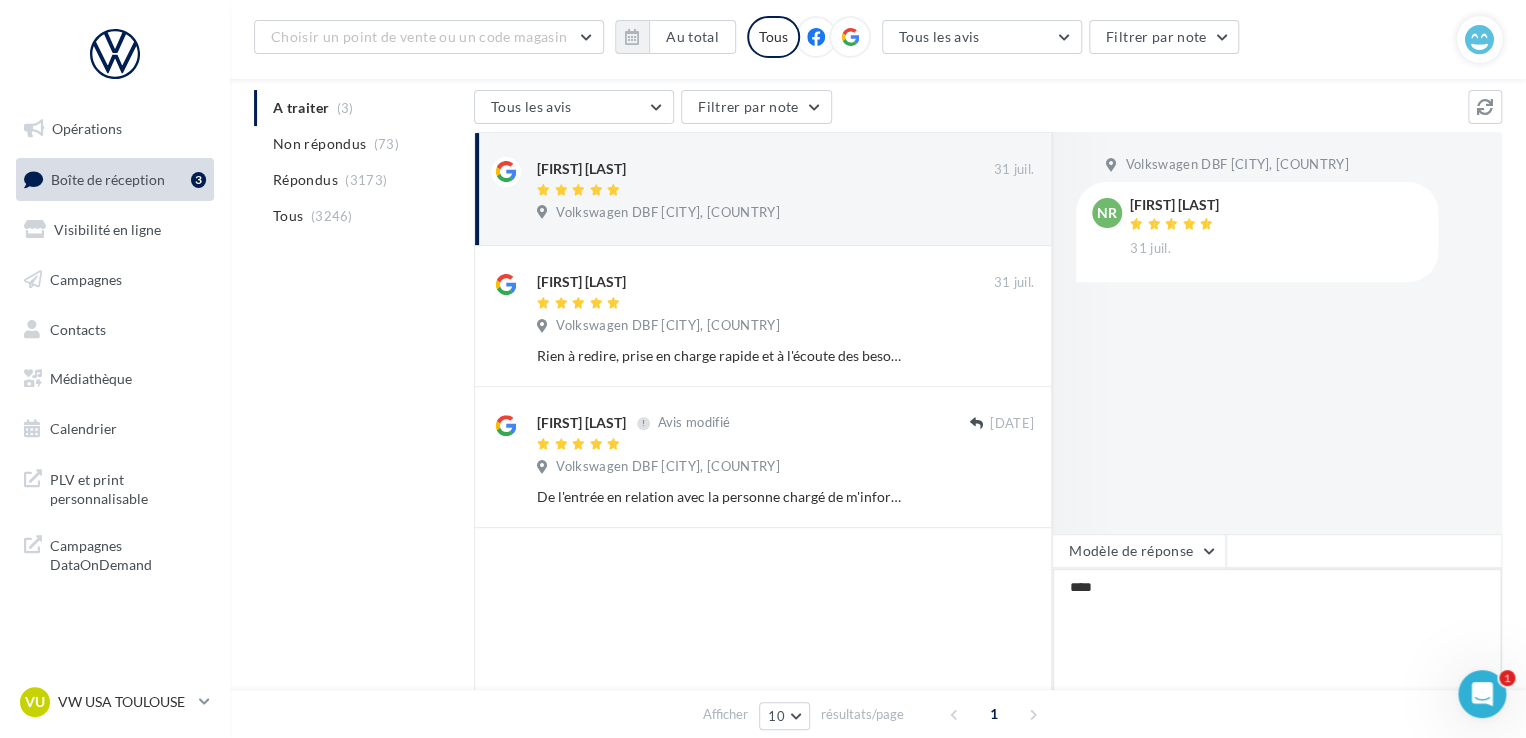 type on "*****" 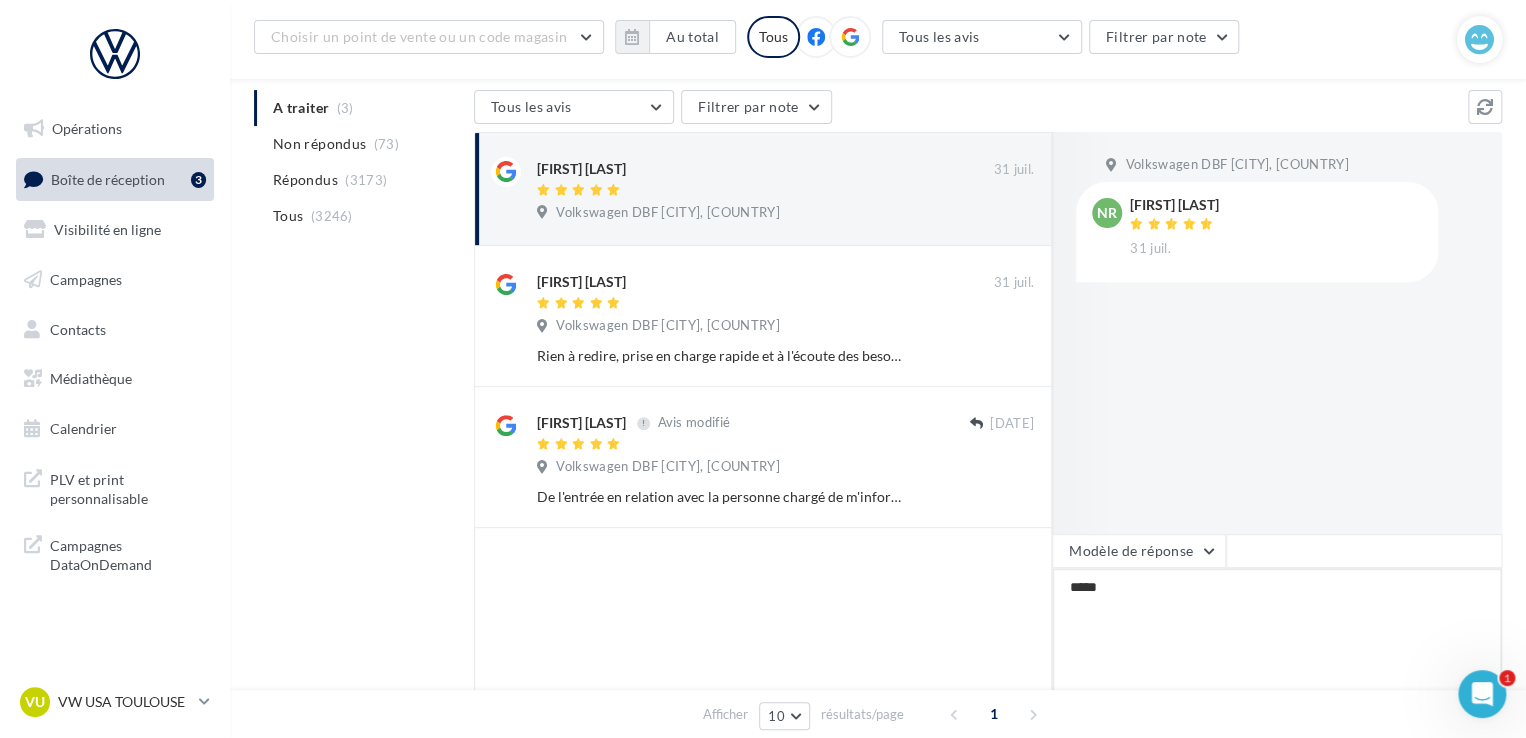 type on "******" 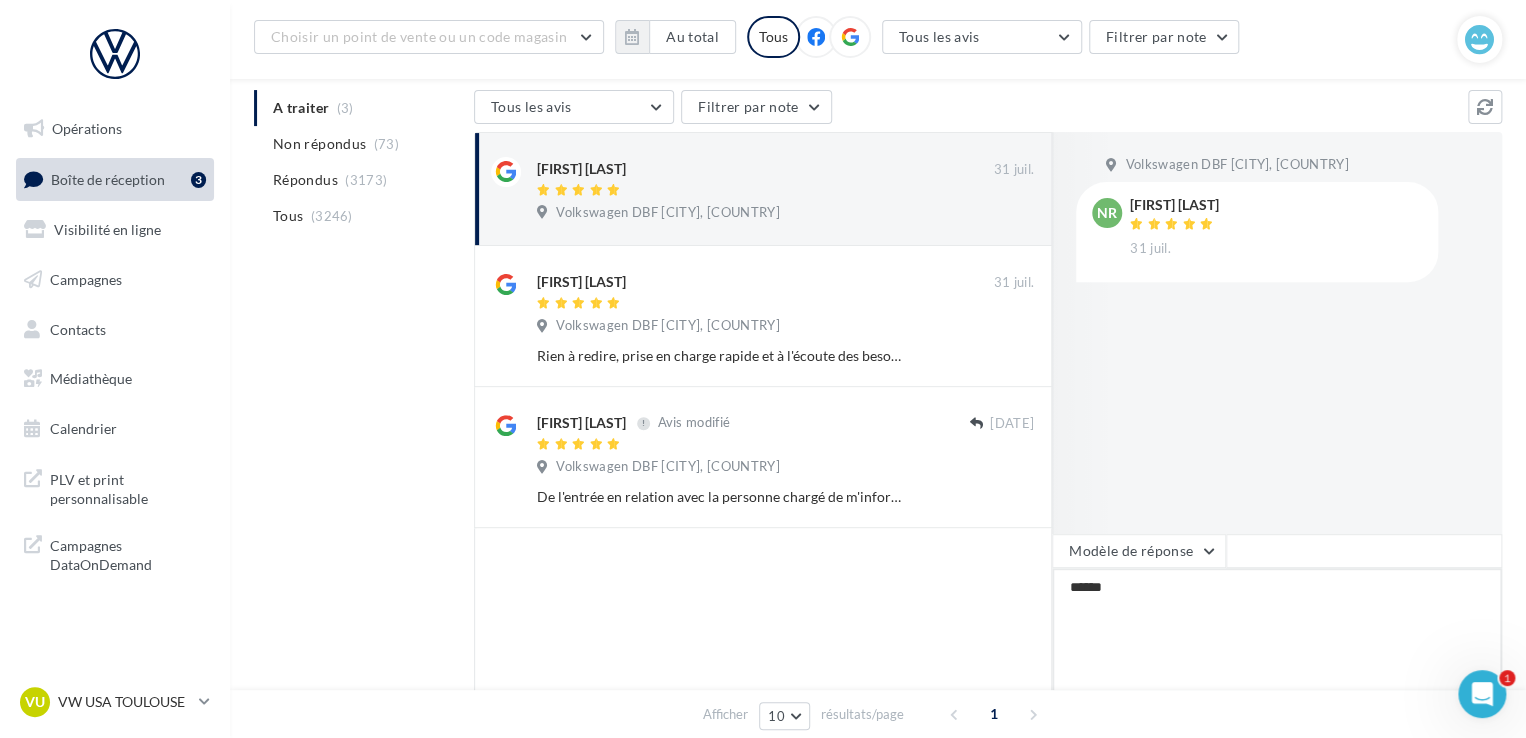 type on "*******" 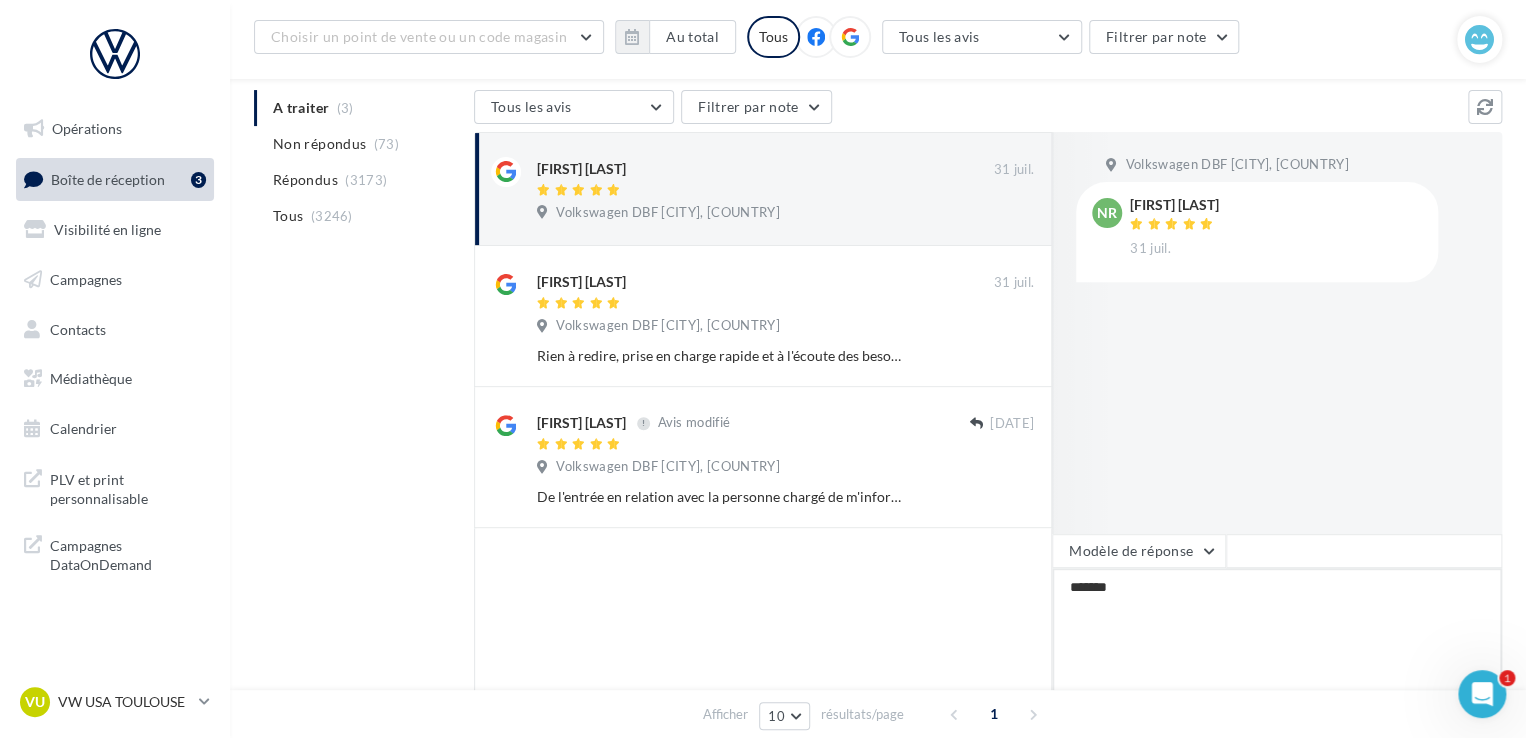 type on "*******" 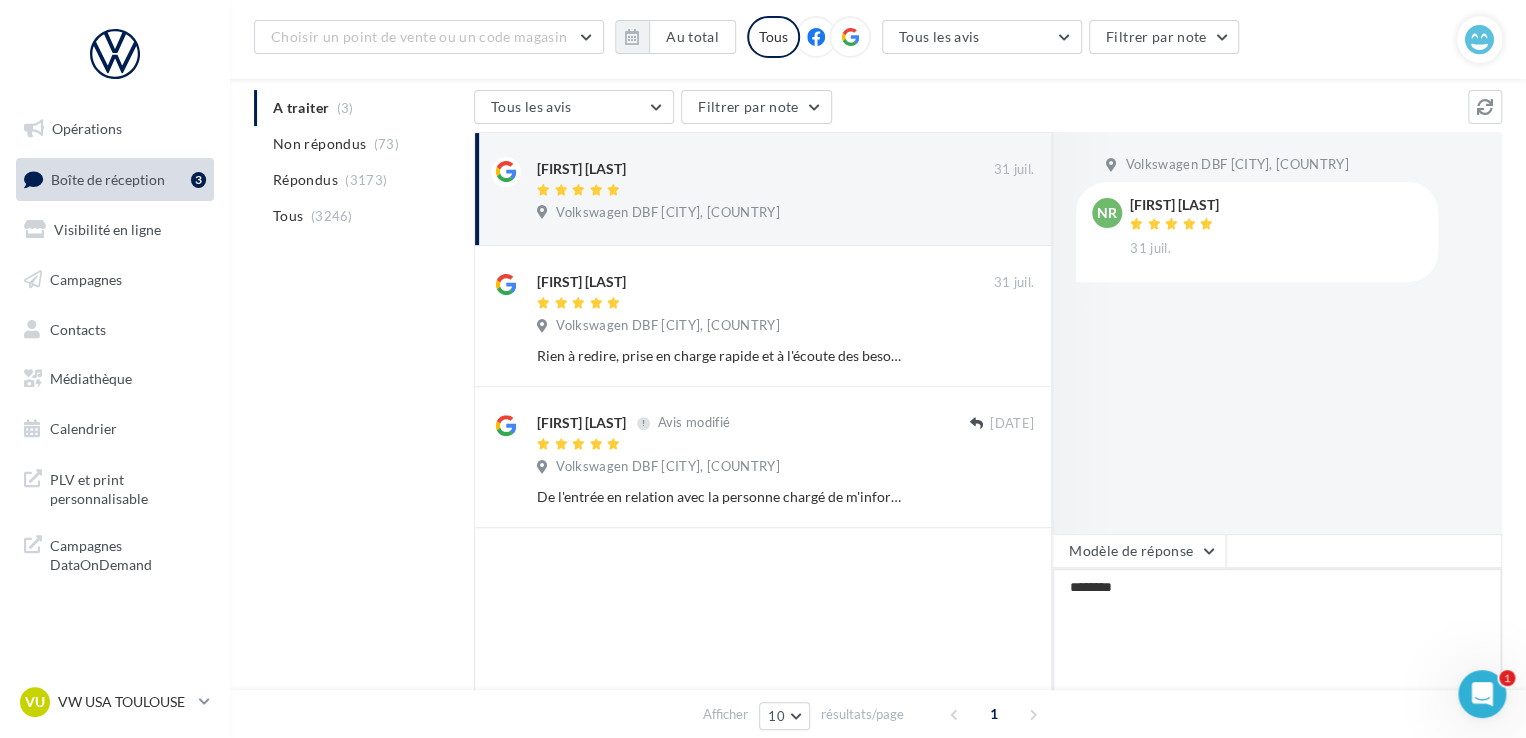 type on "*********" 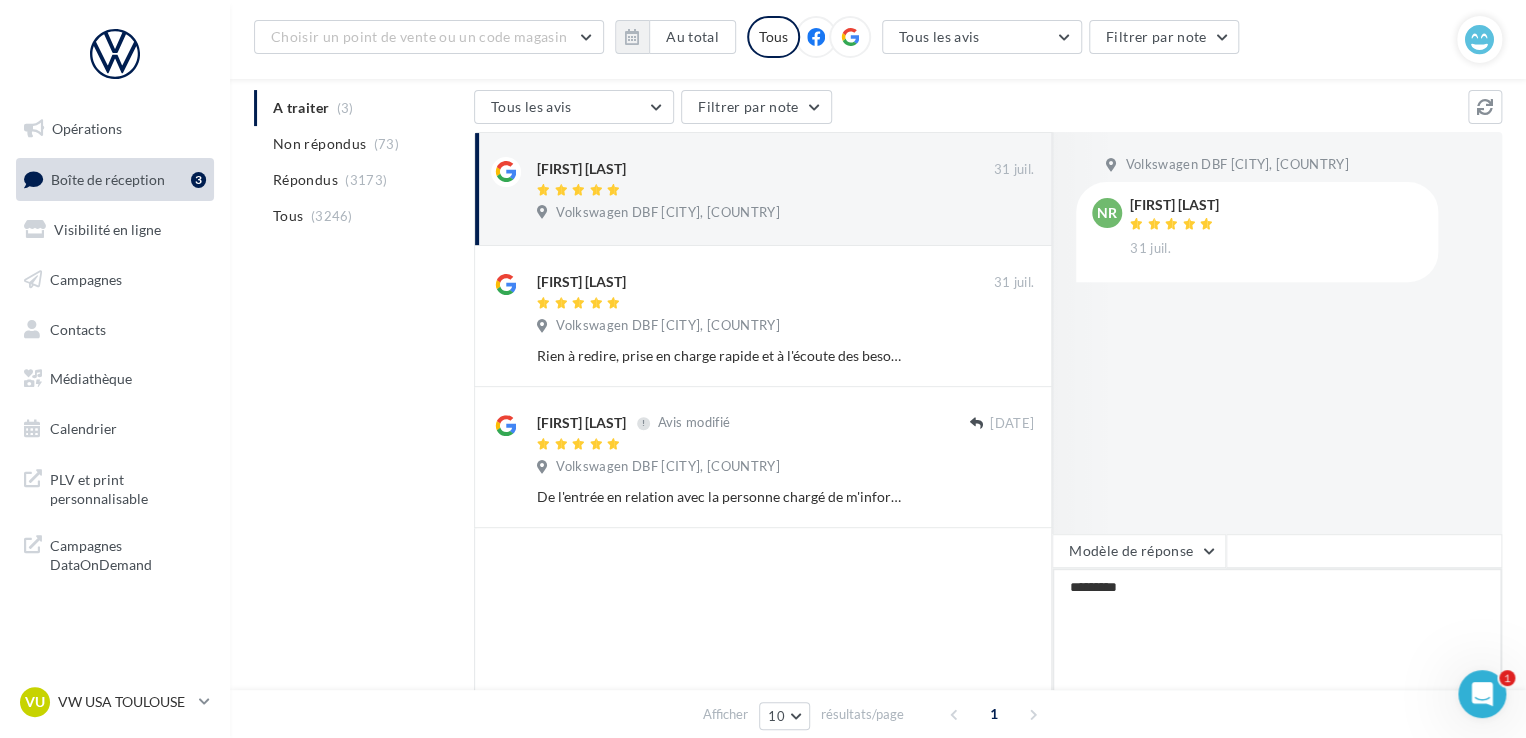 type on "**********" 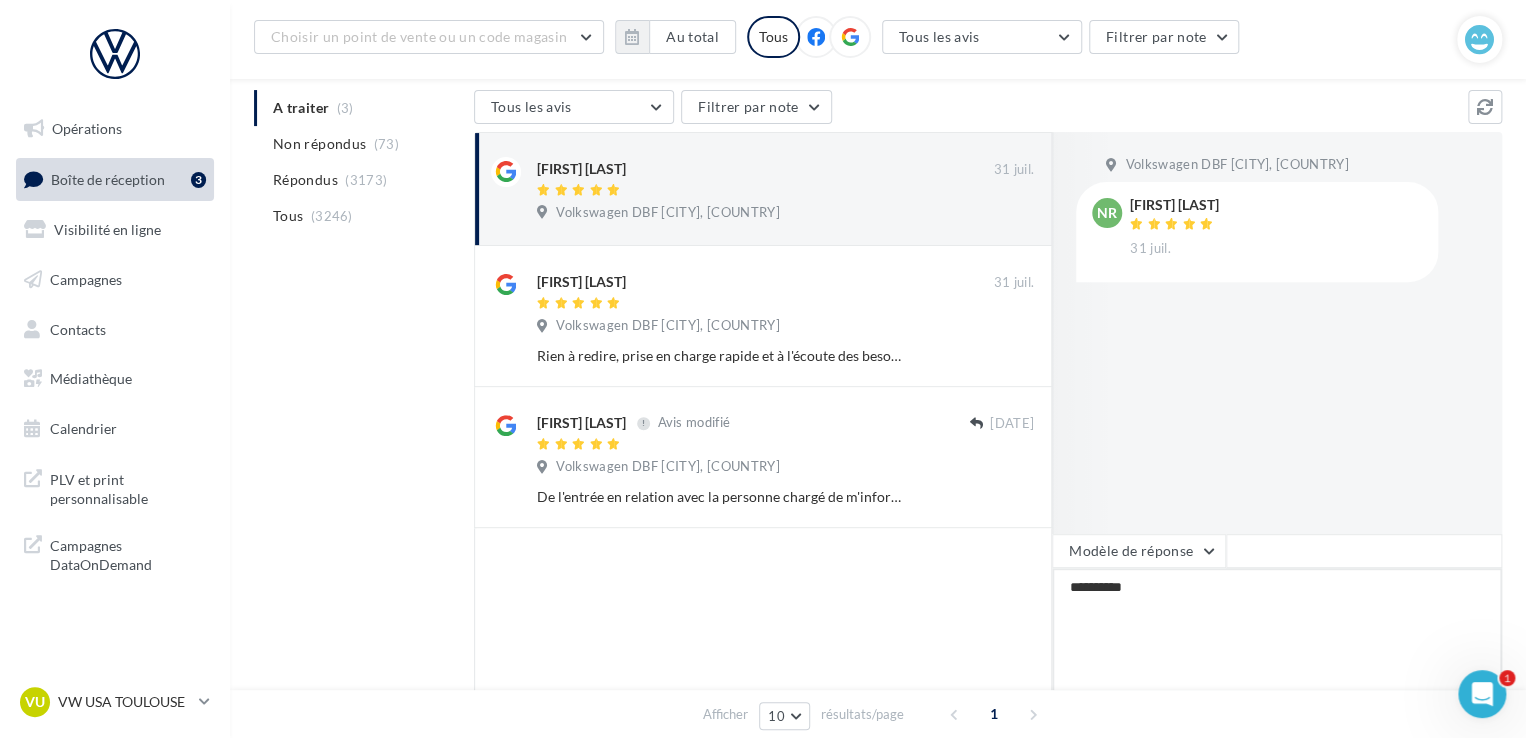 type on "**********" 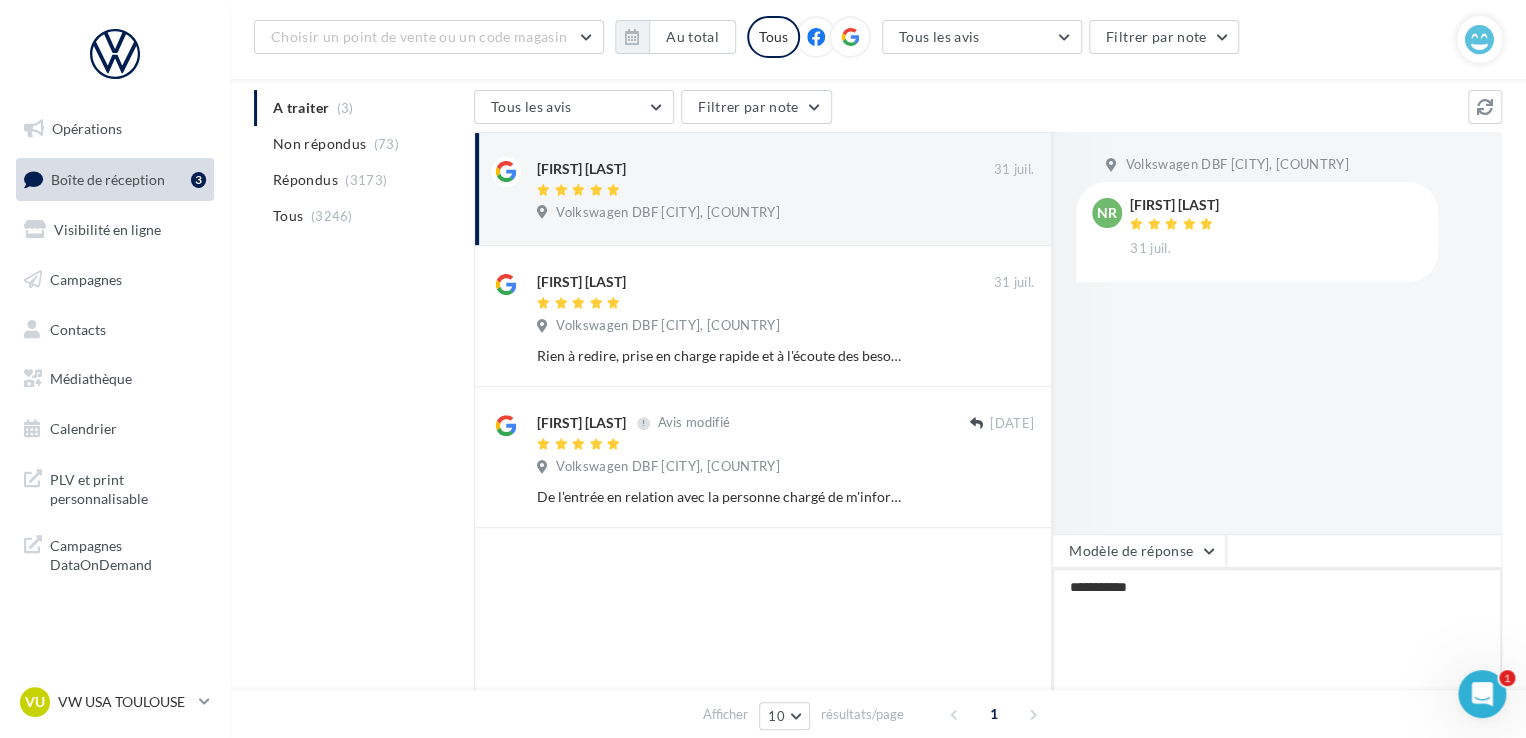type on "**********" 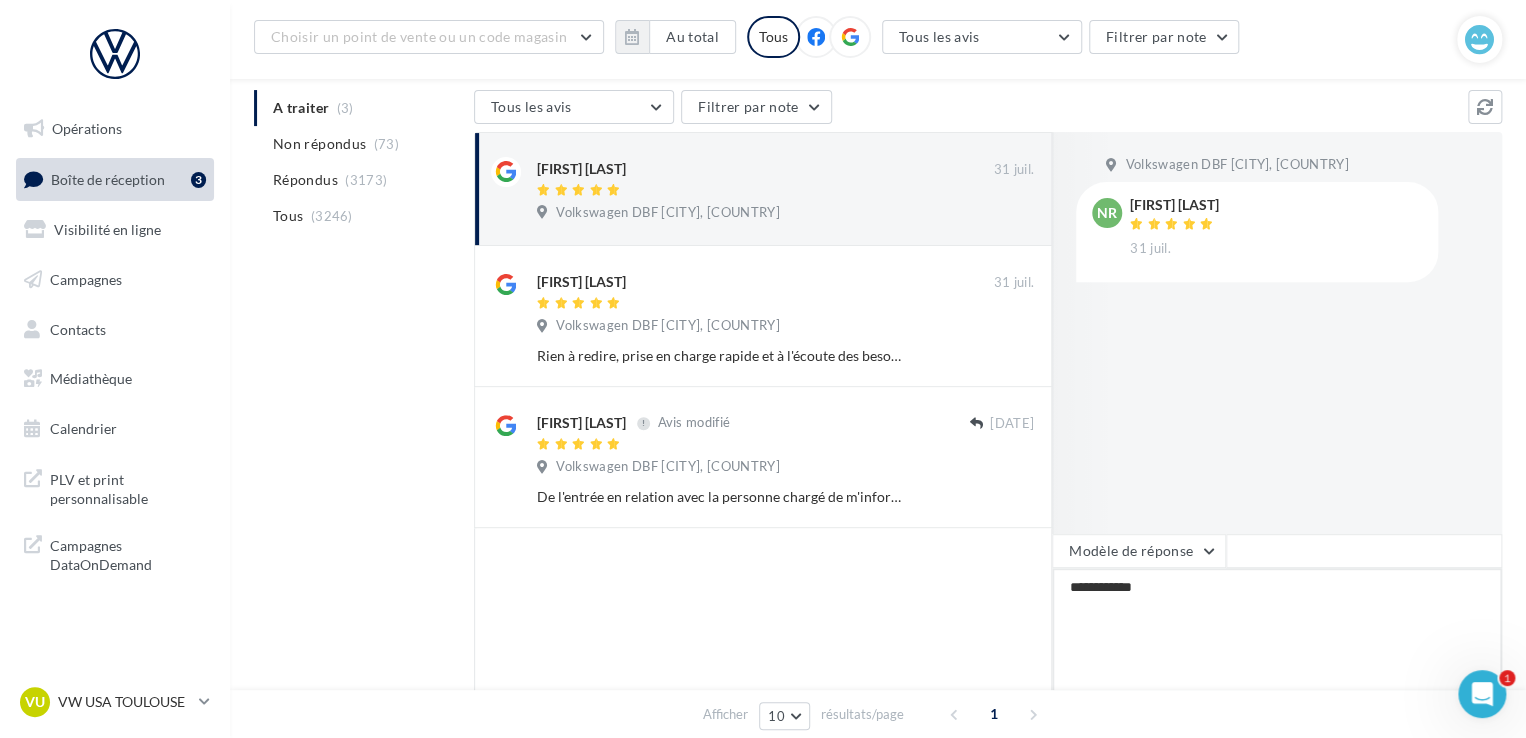 type on "**********" 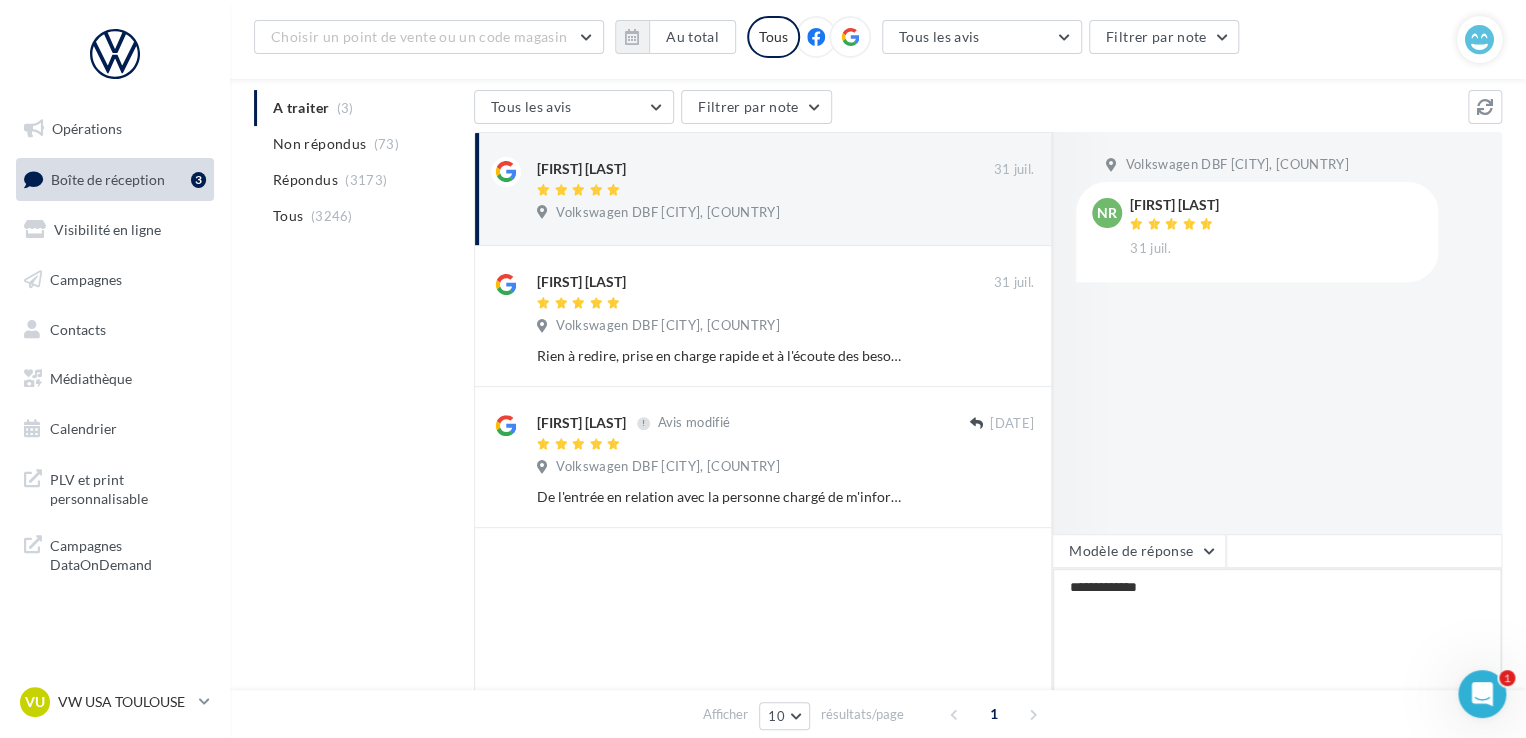 type on "**********" 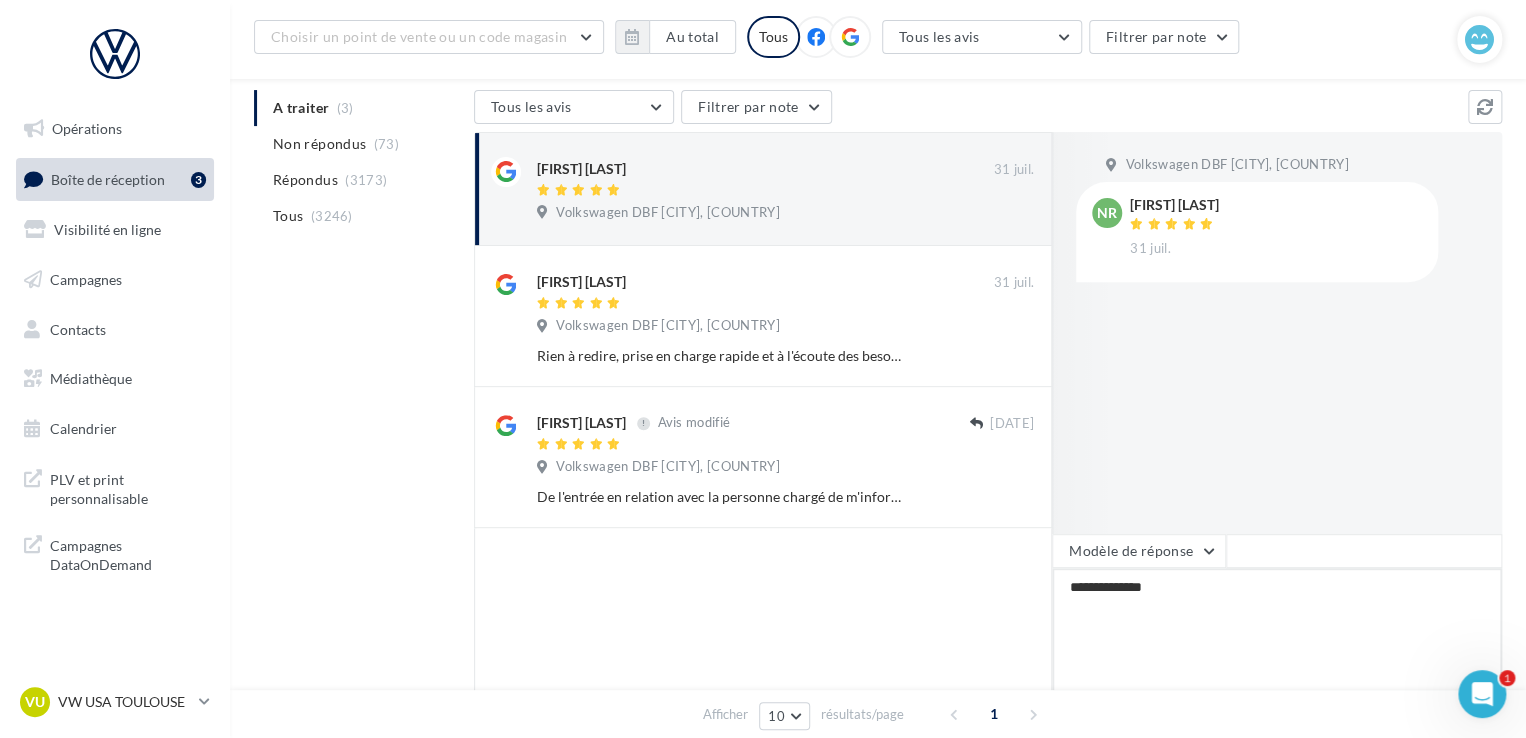 type on "**********" 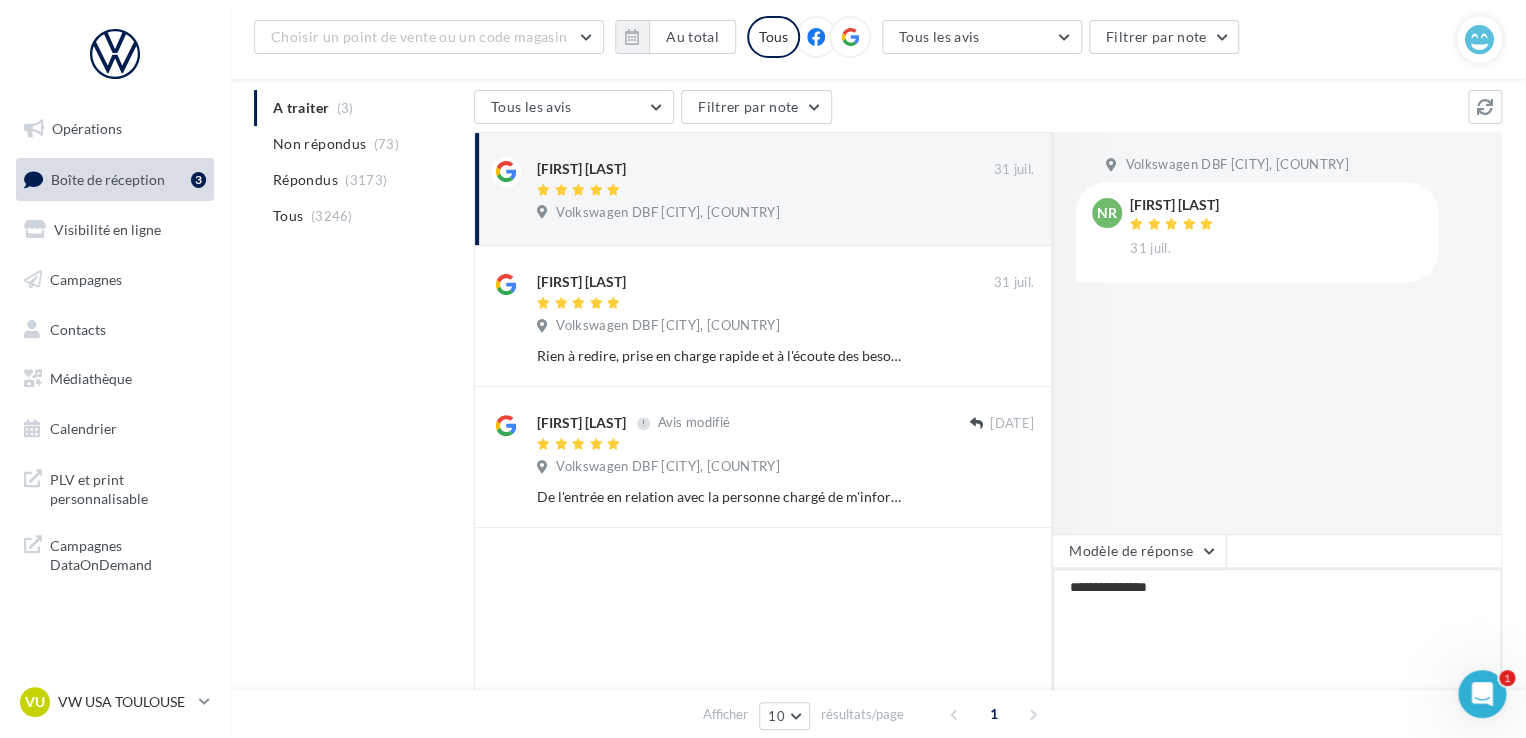 type on "**********" 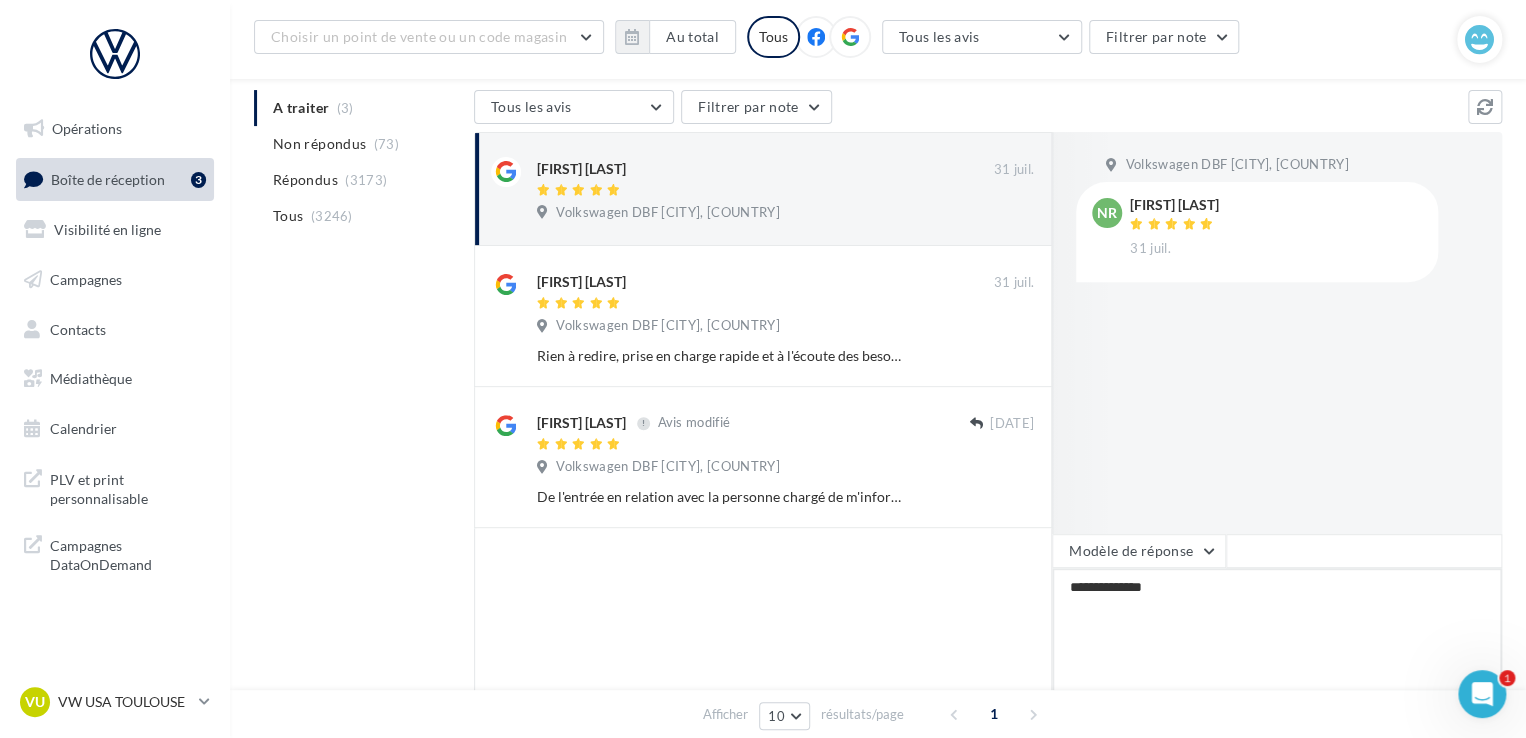 type on "**********" 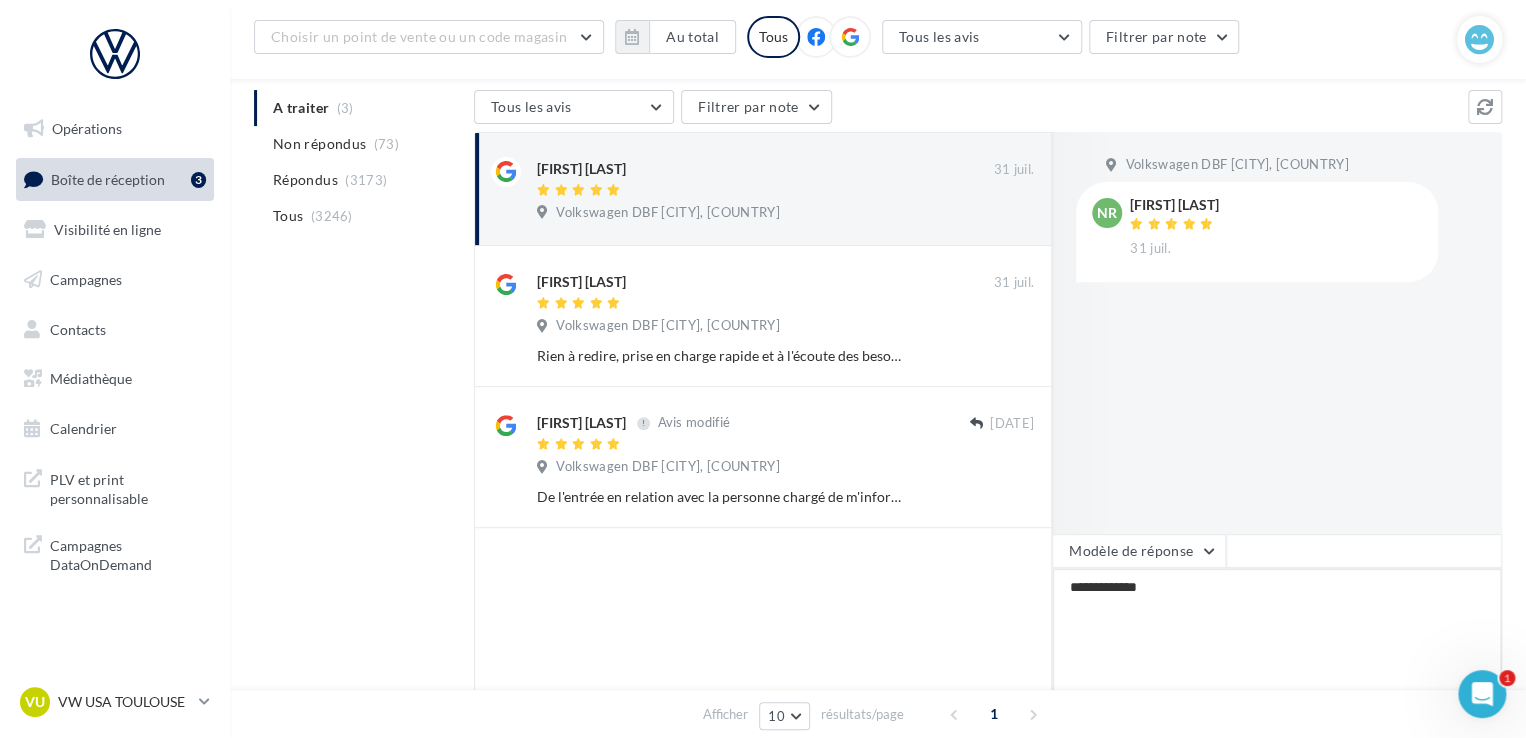 type on "**********" 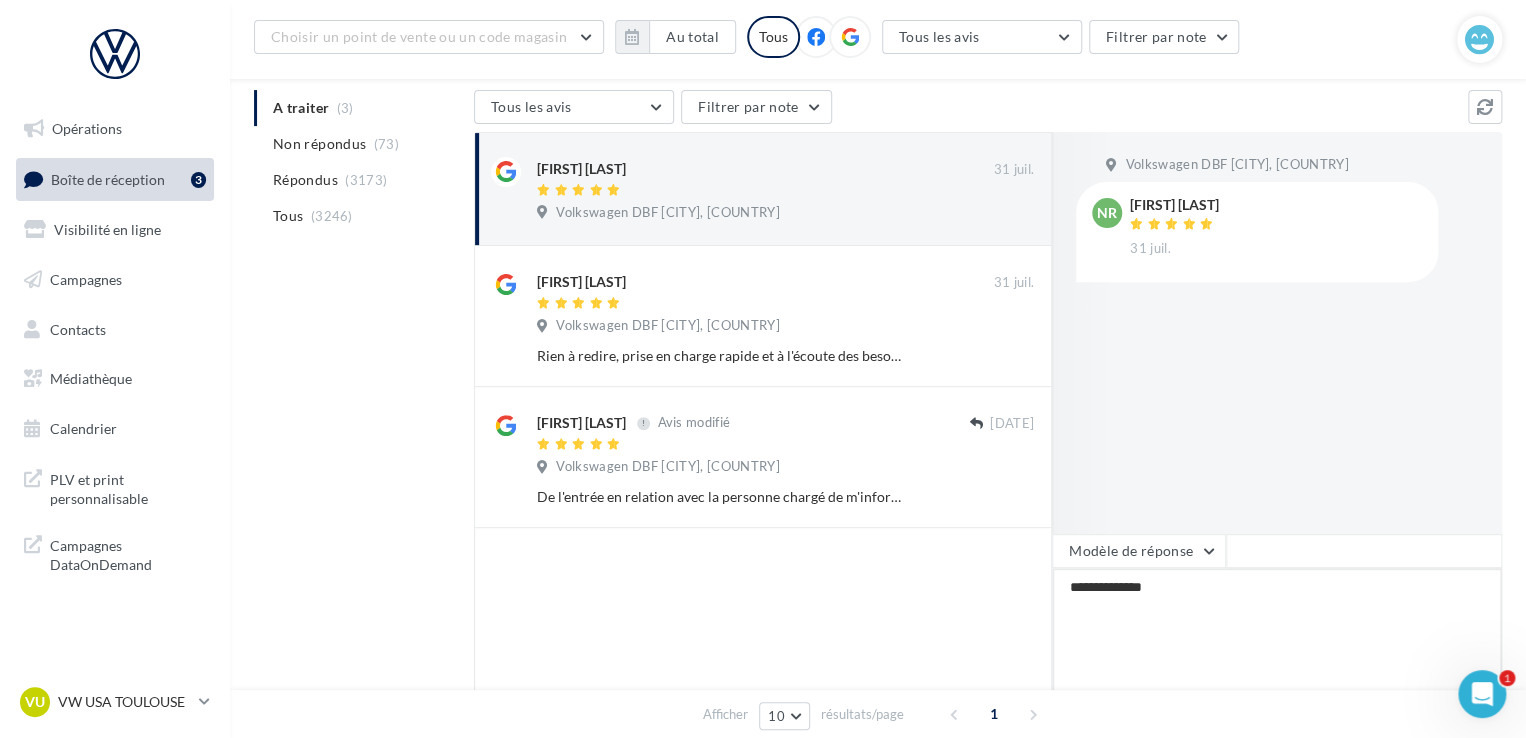 type on "**********" 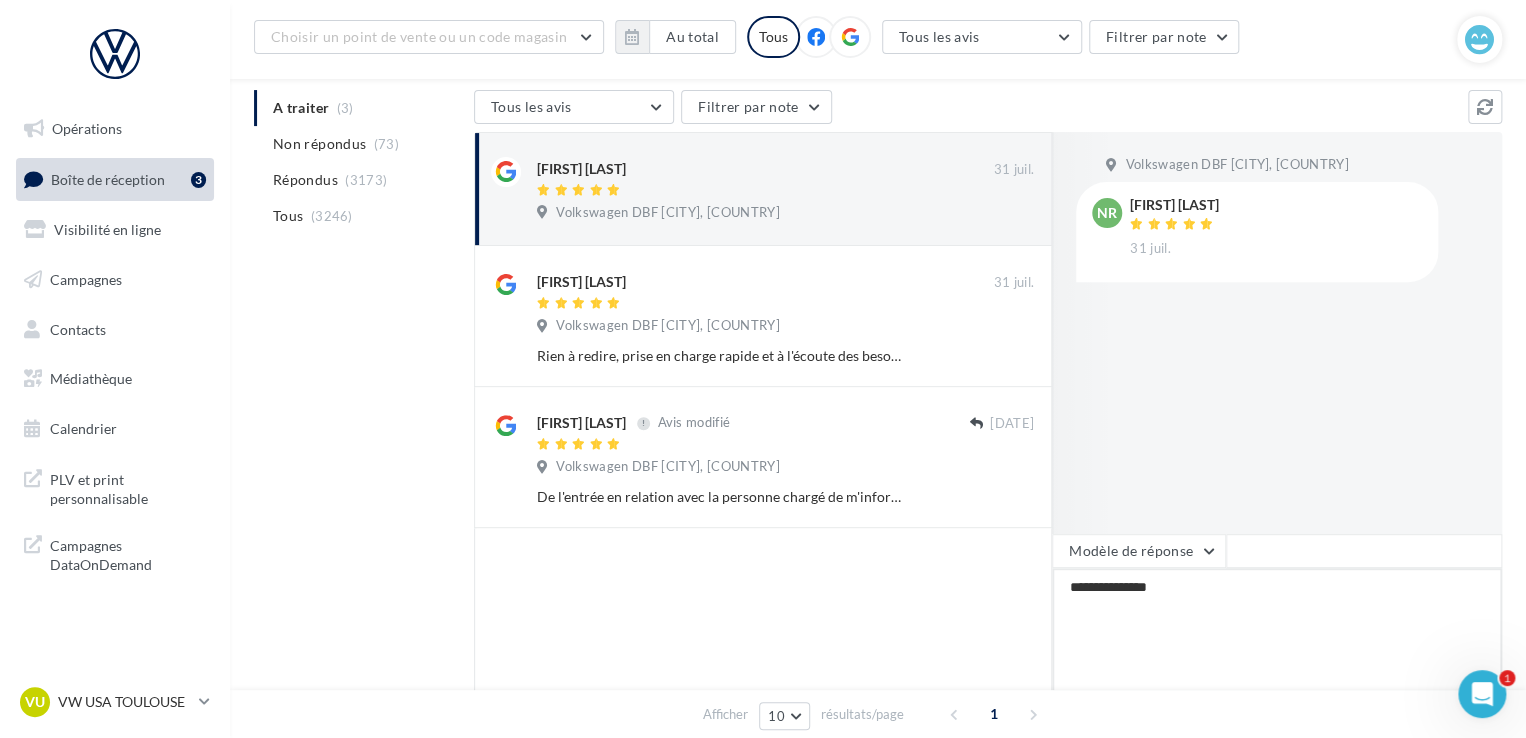 type on "**********" 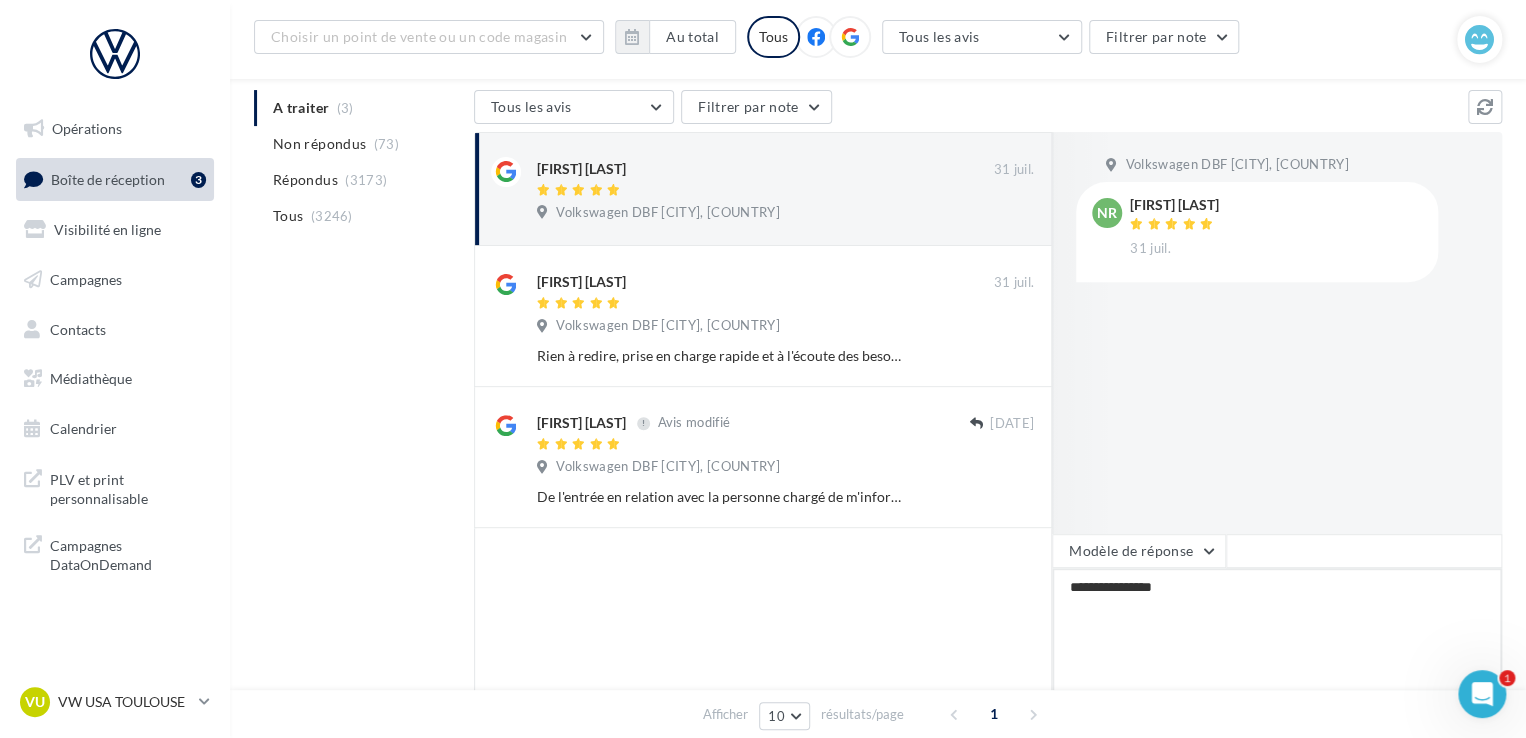 type on "**********" 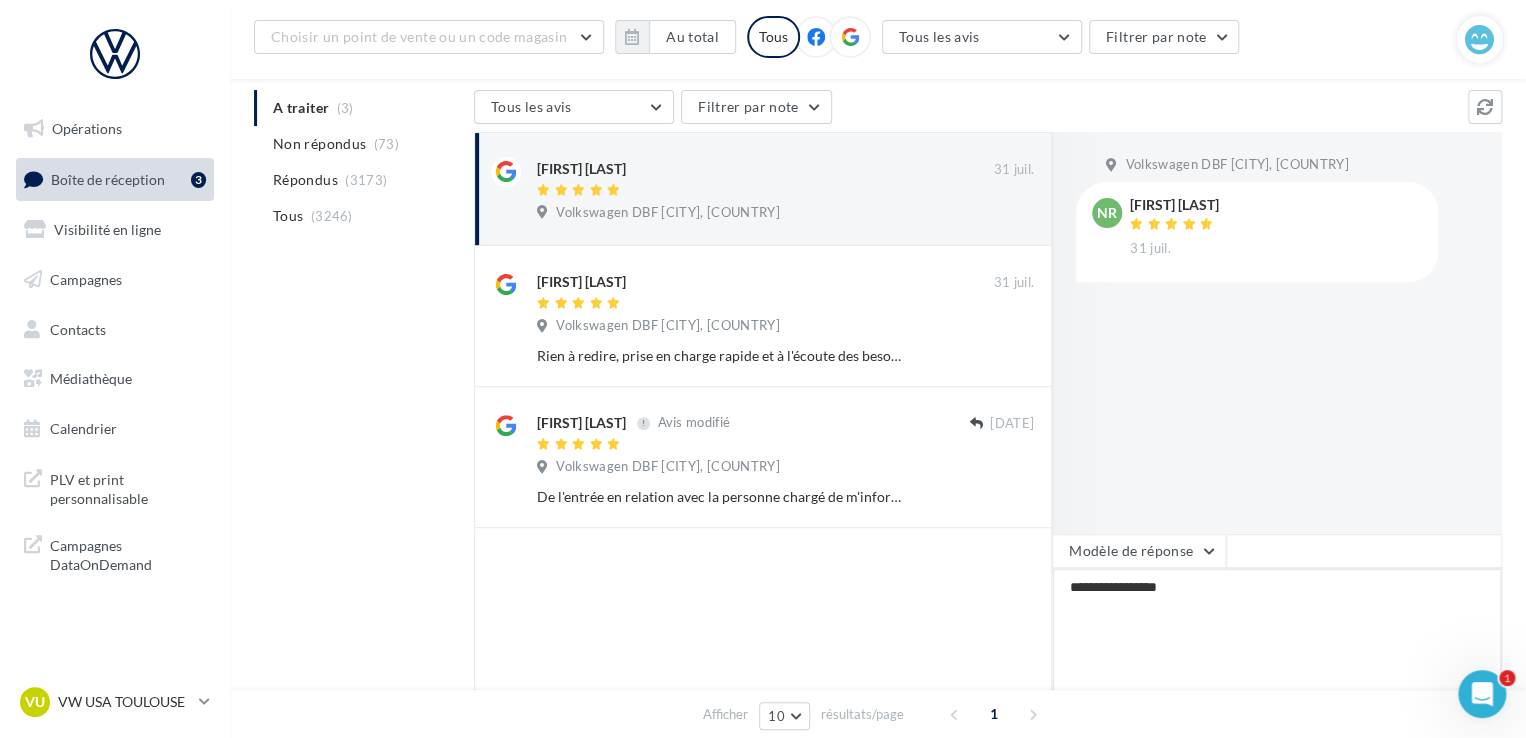 type on "**********" 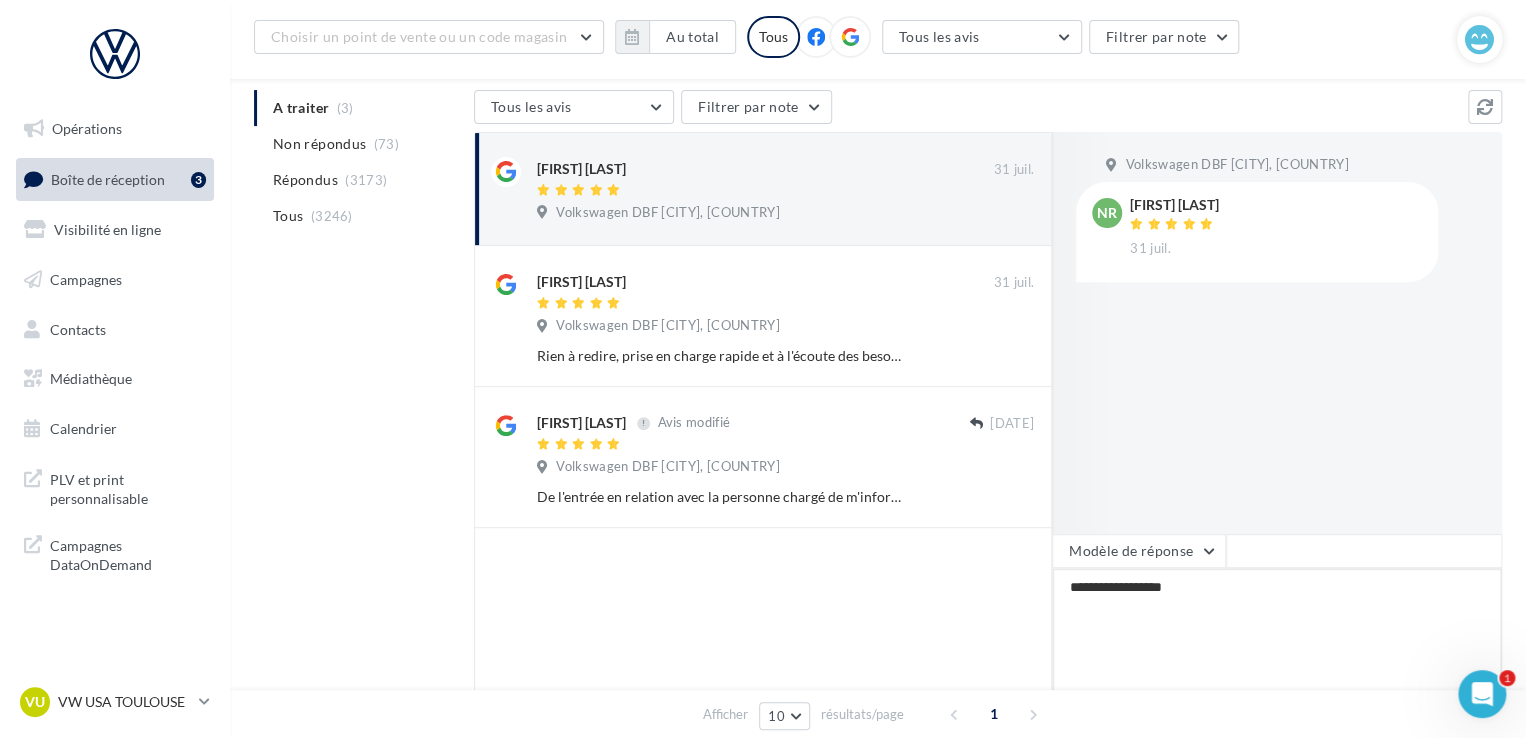 type on "**********" 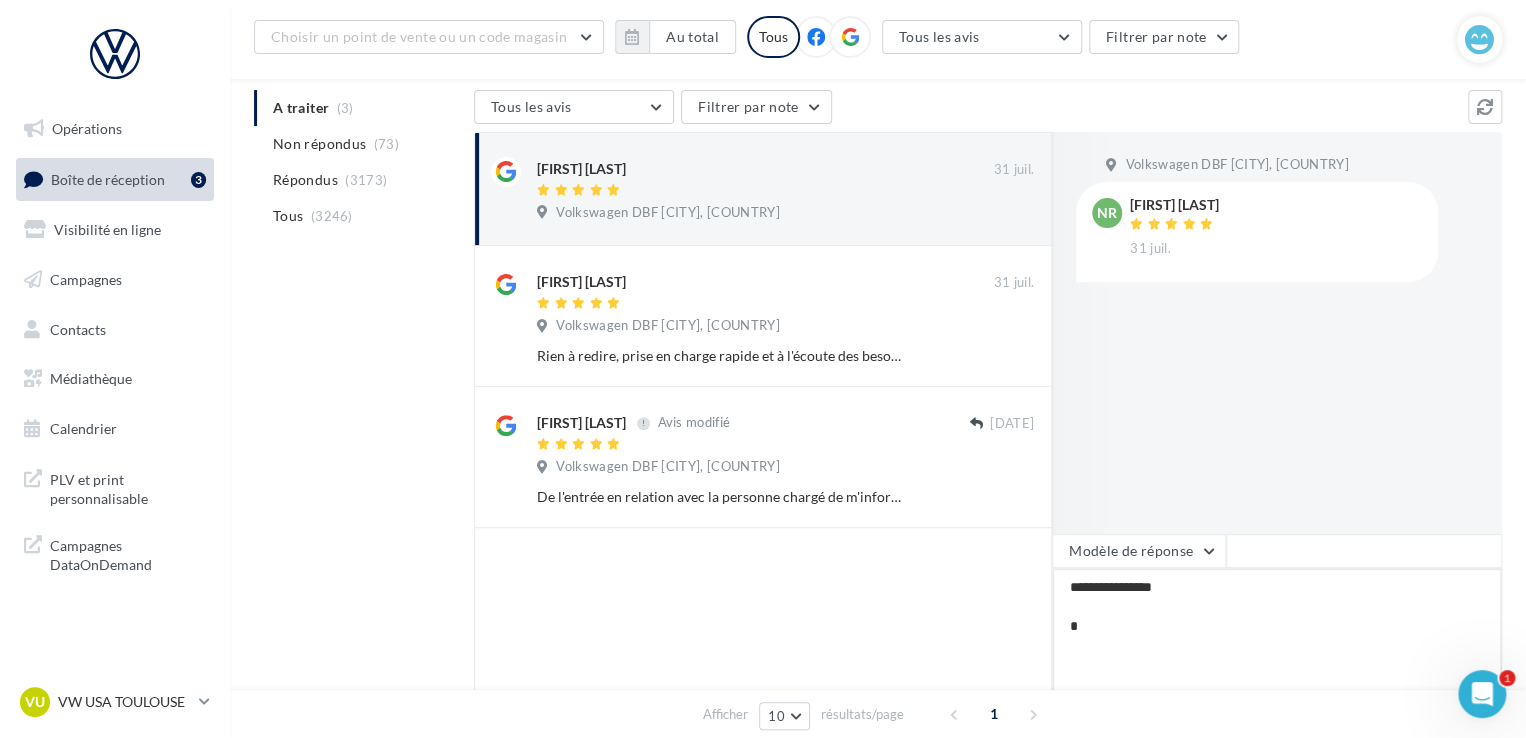 type on "**********" 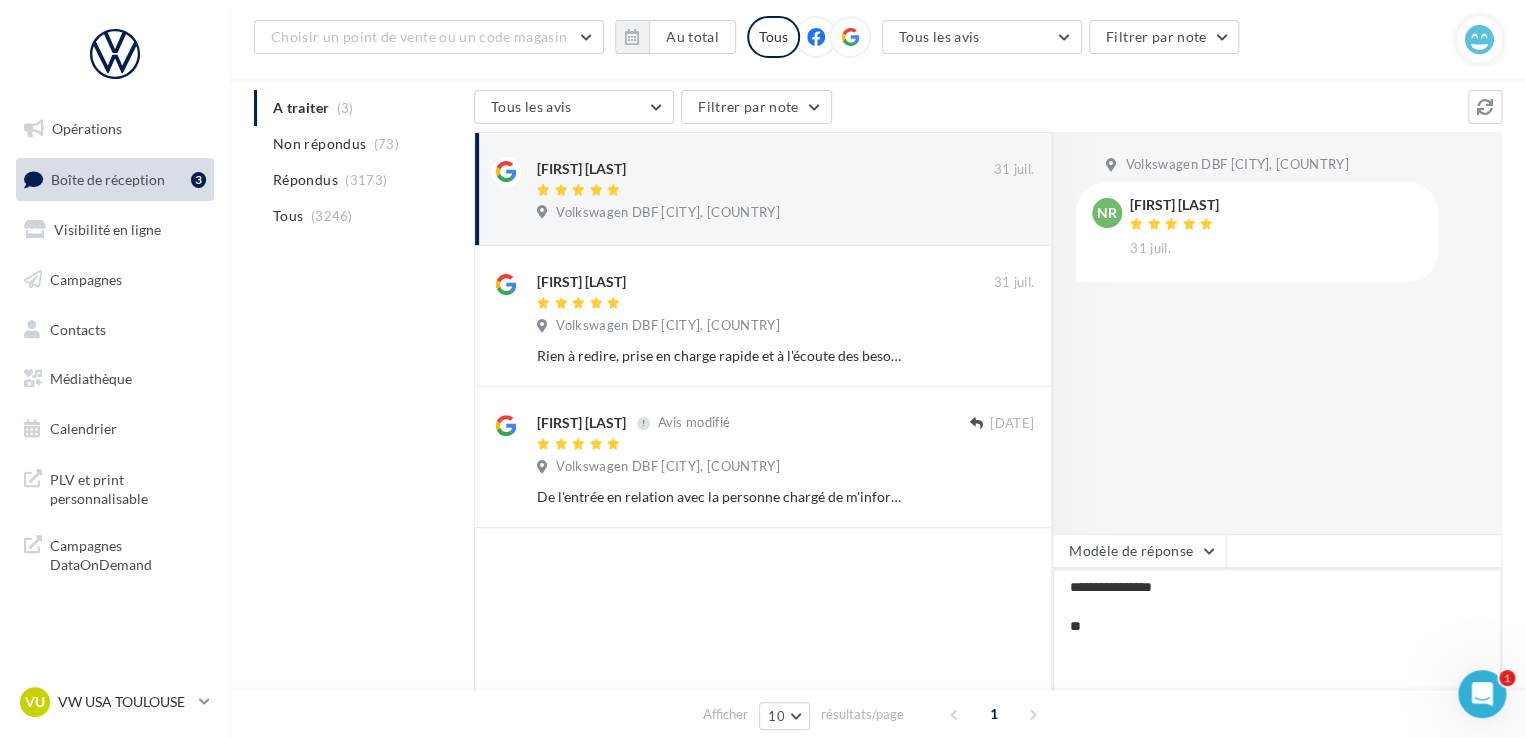 type on "**********" 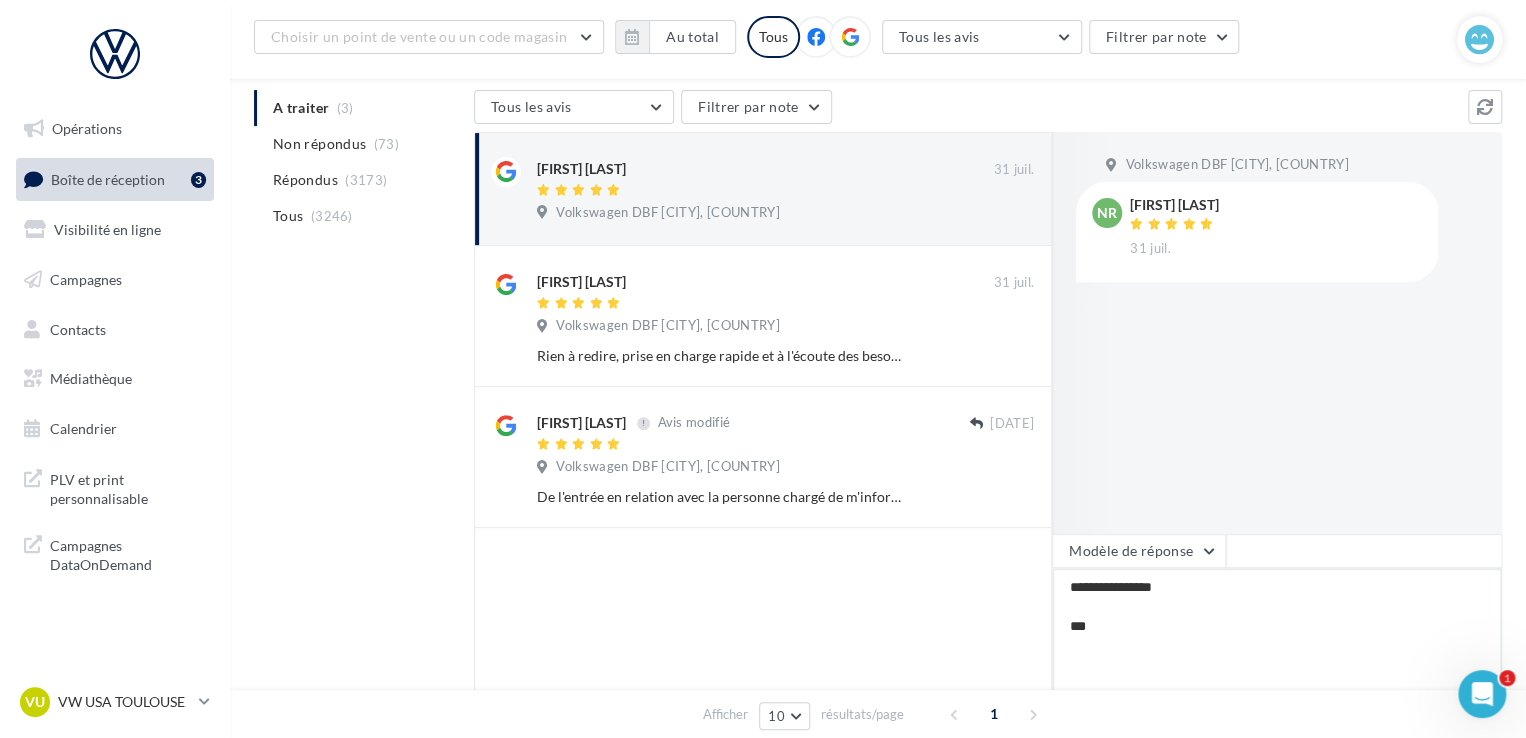 type on "**********" 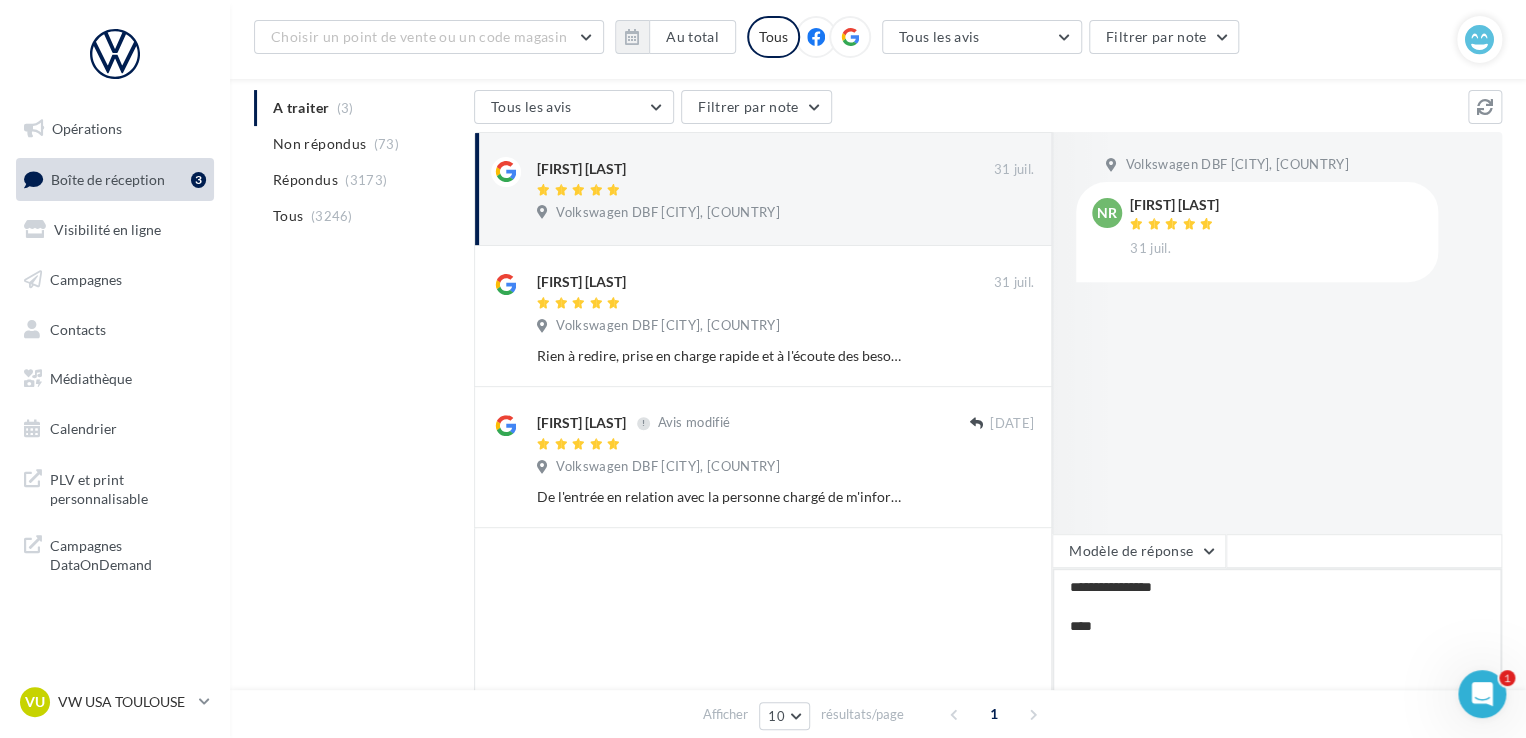 type on "**********" 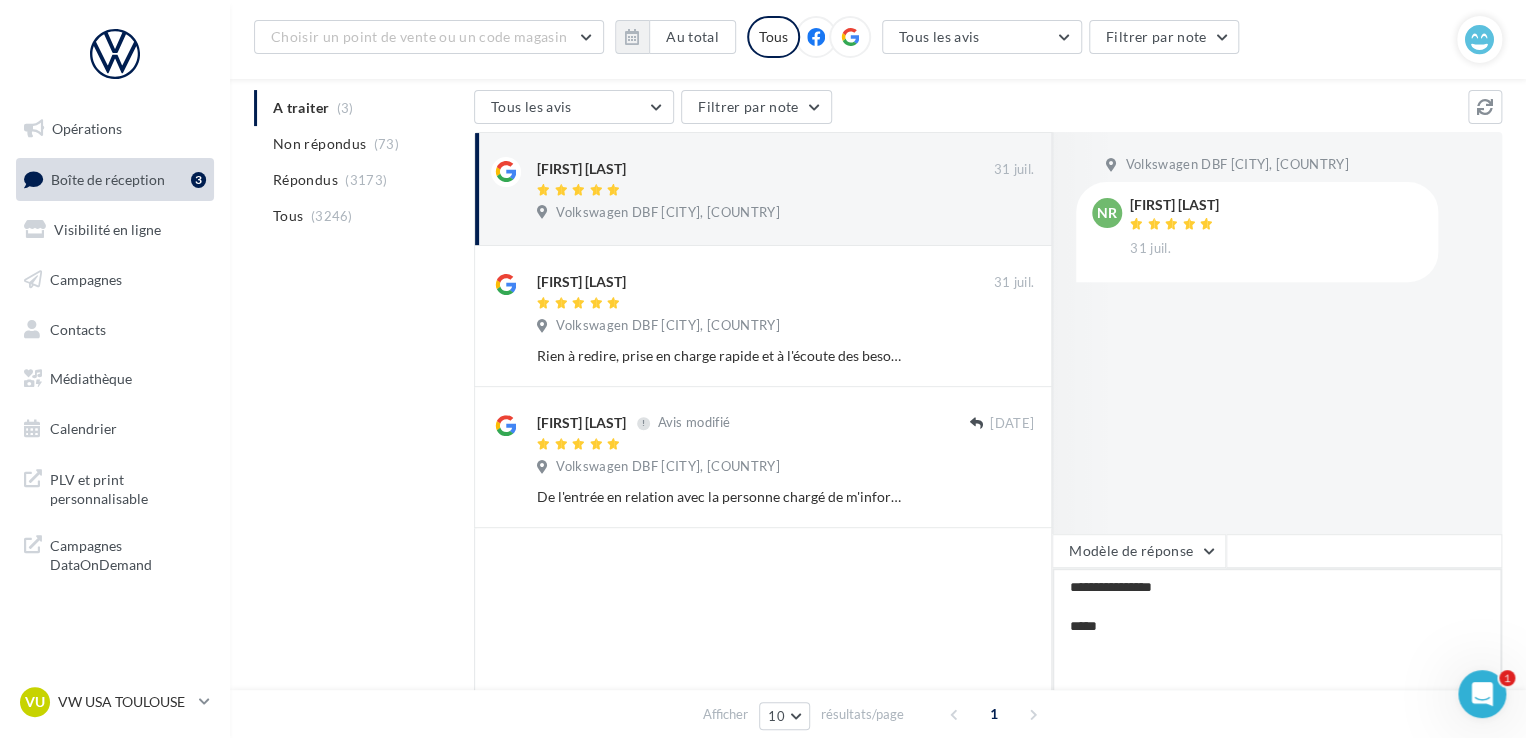 type on "**********" 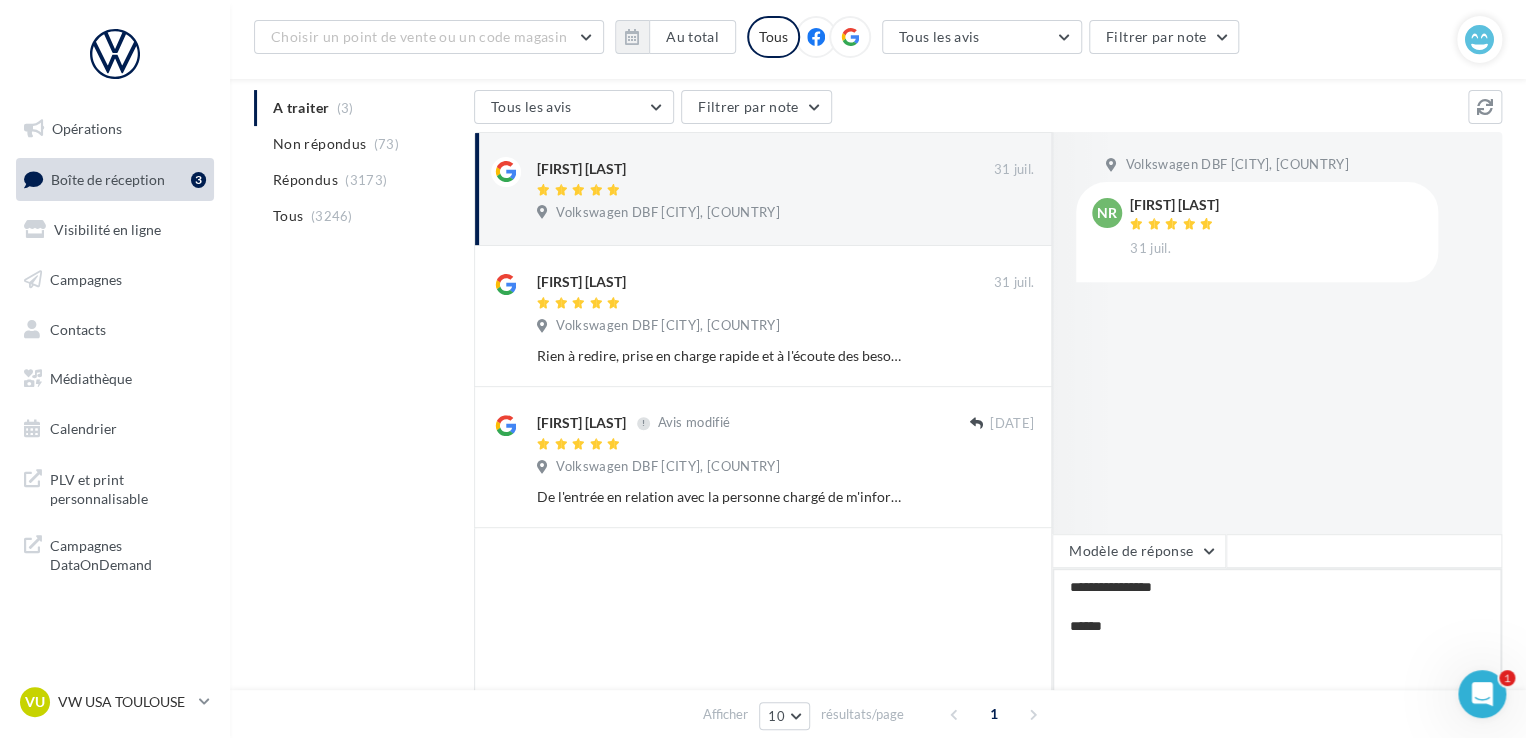 type on "**********" 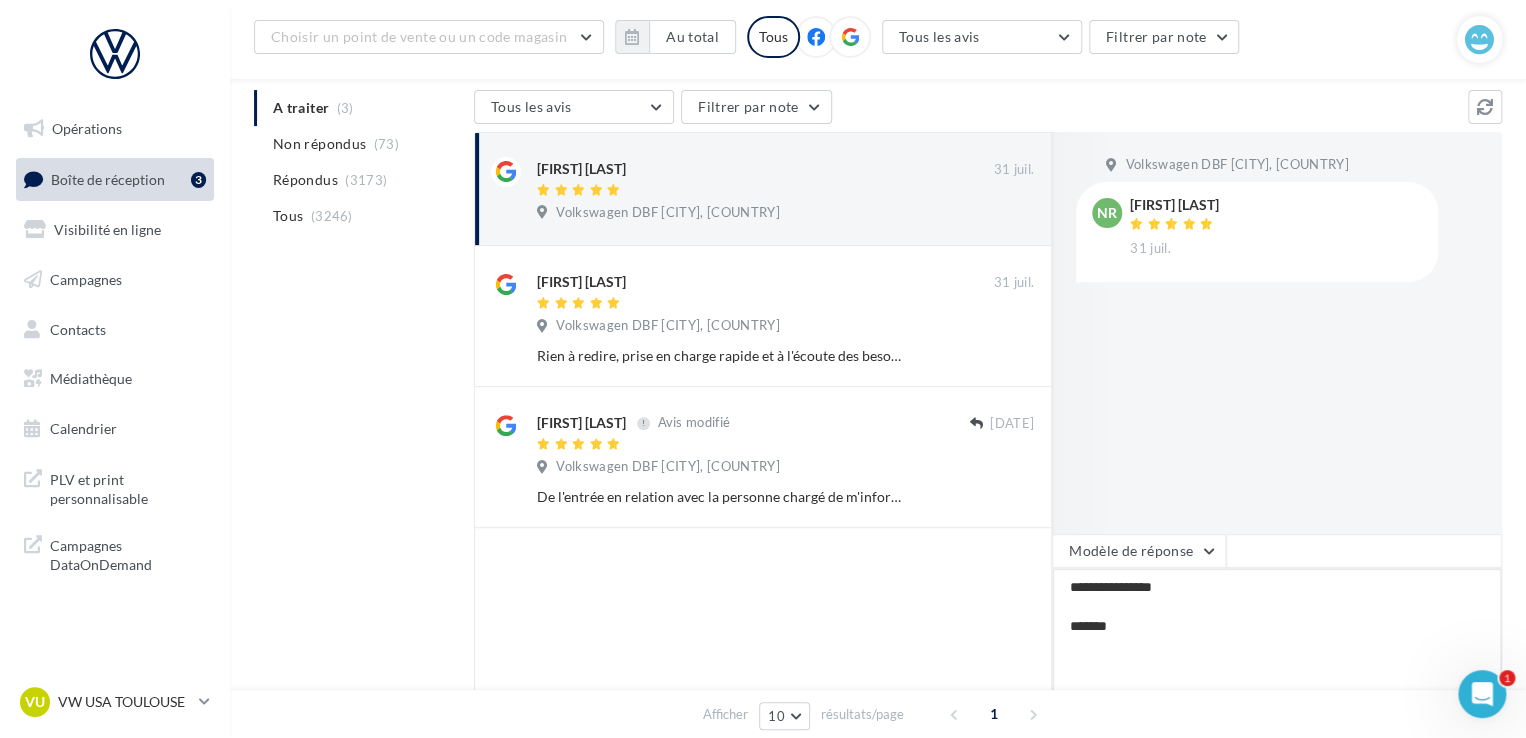 type on "**********" 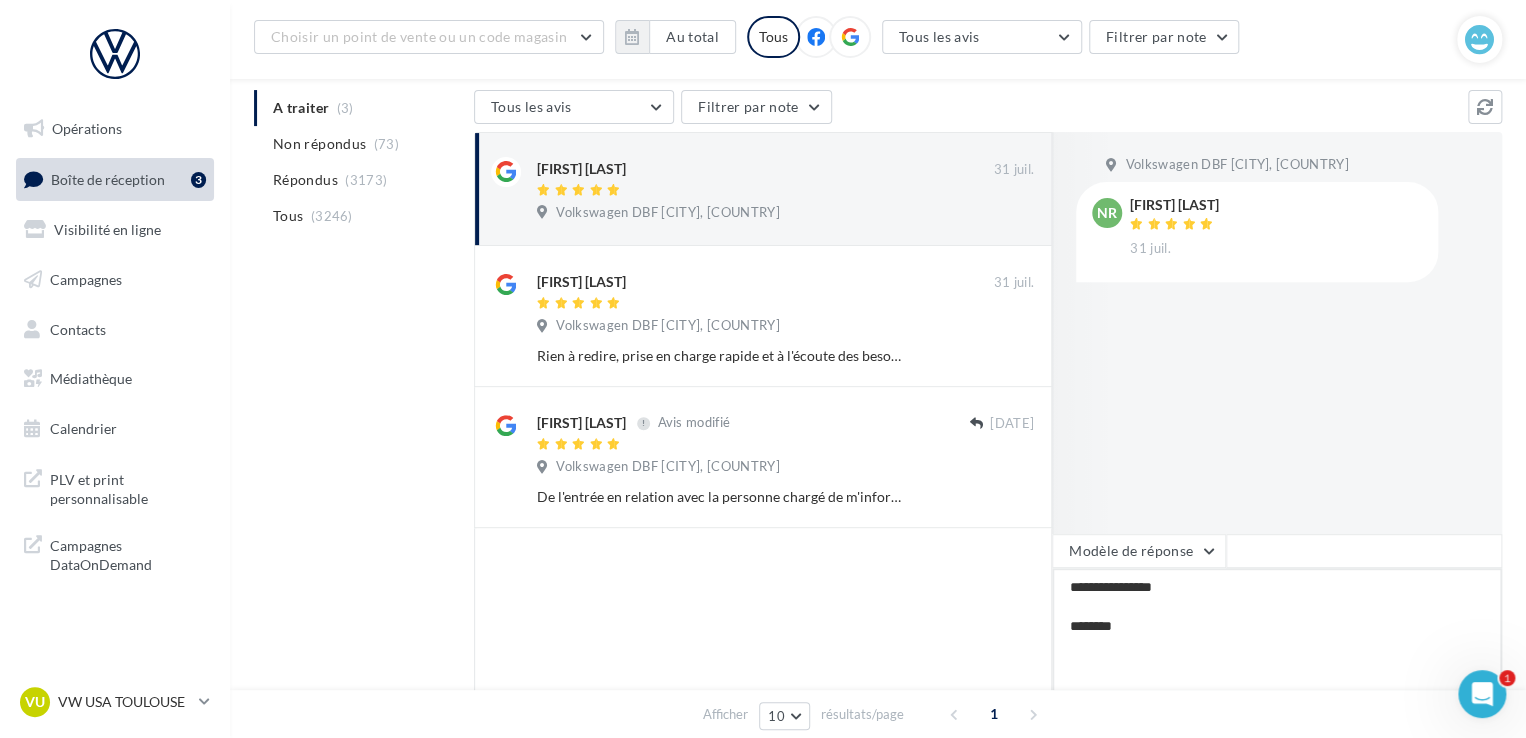 type on "**********" 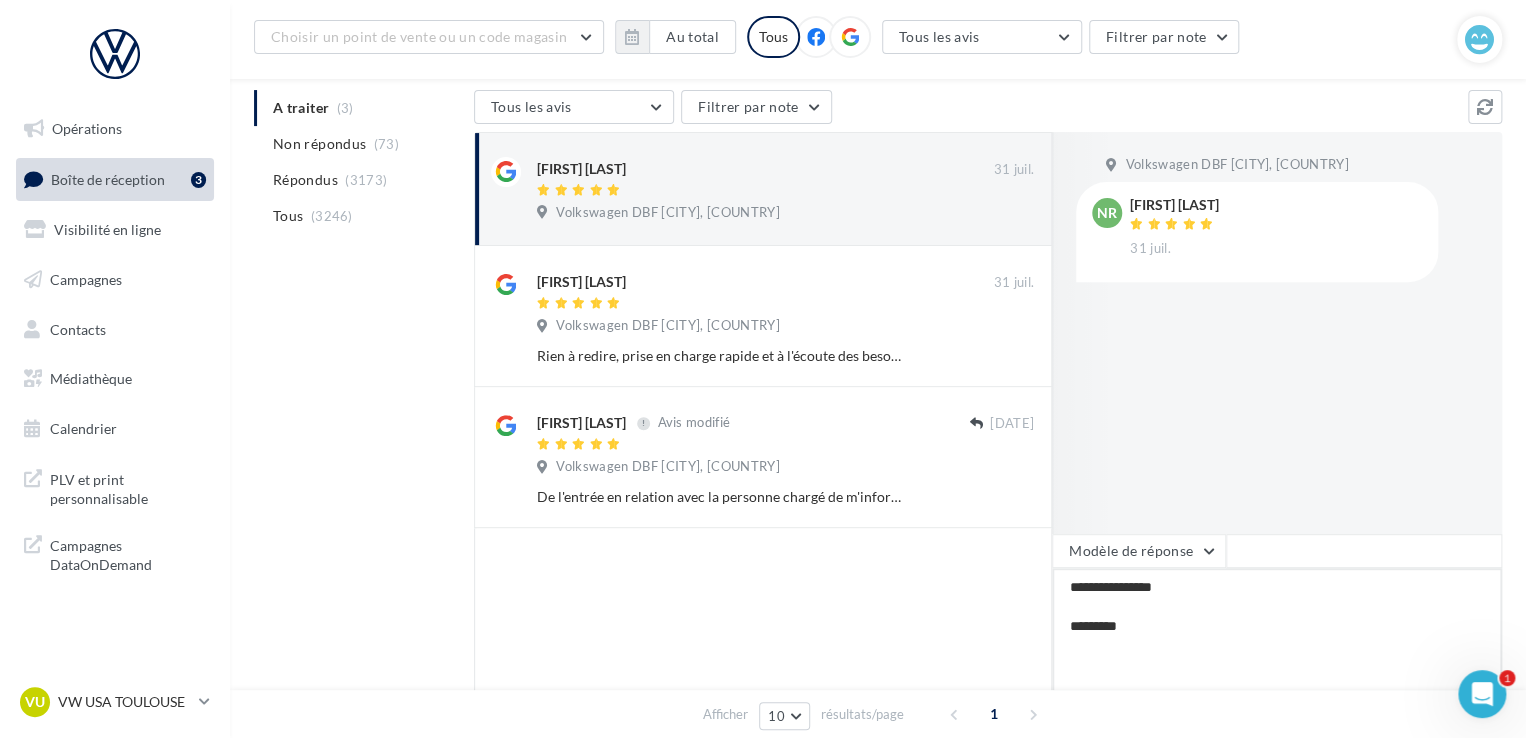 type on "**********" 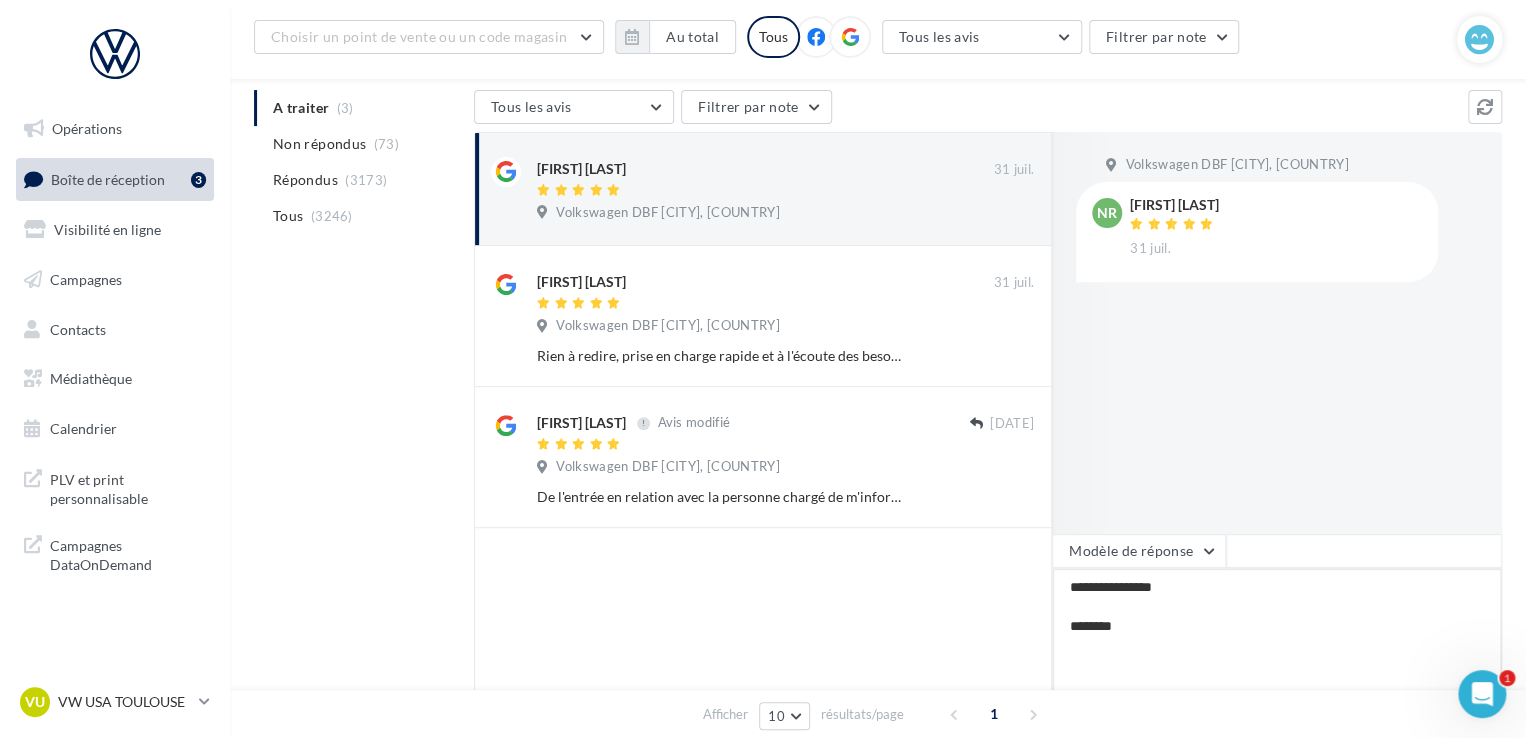 type on "**********" 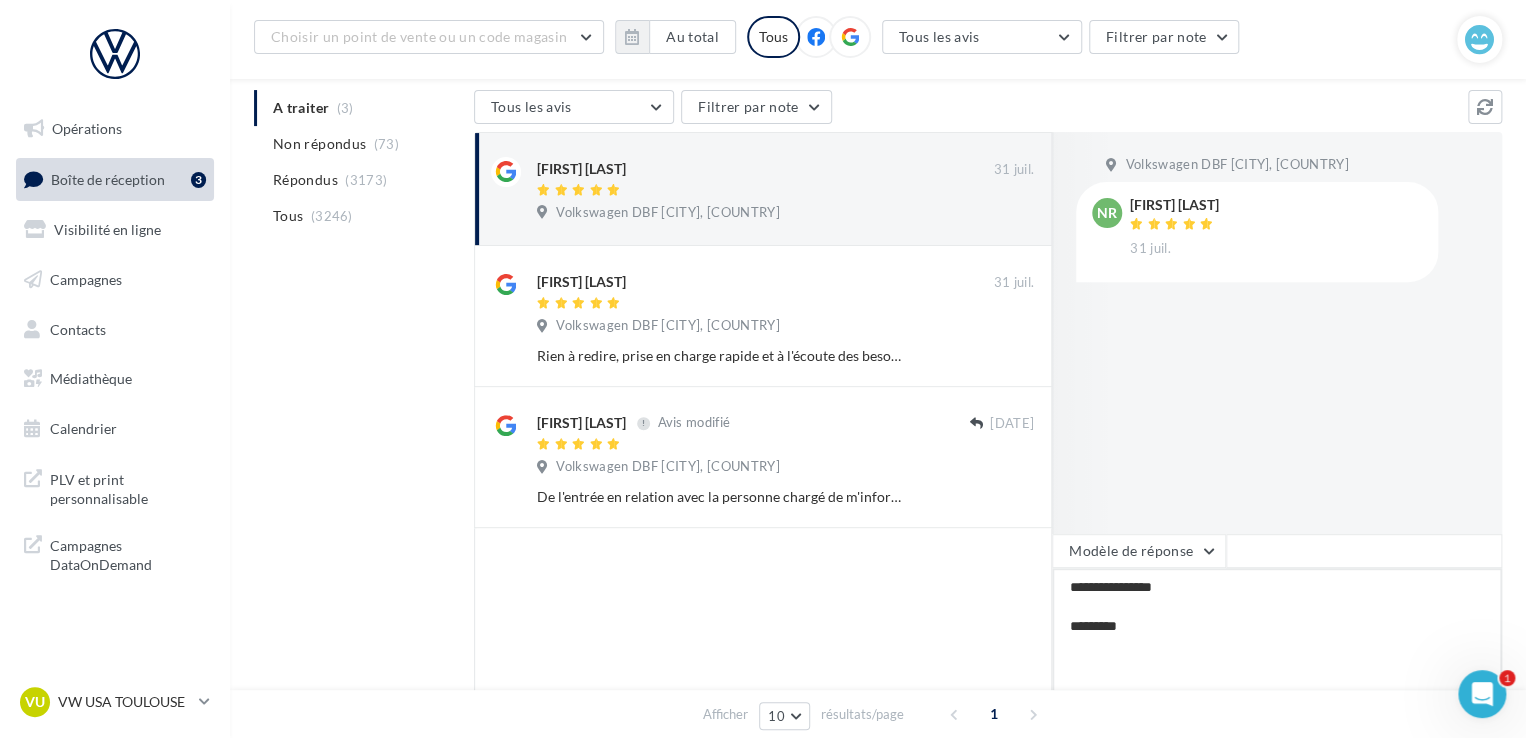 type on "**********" 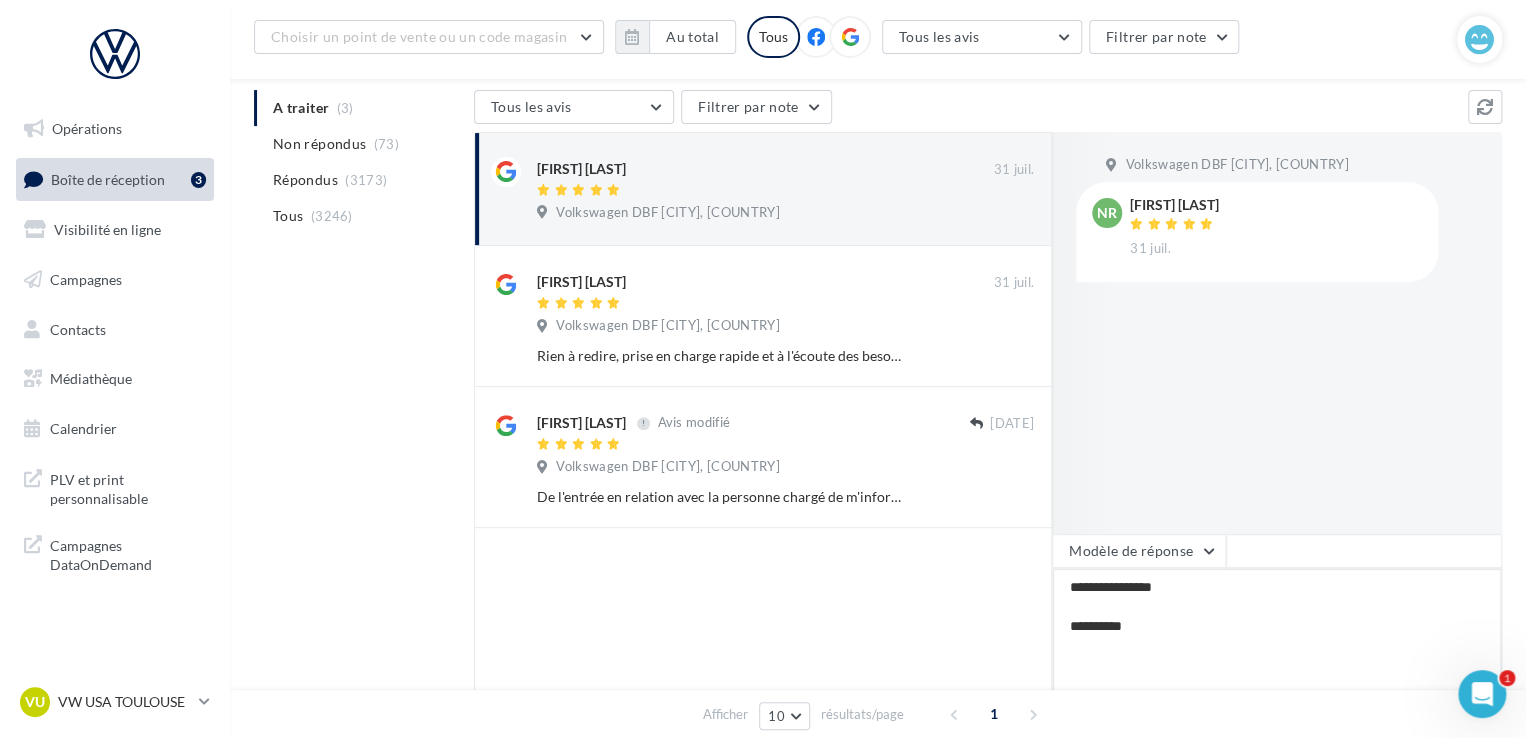 type on "**********" 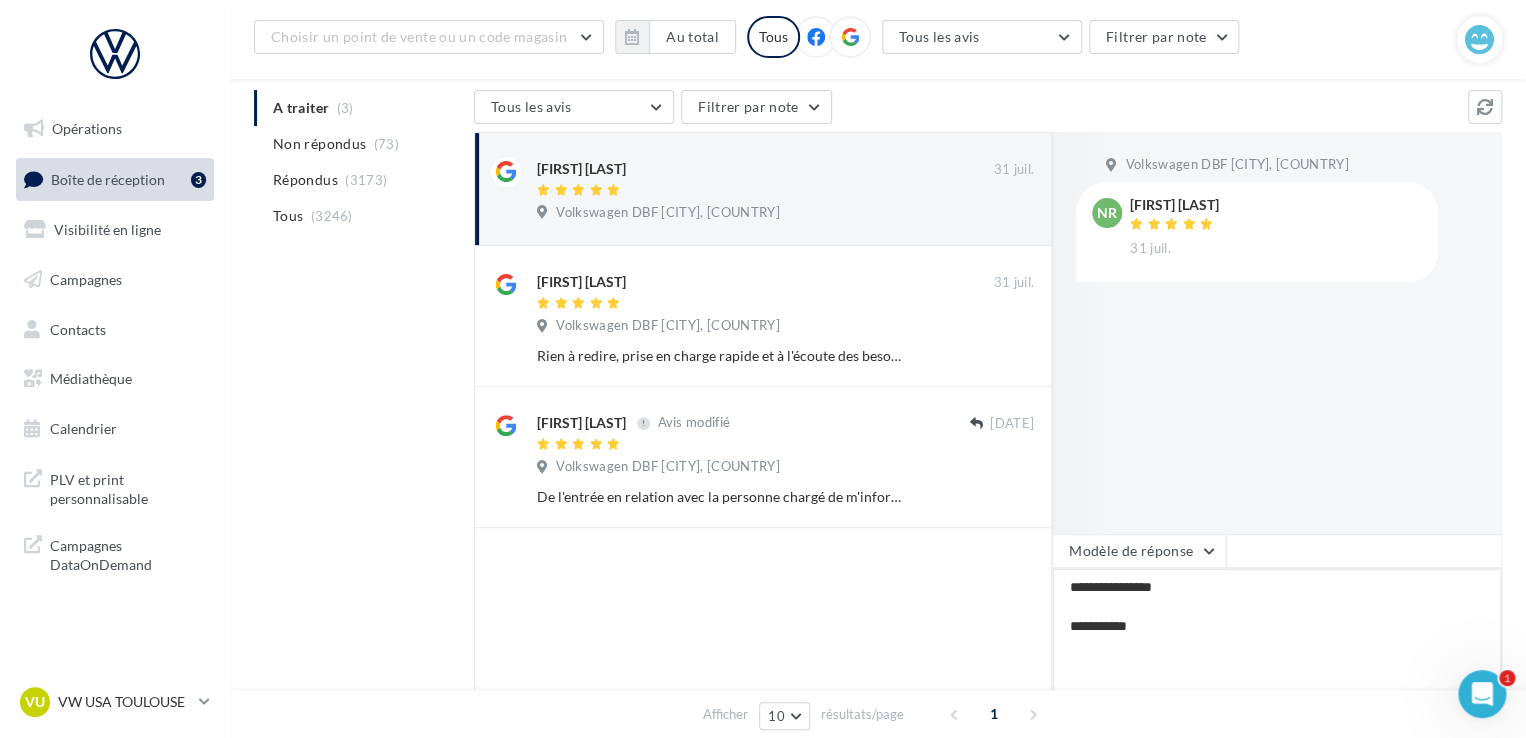 type on "**********" 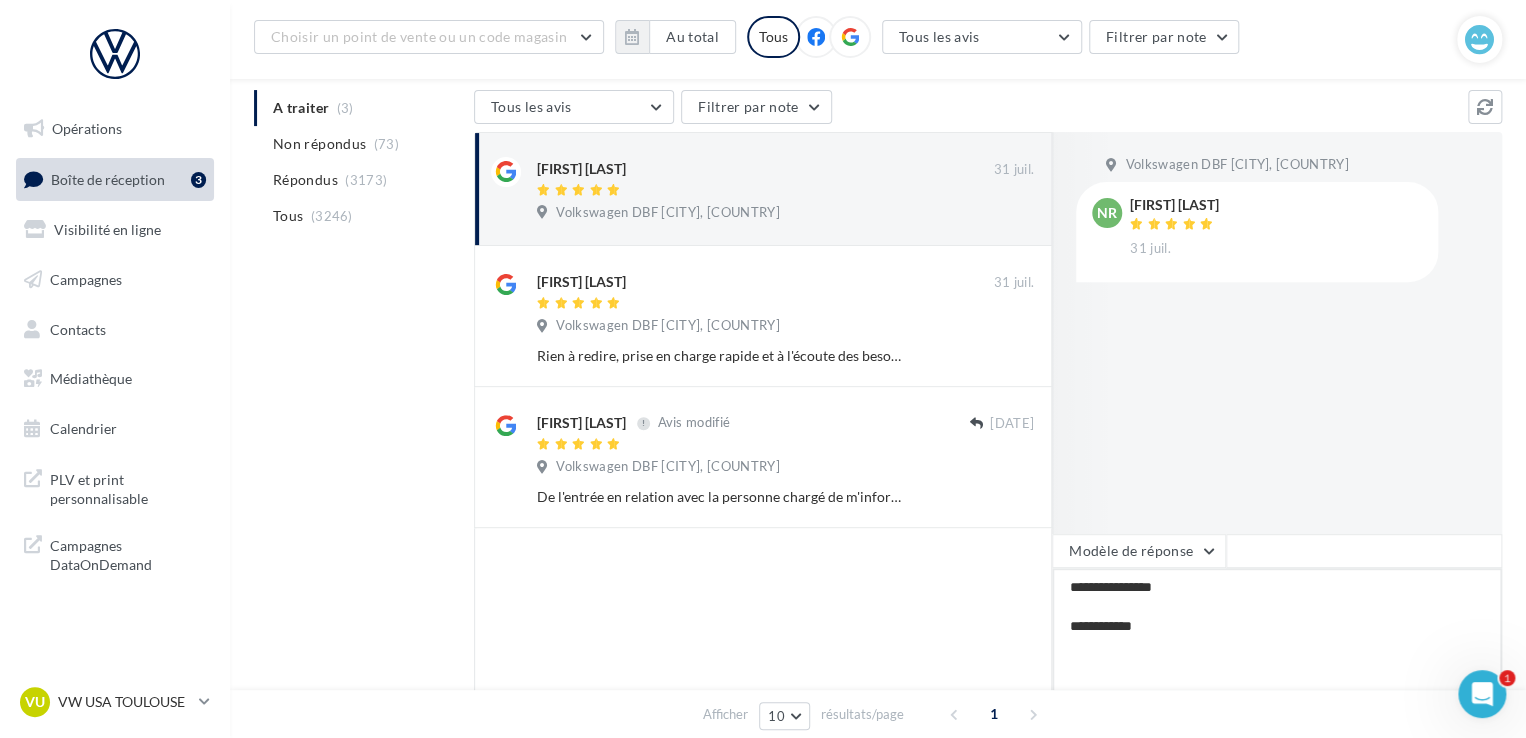 type on "**********" 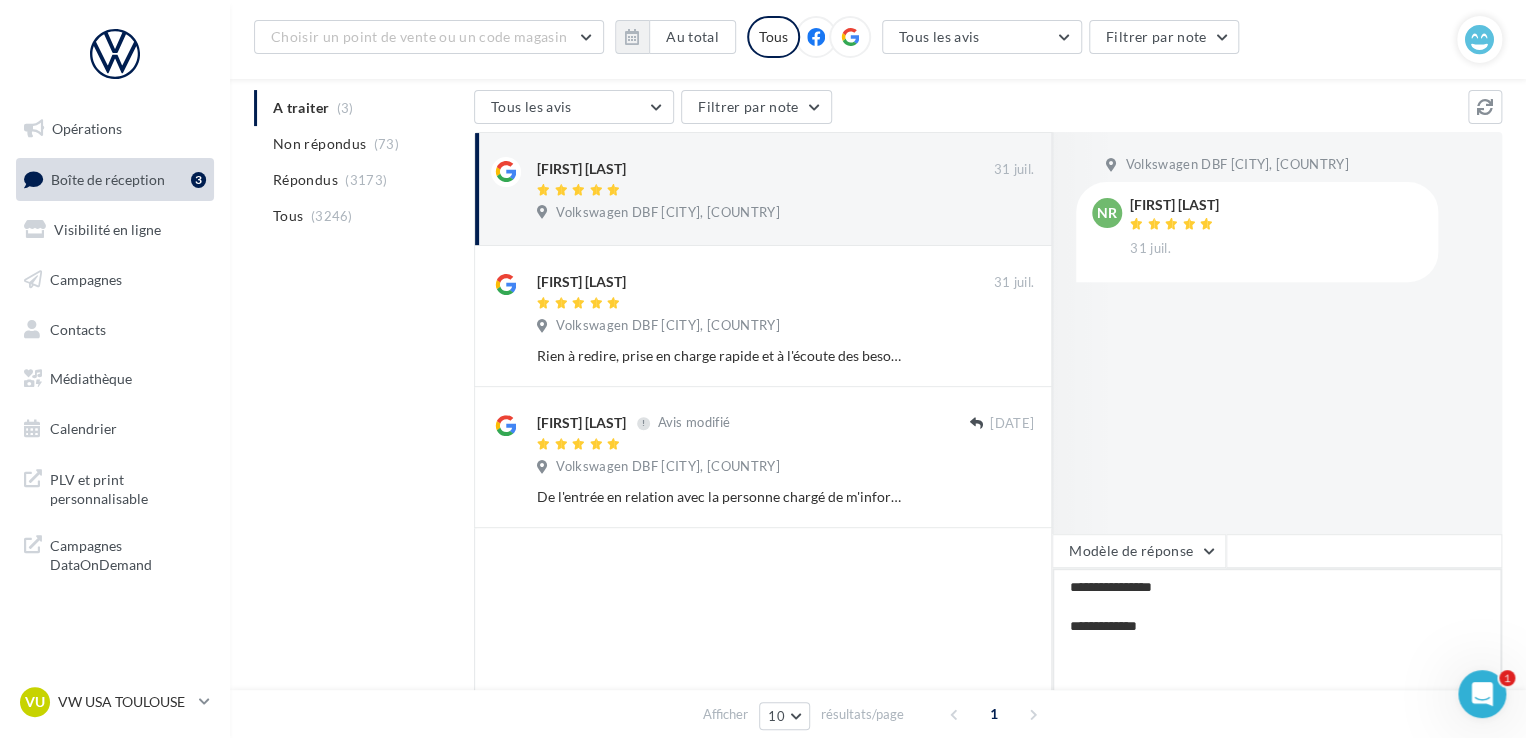 type on "**********" 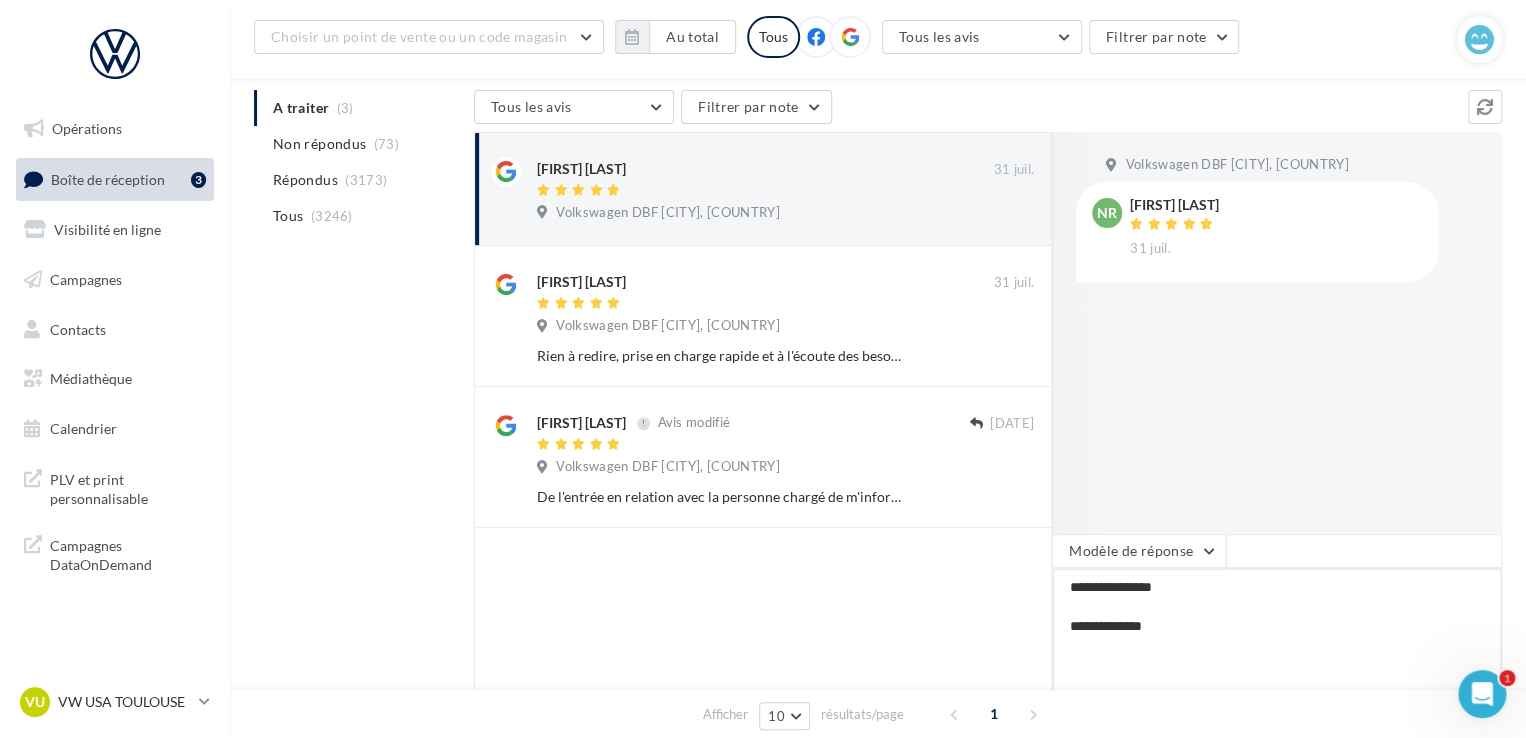 type on "**********" 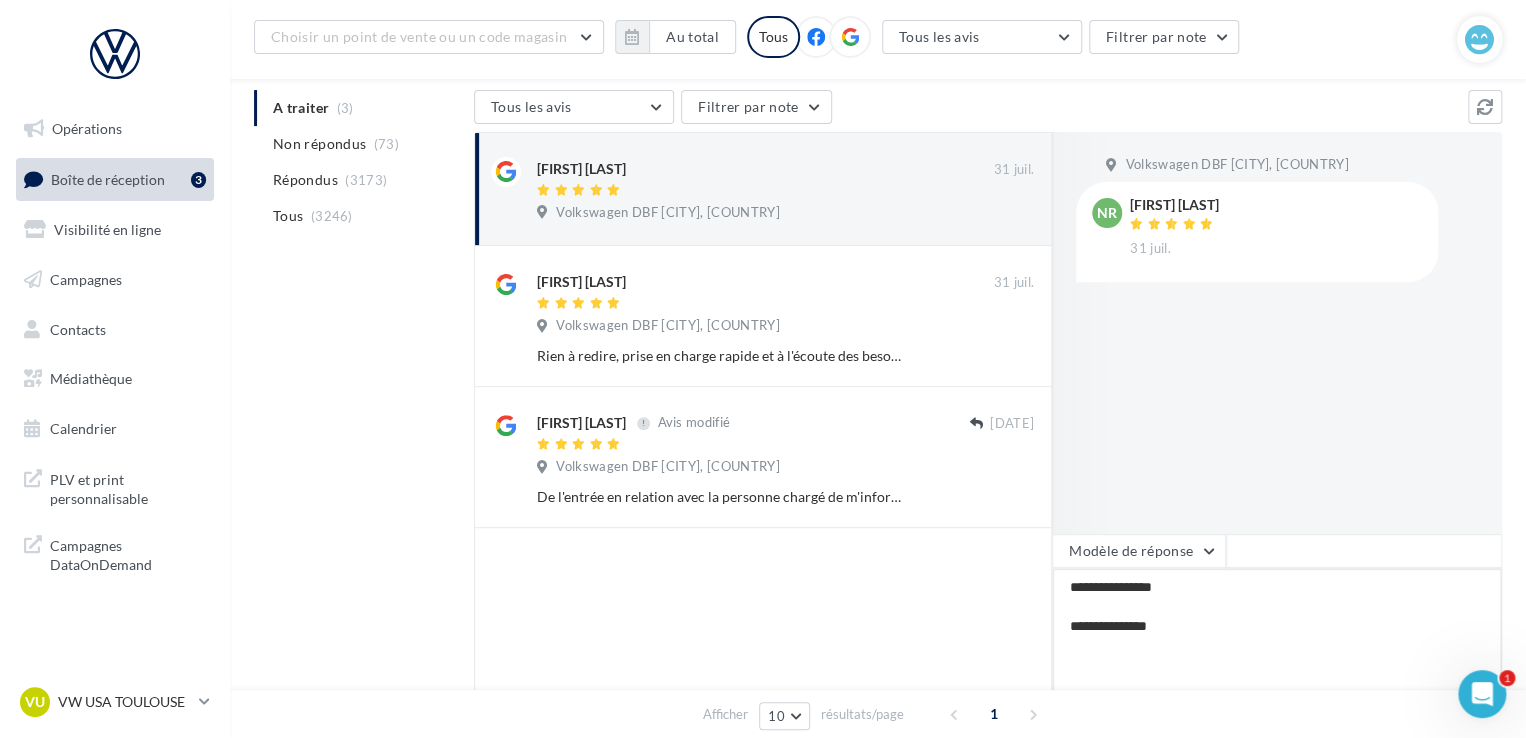 type on "**********" 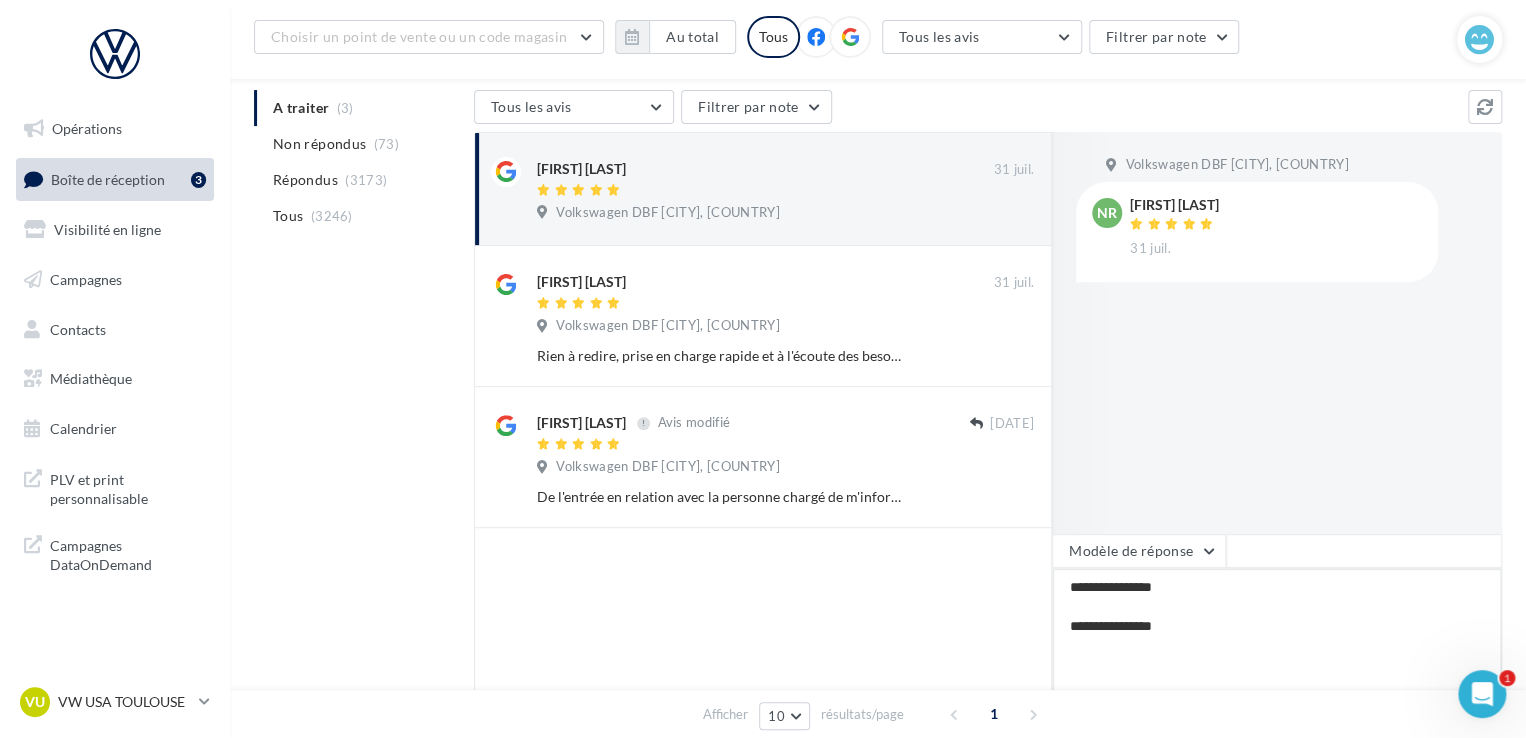 type on "**********" 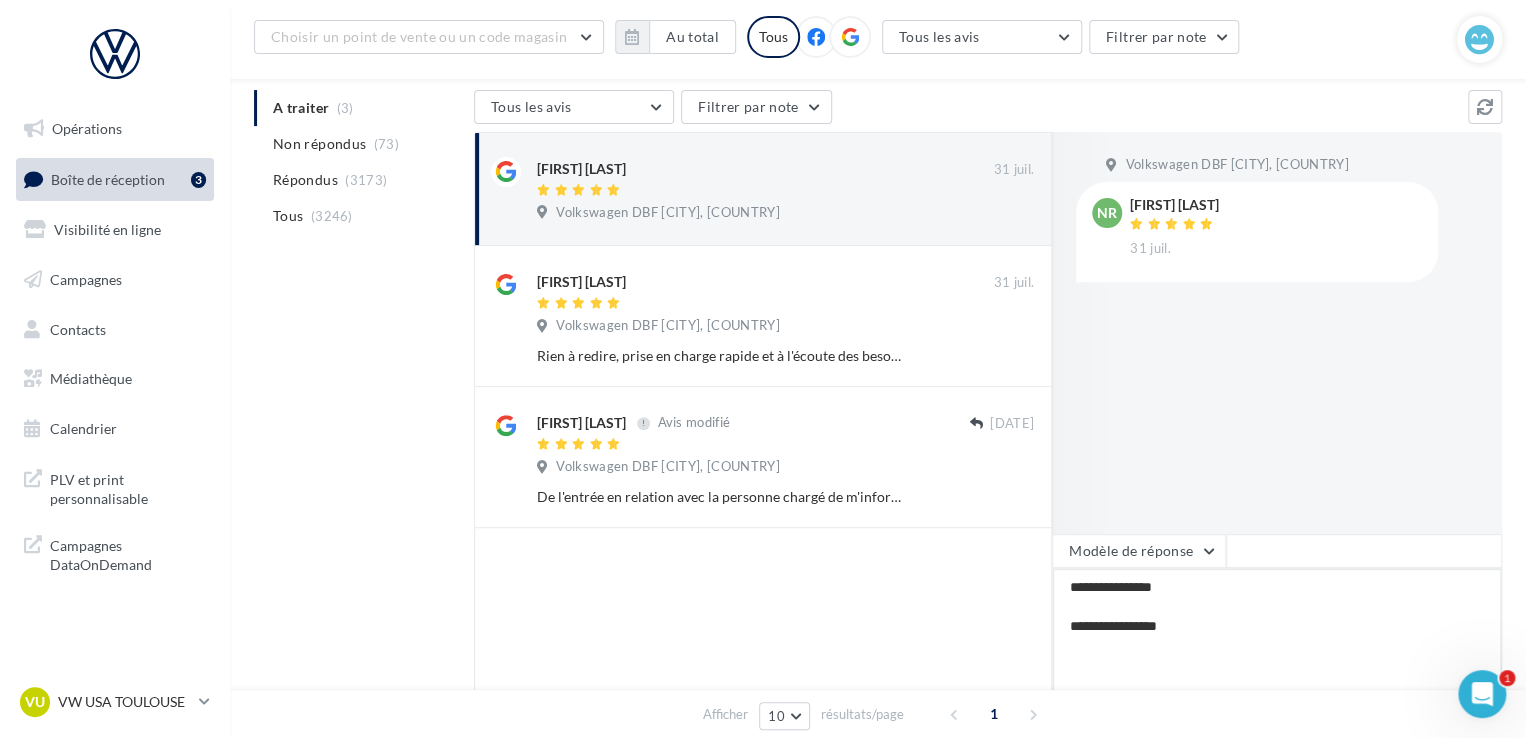 type on "**********" 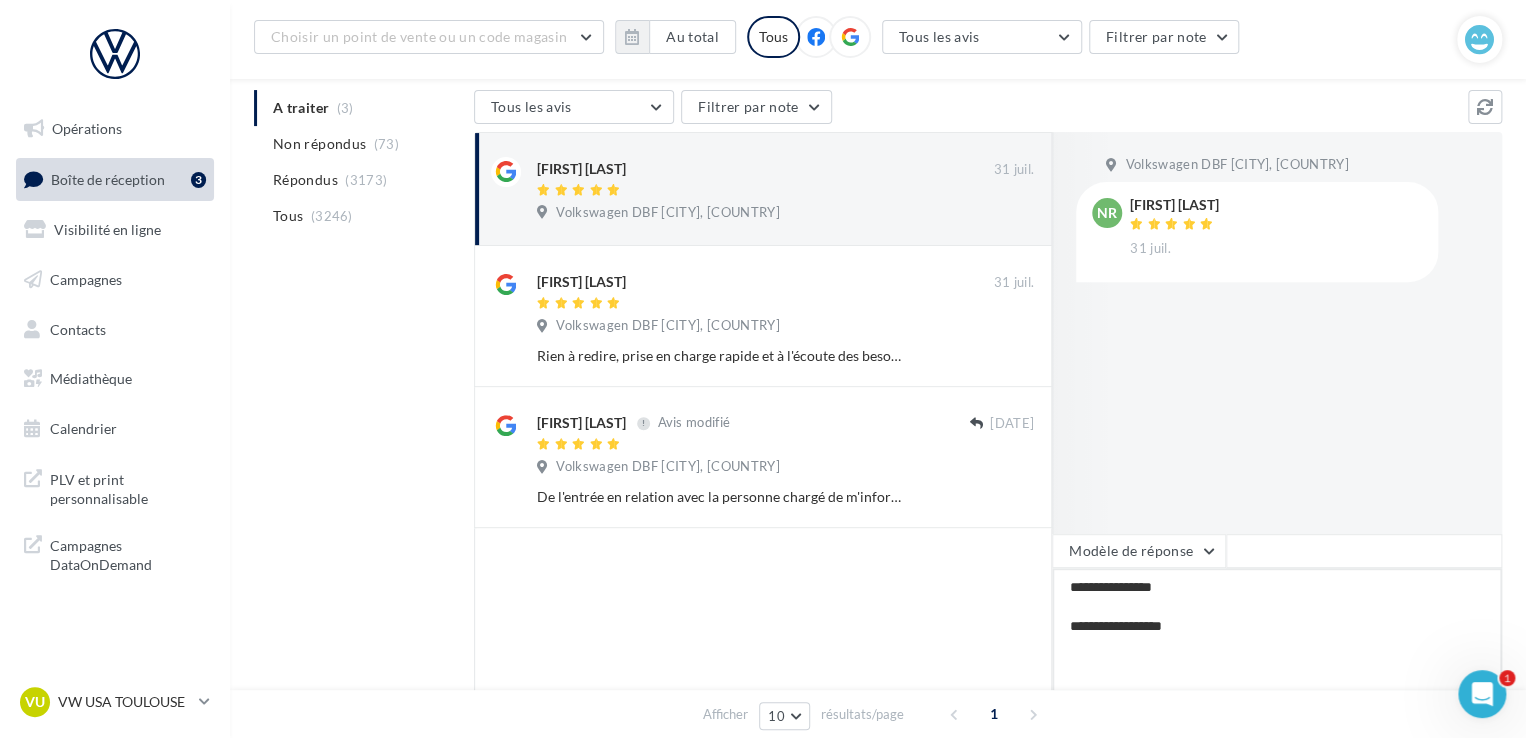 type on "**********" 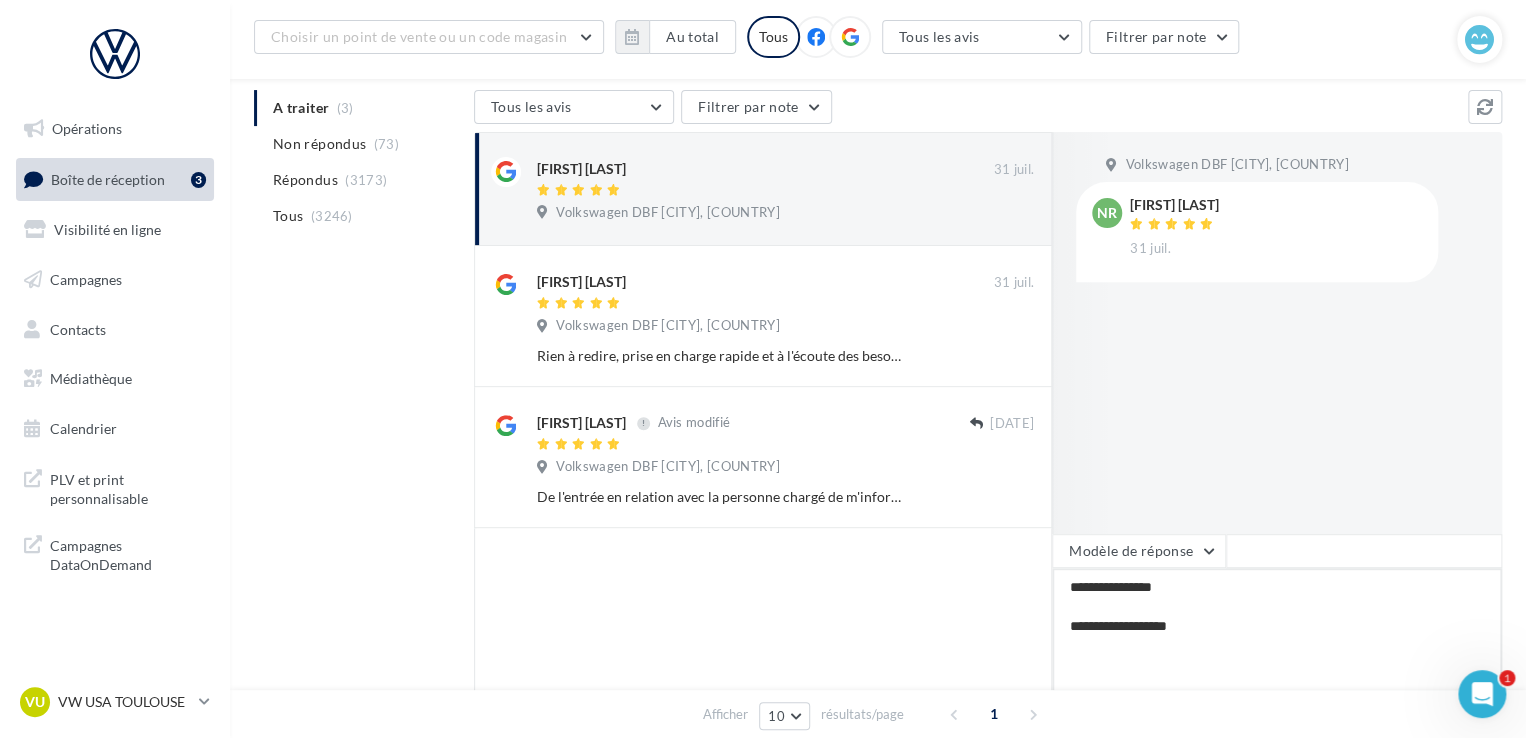 type on "**********" 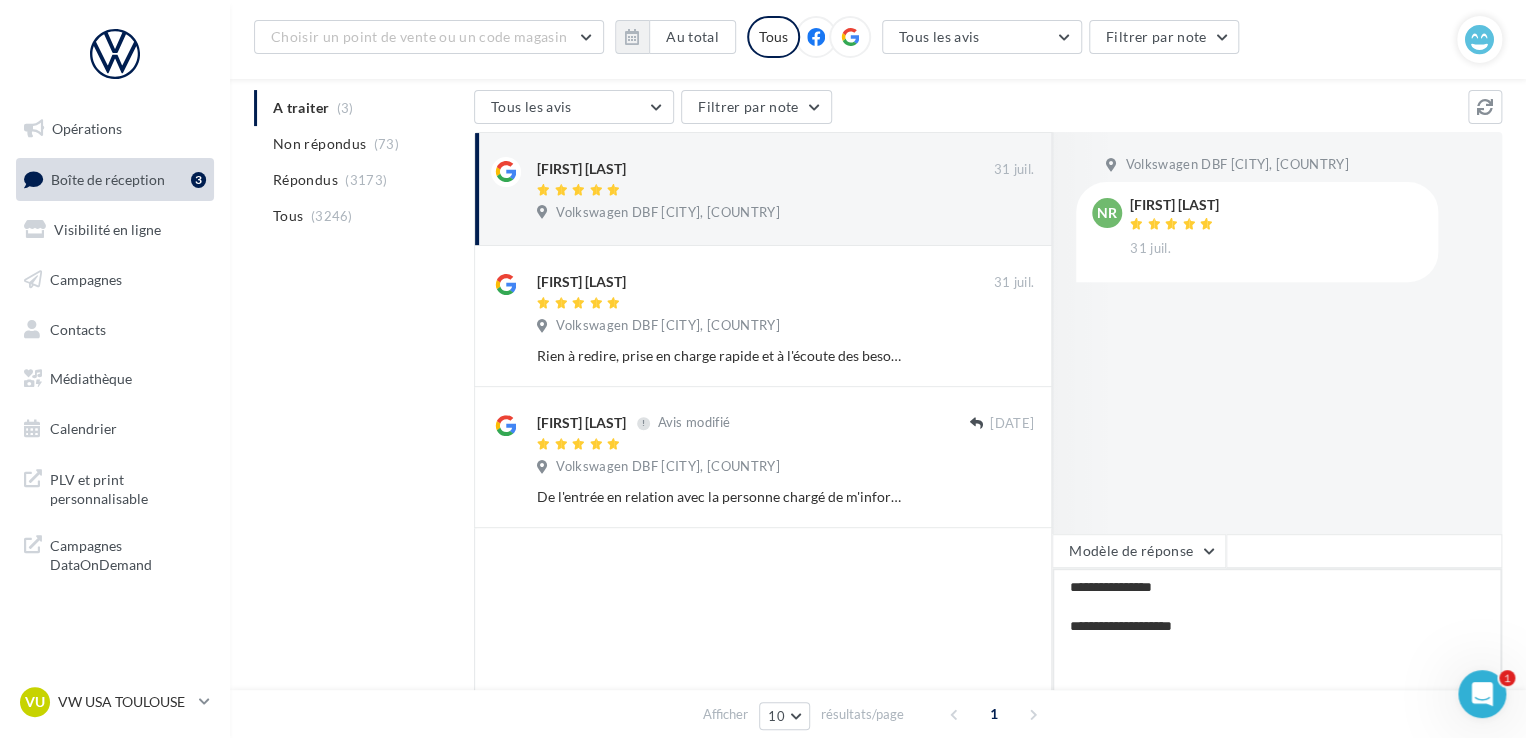 type on "**********" 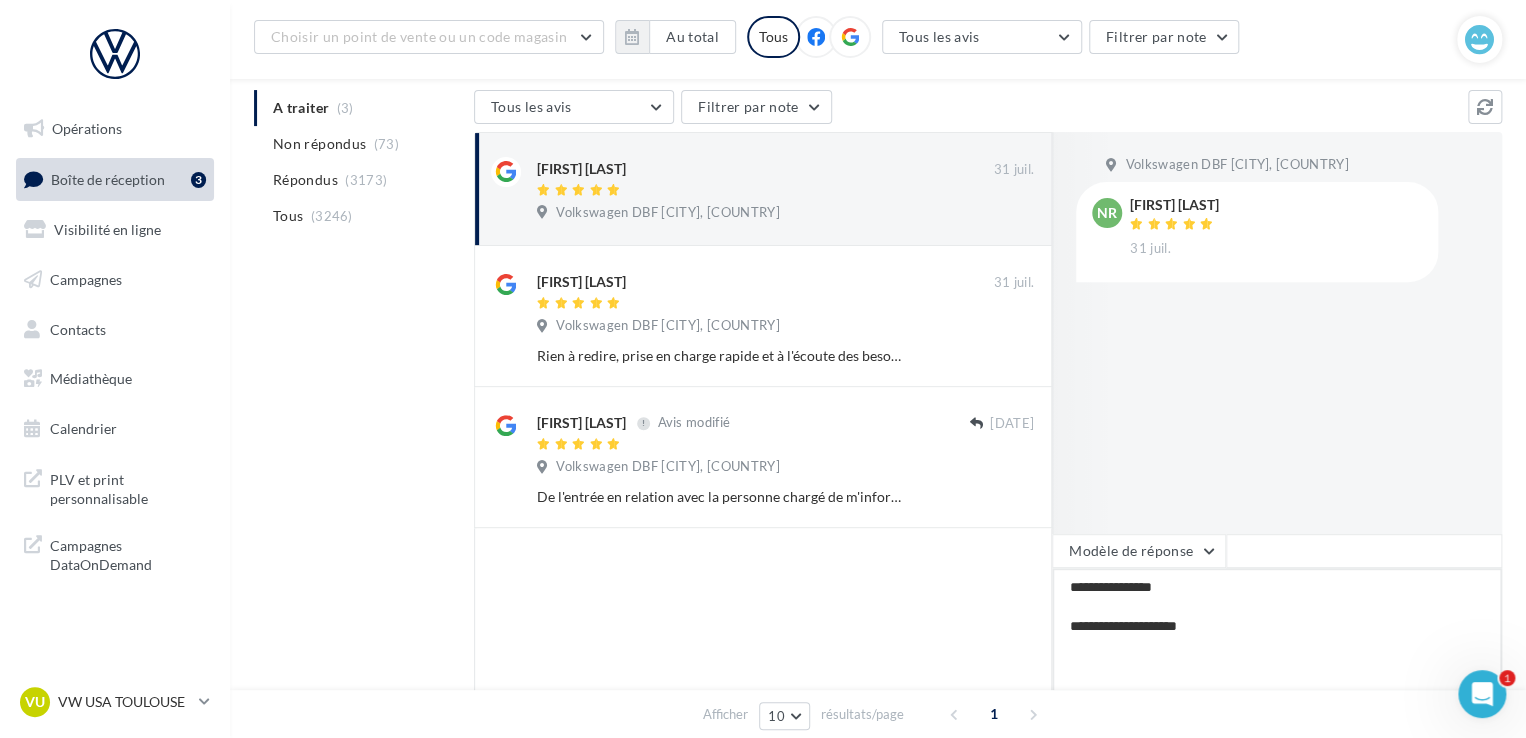 type on "**********" 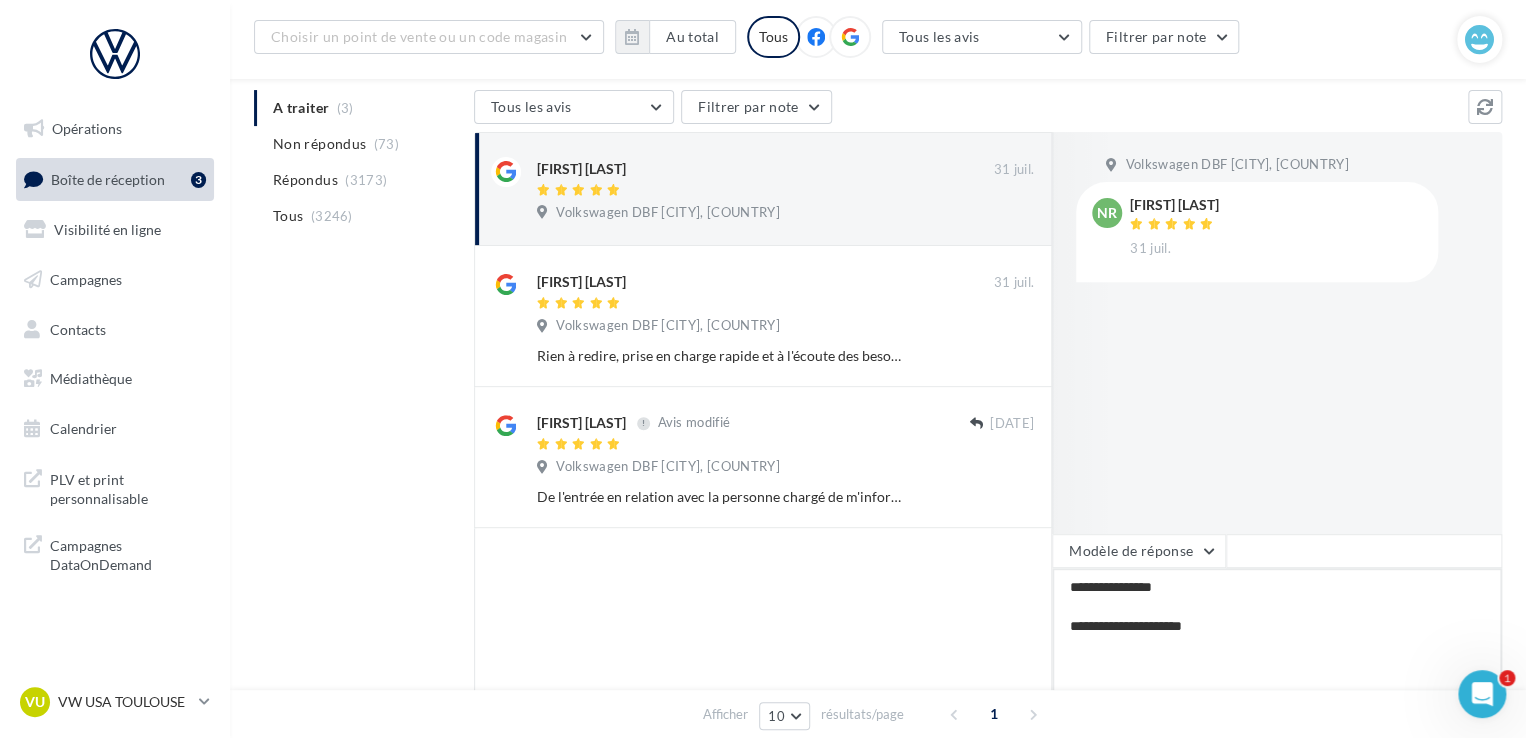 type on "**********" 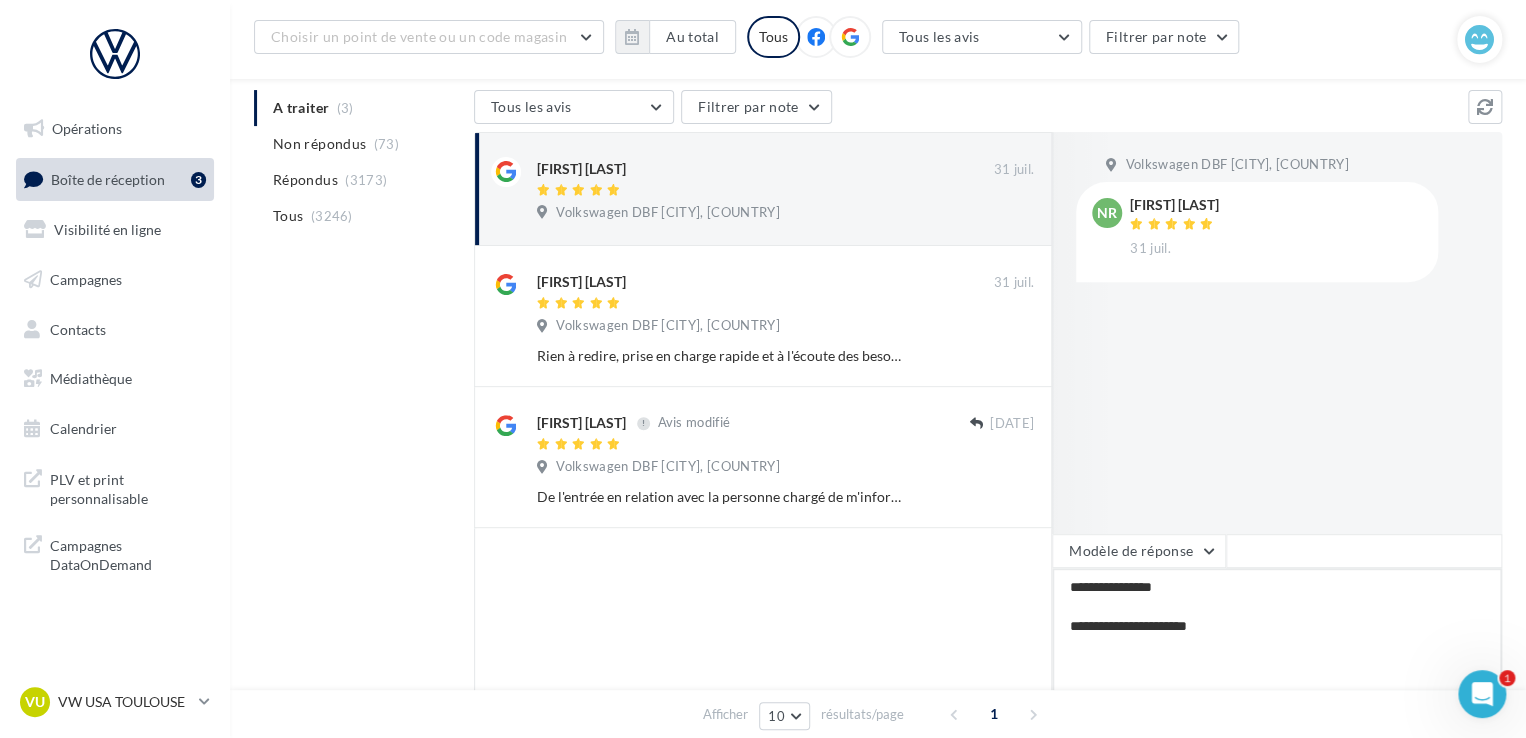 type on "**********" 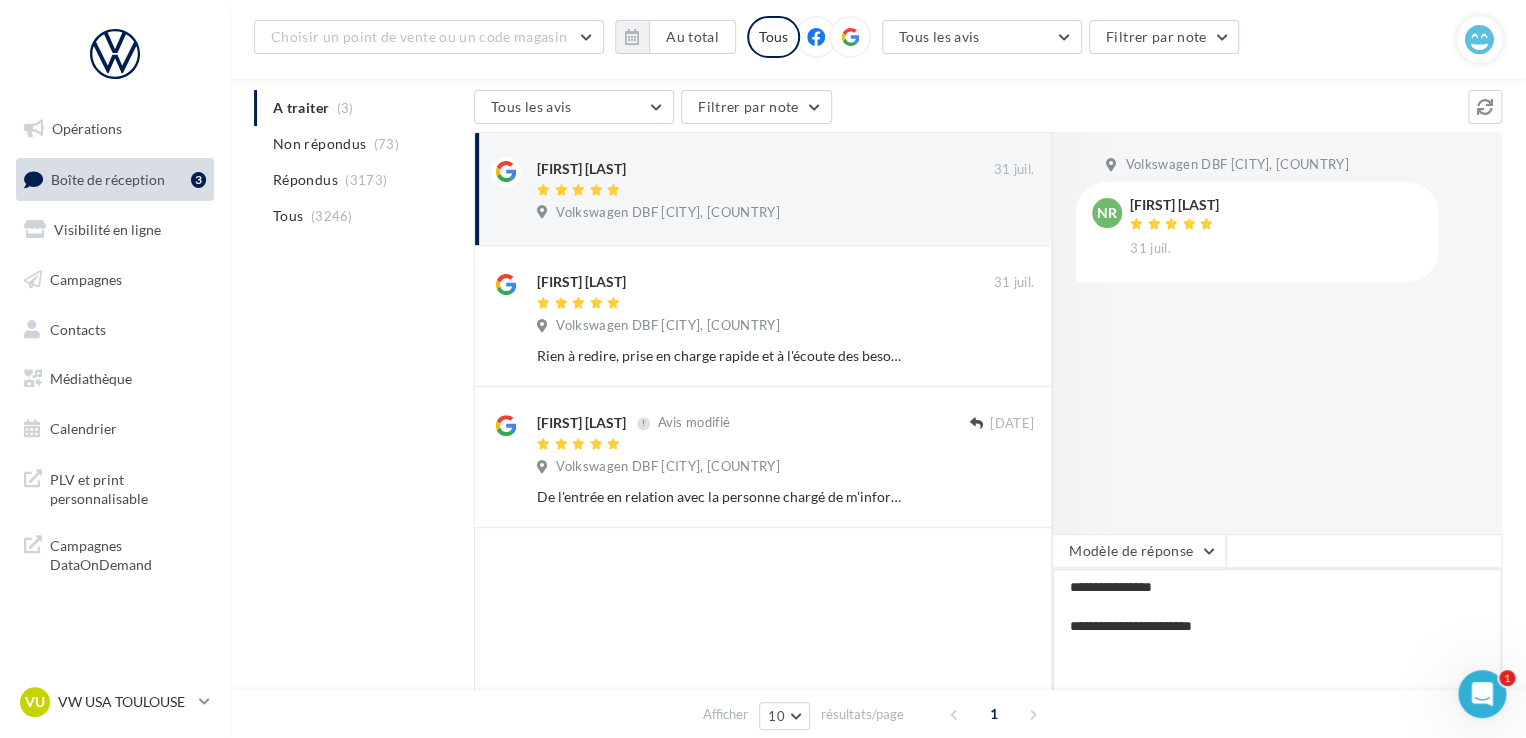 type on "**********" 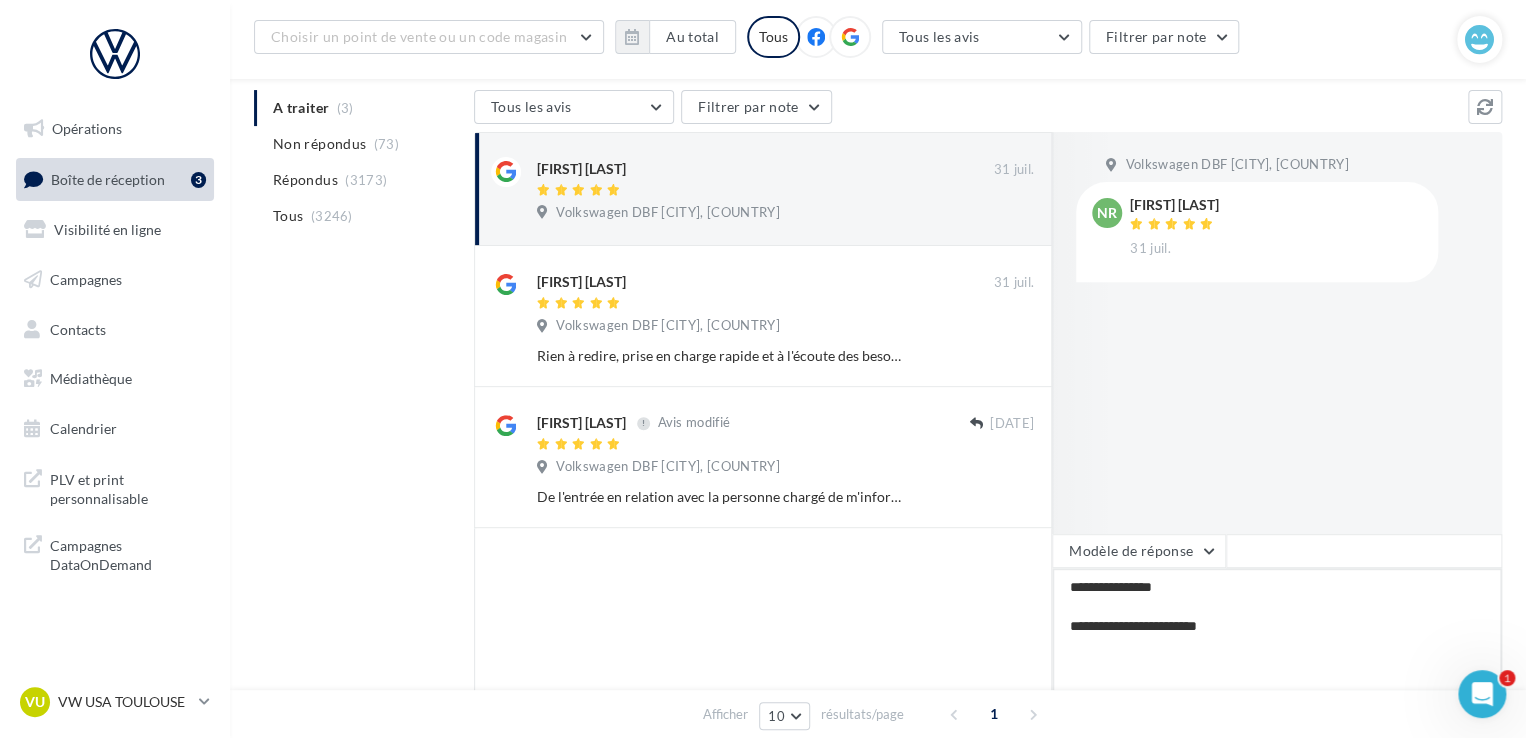 type on "**********" 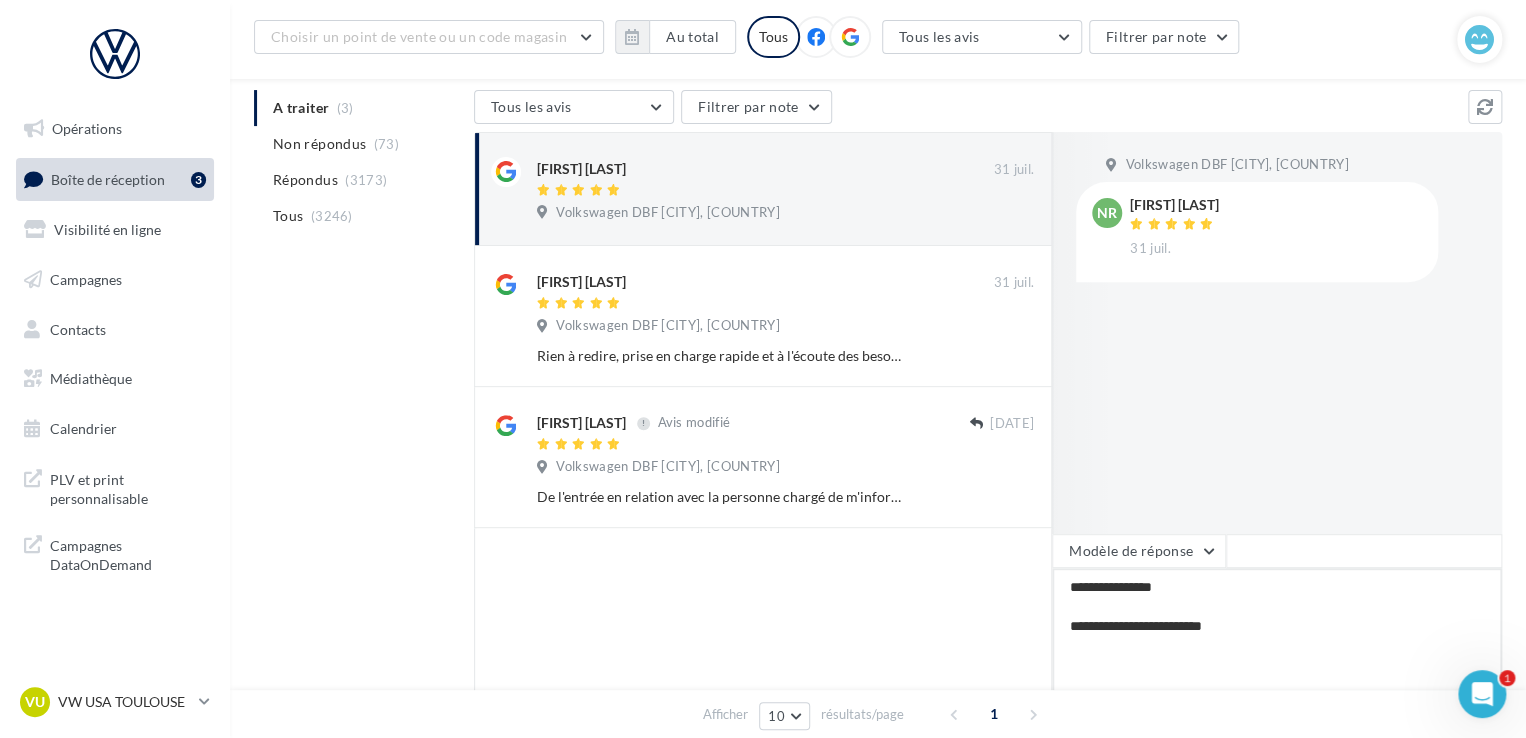 type on "**********" 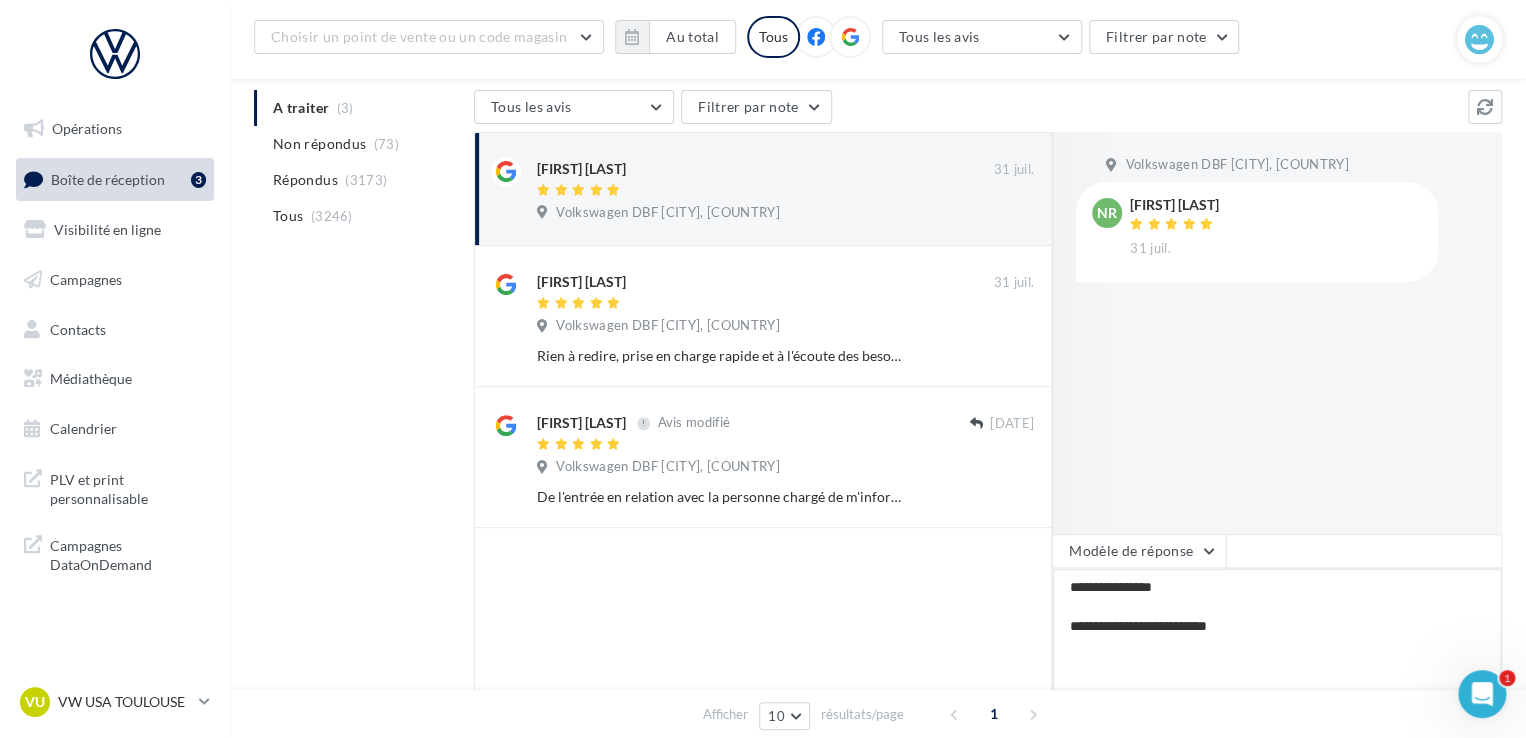 type on "**********" 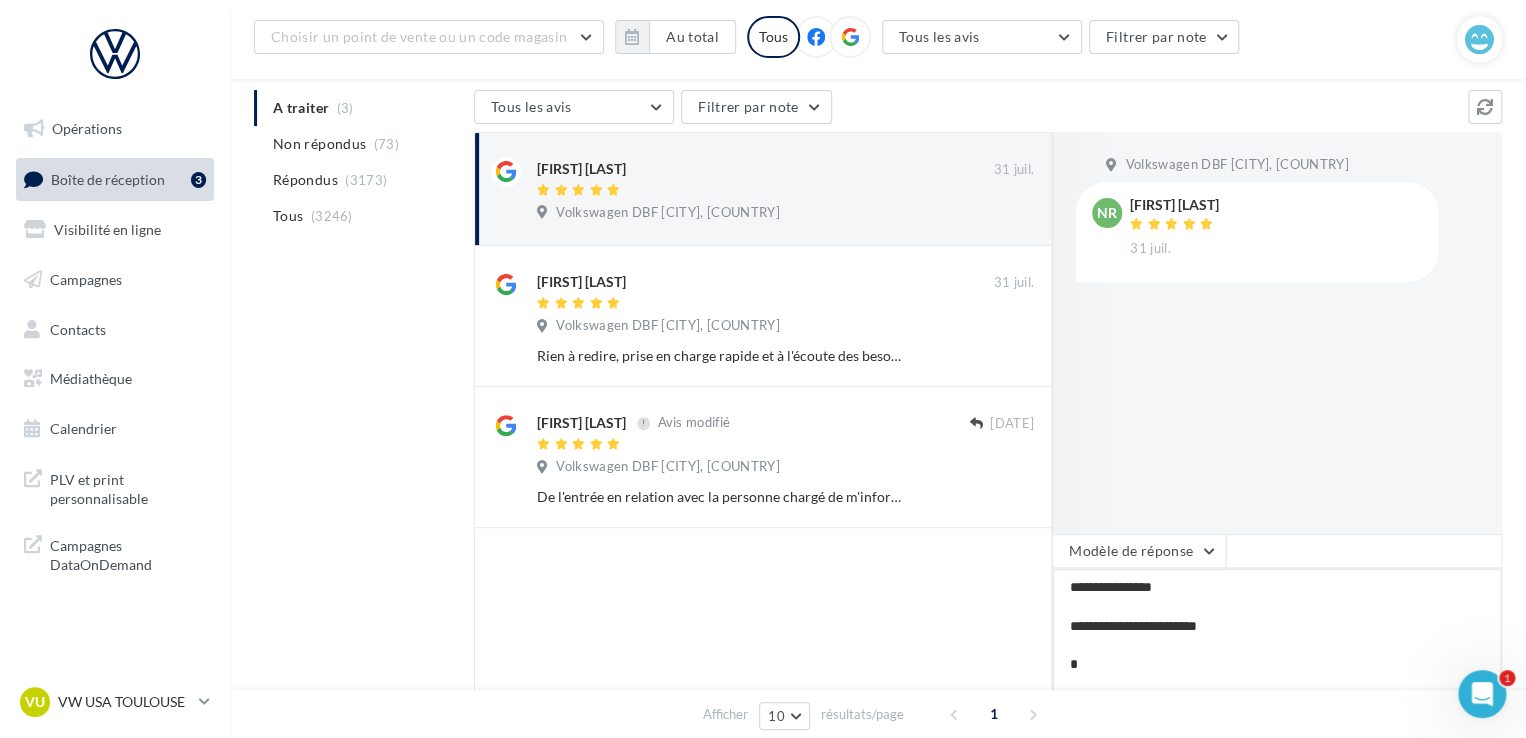 type on "**********" 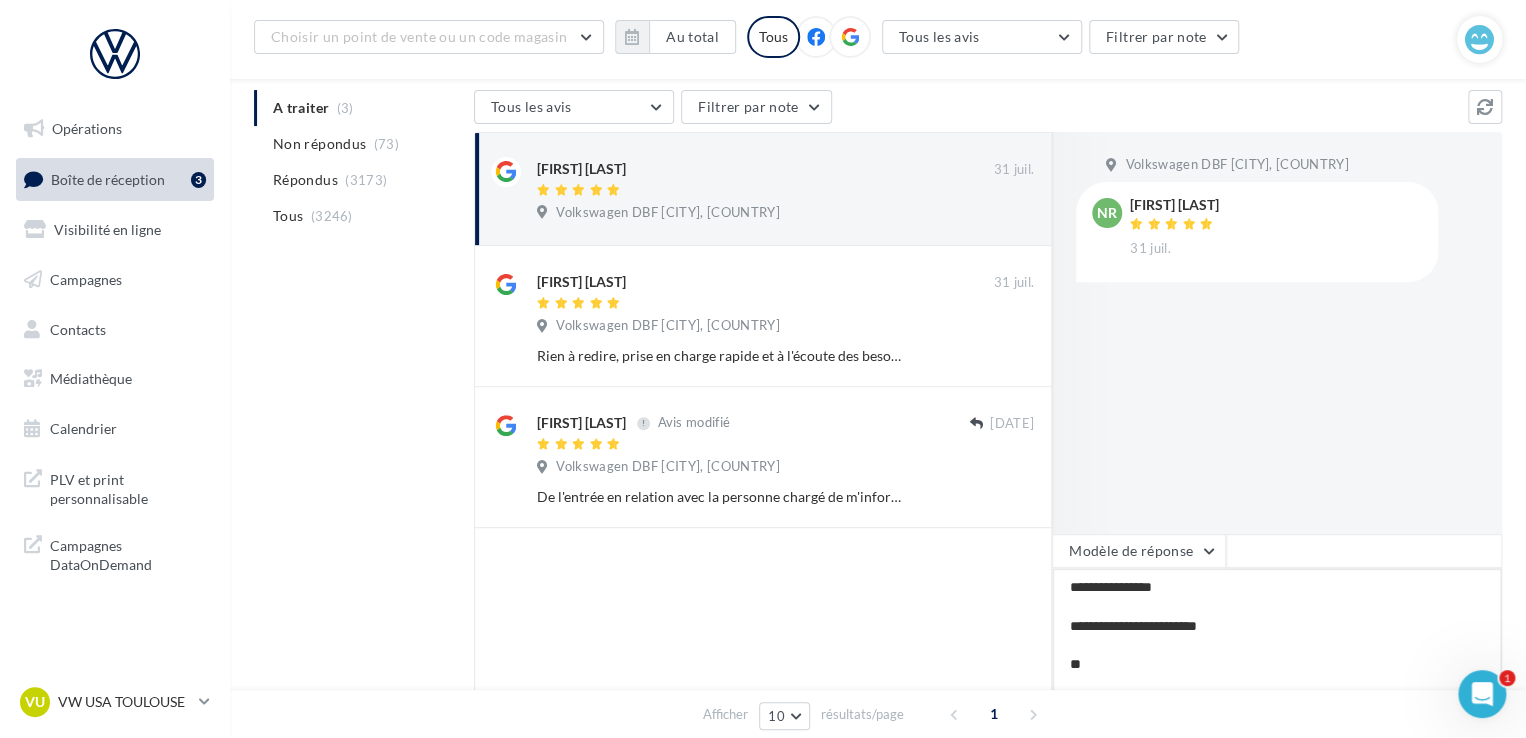 type on "**********" 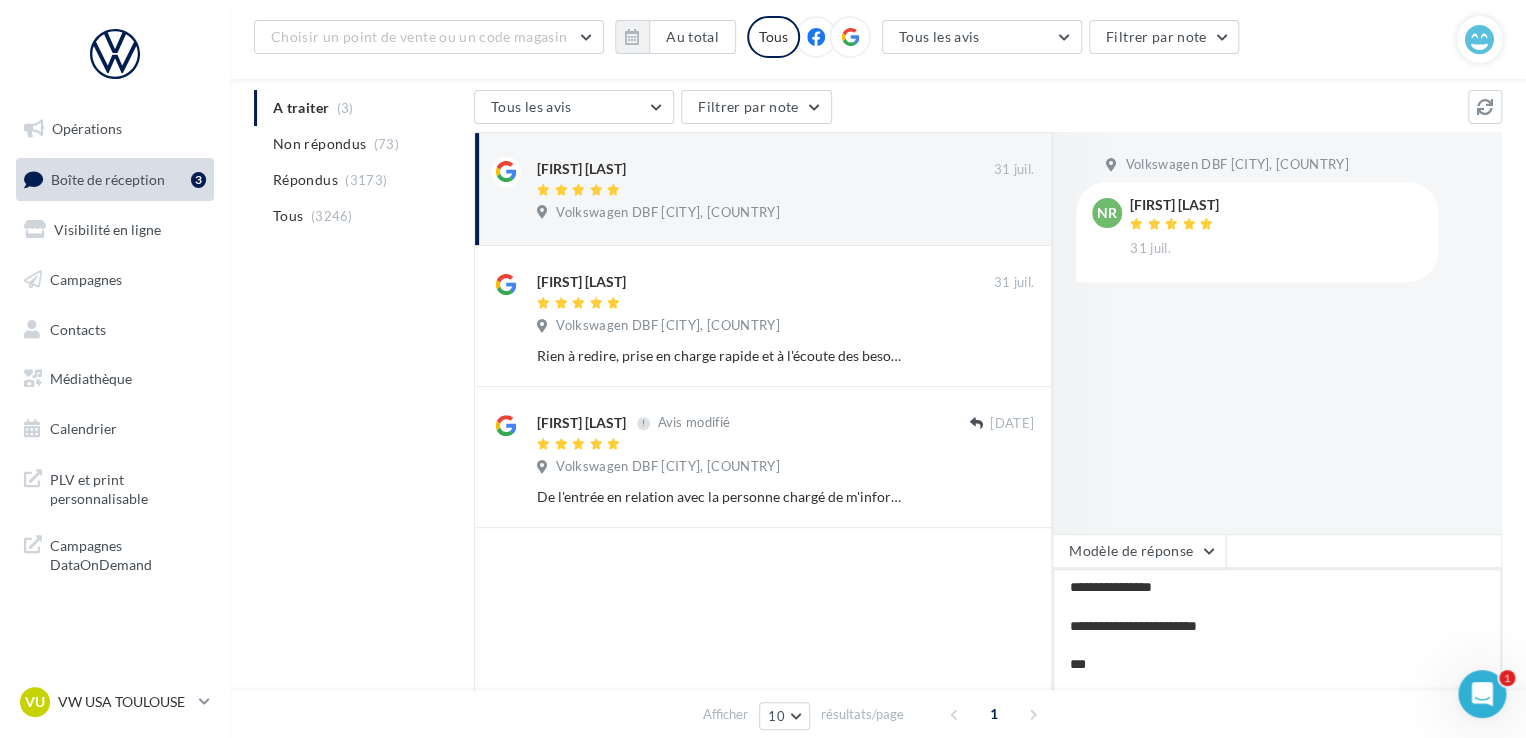 type on "**********" 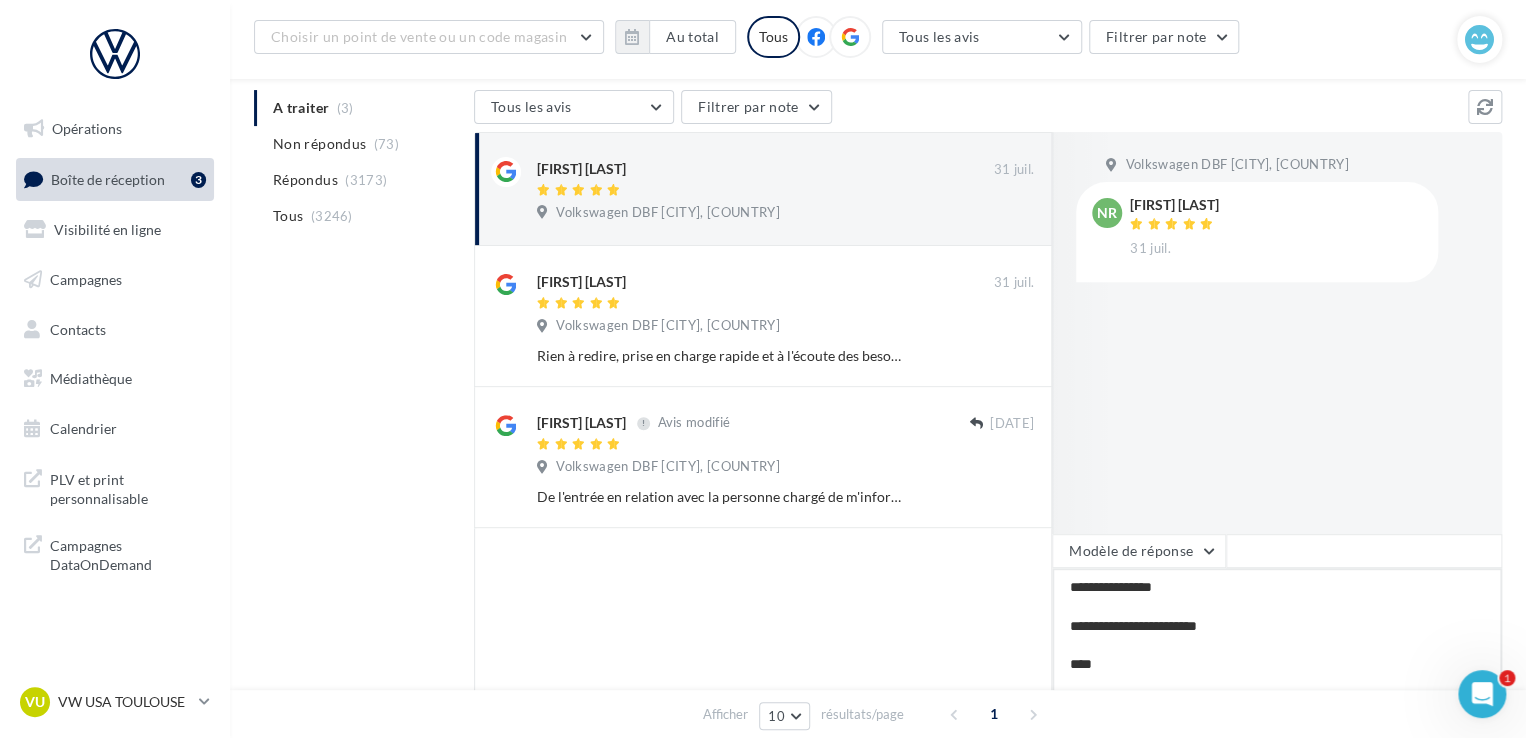 type on "**********" 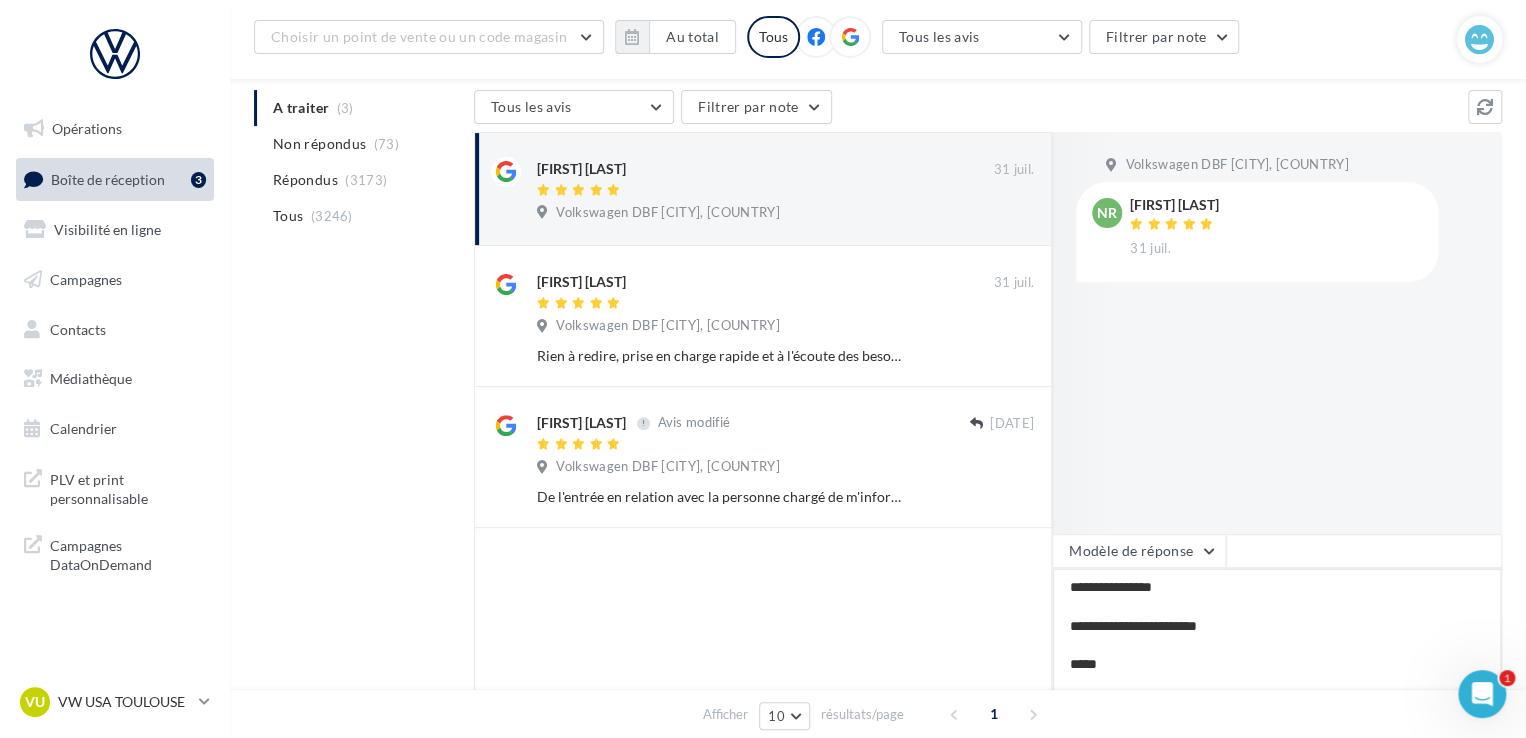 type on "**********" 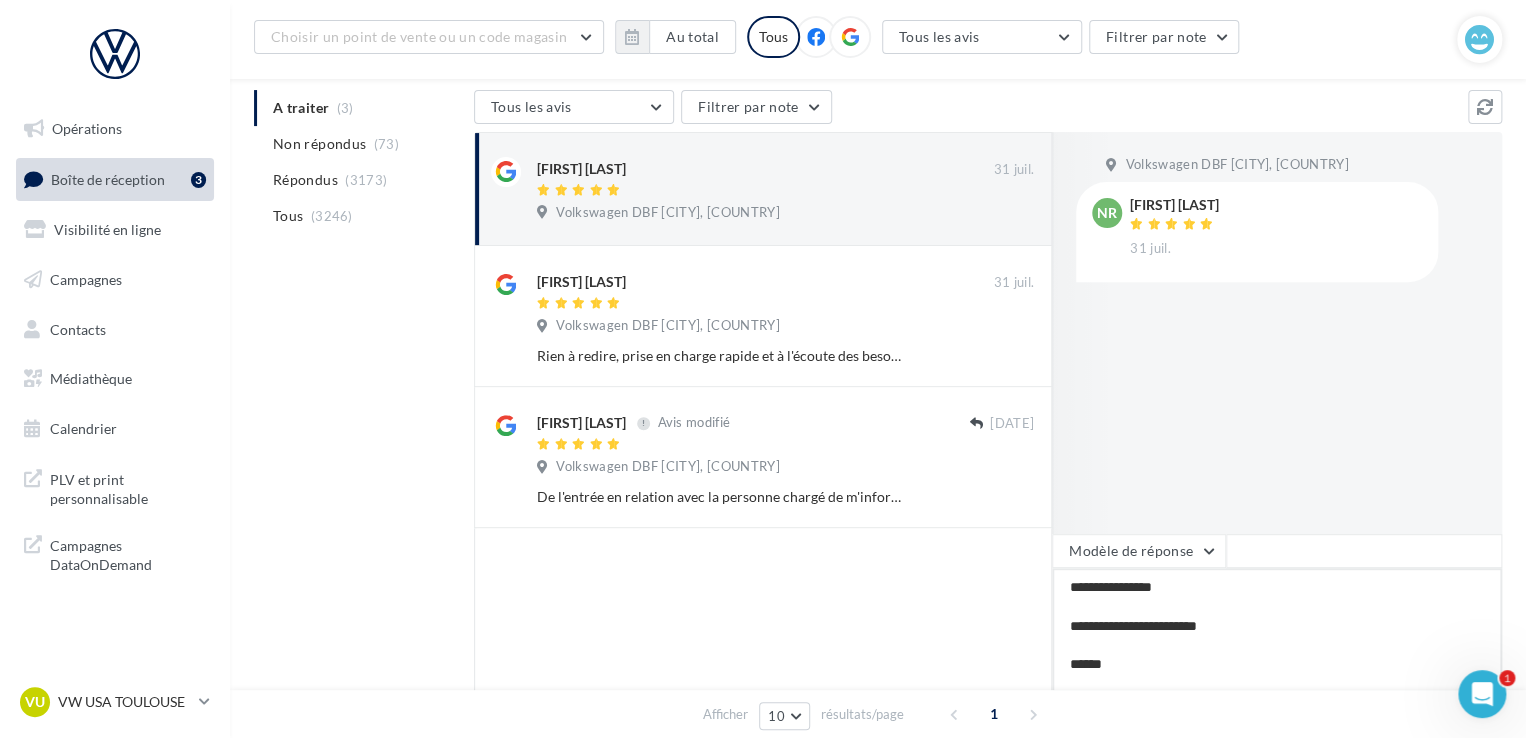 type on "**********" 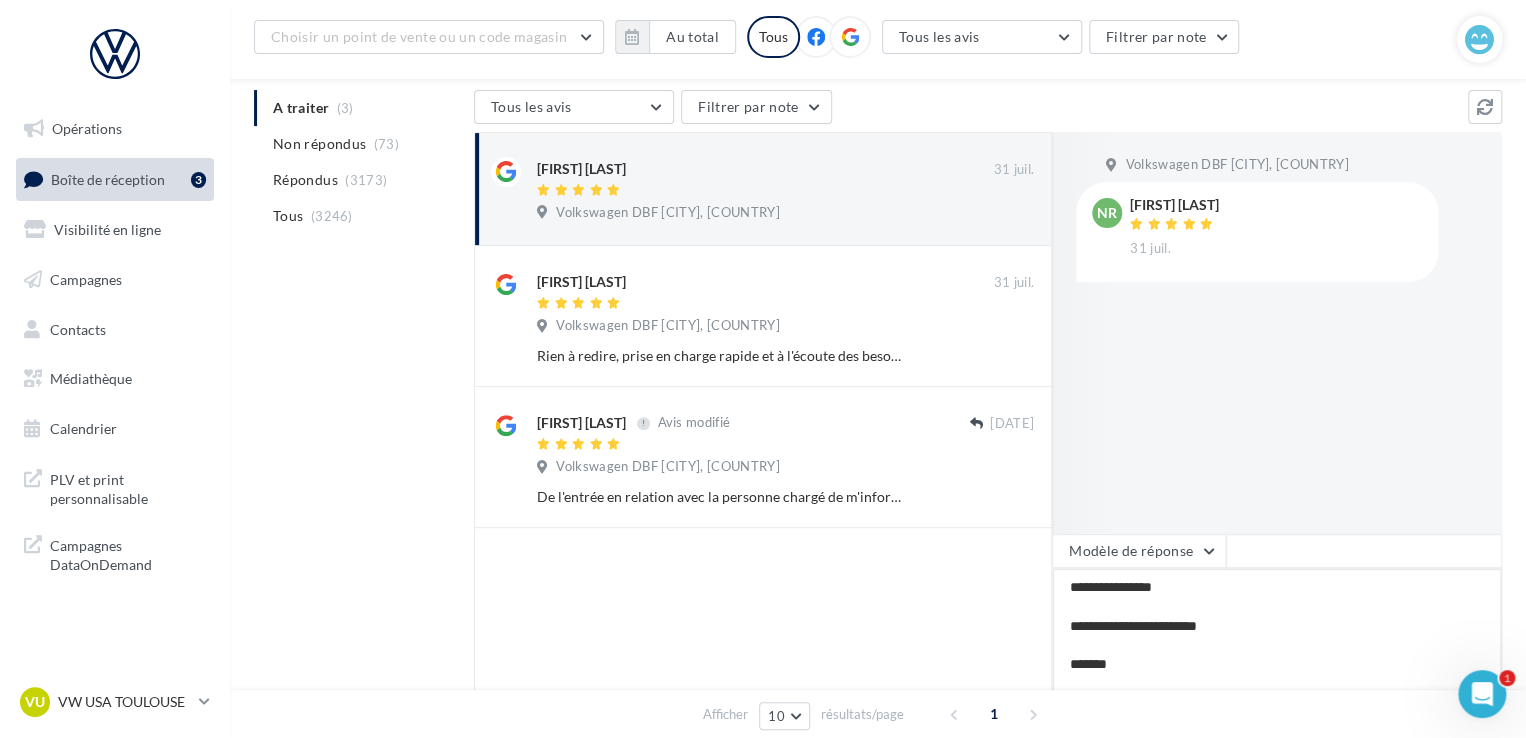 type on "**********" 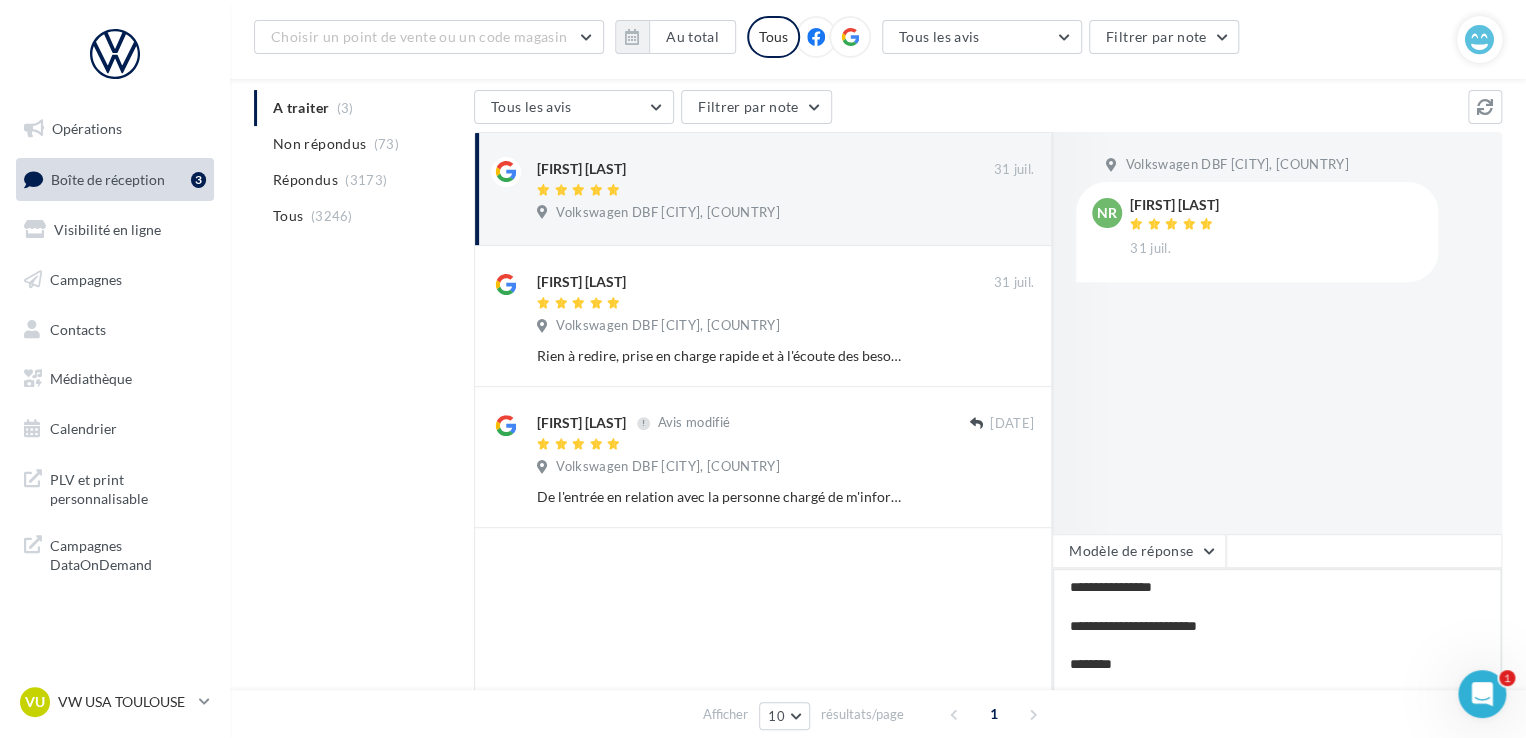type on "**********" 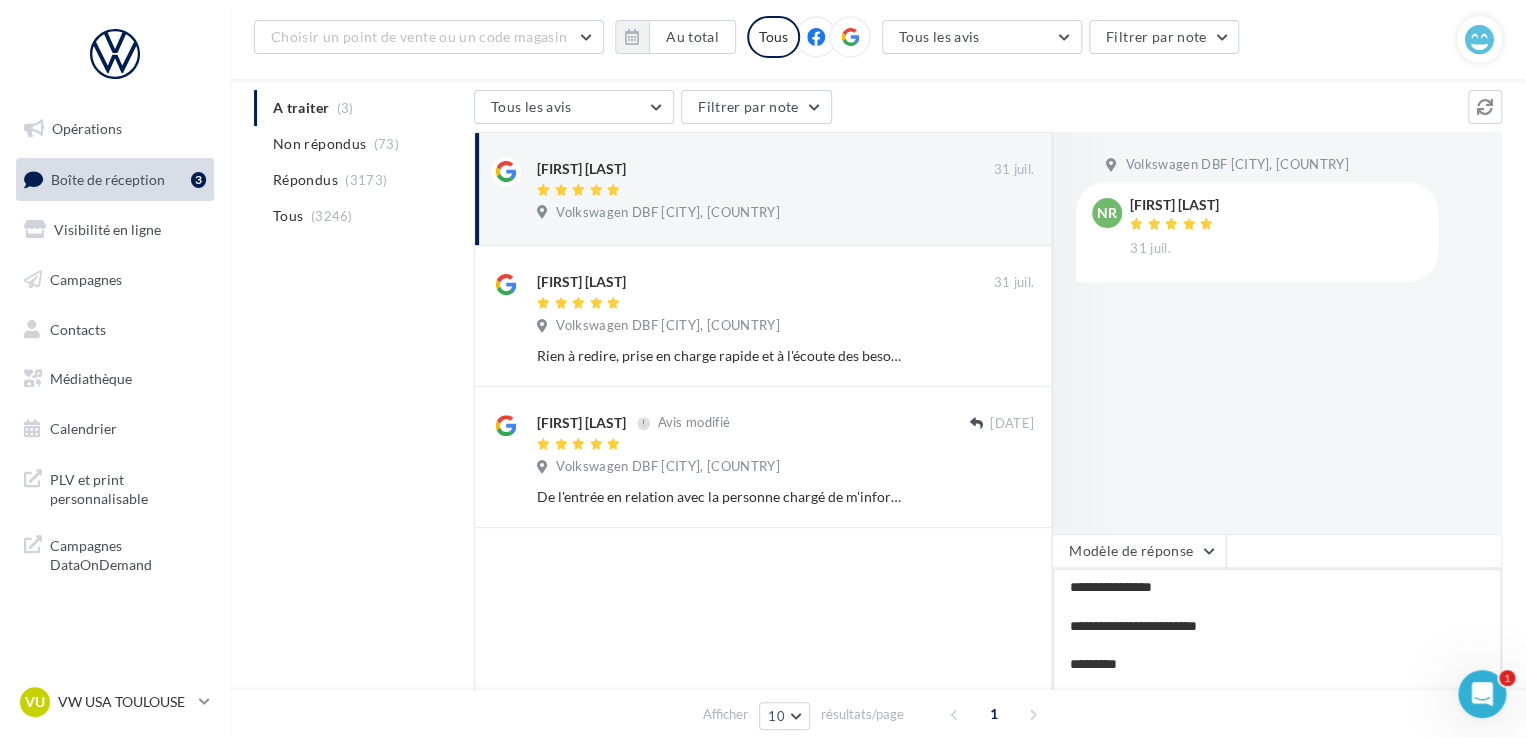 type on "**********" 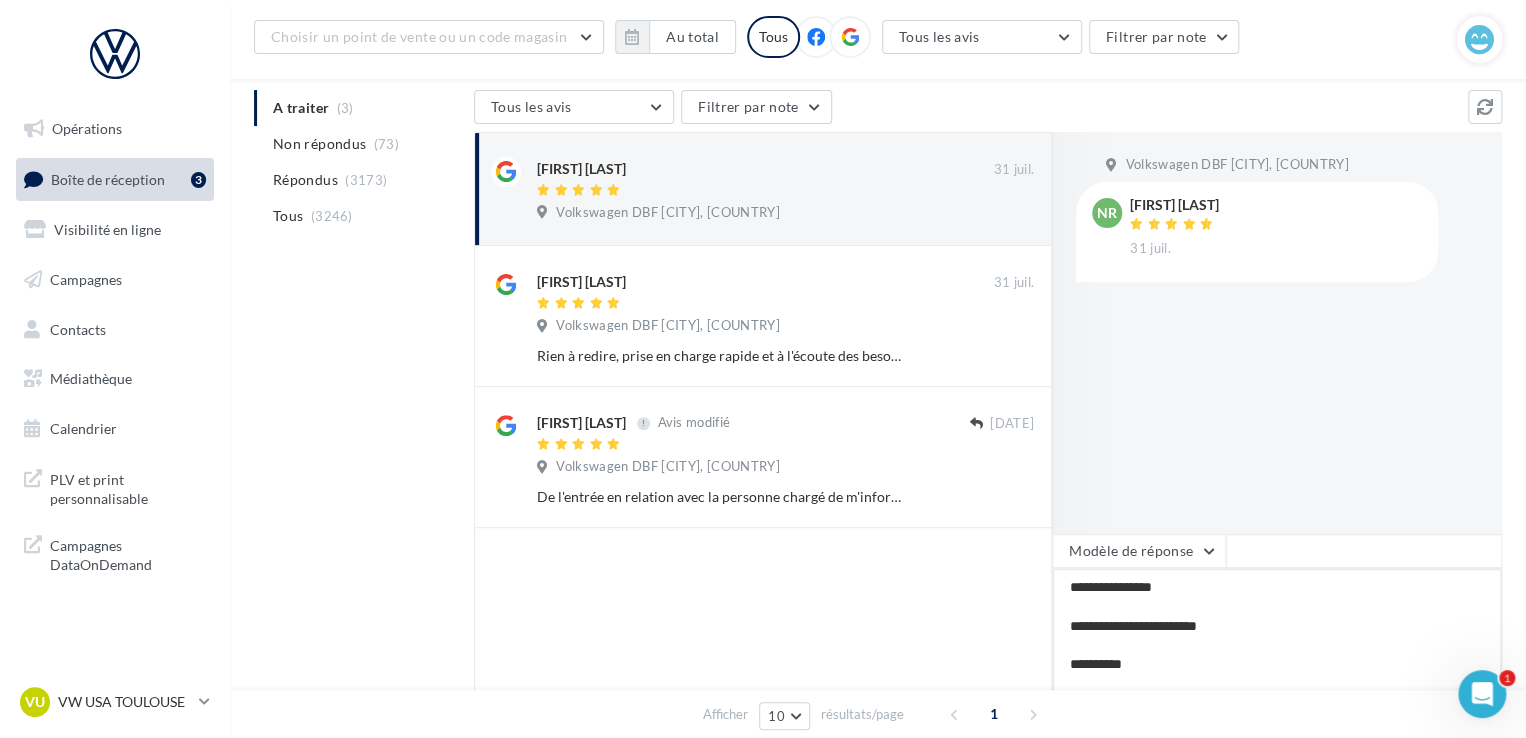 type on "**********" 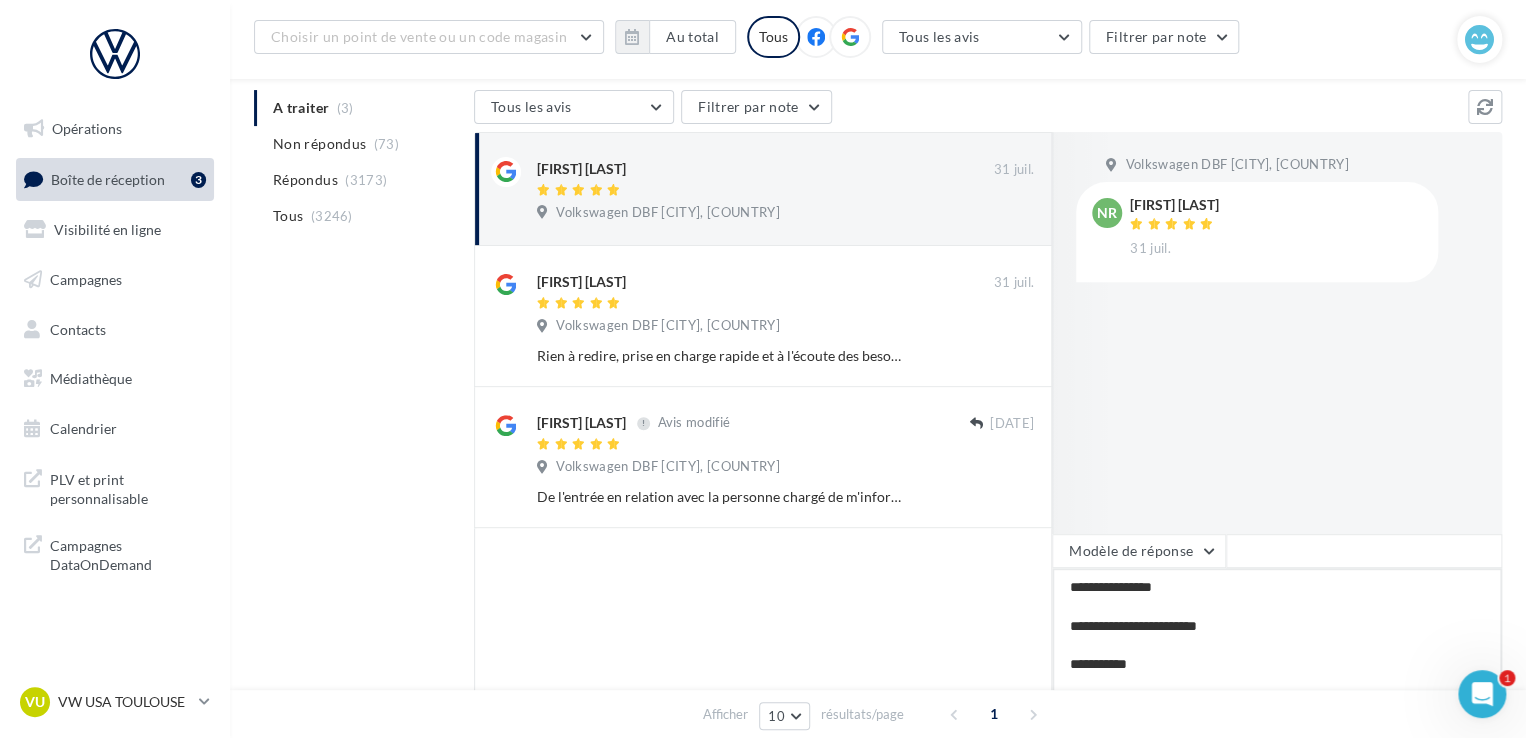 type on "**********" 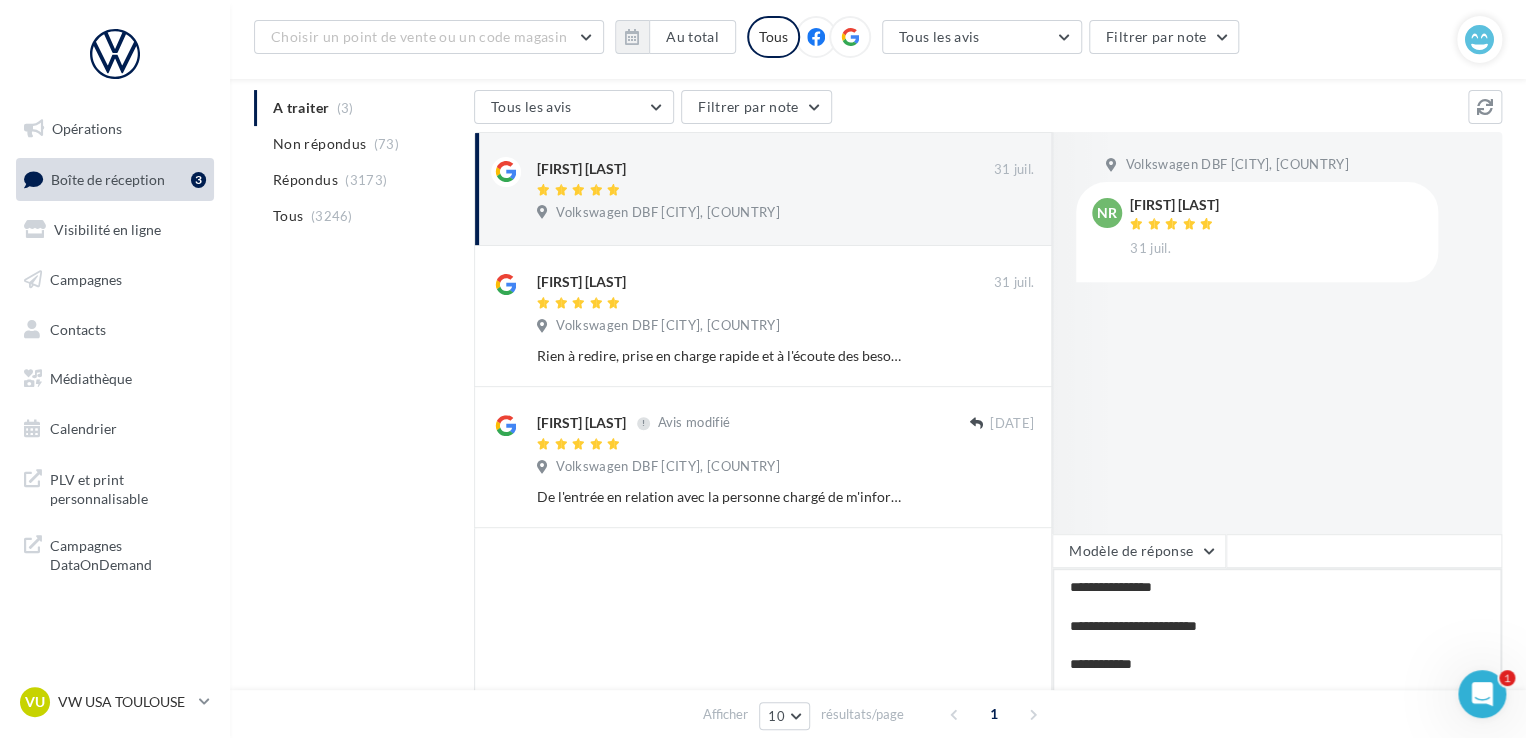 type on "**********" 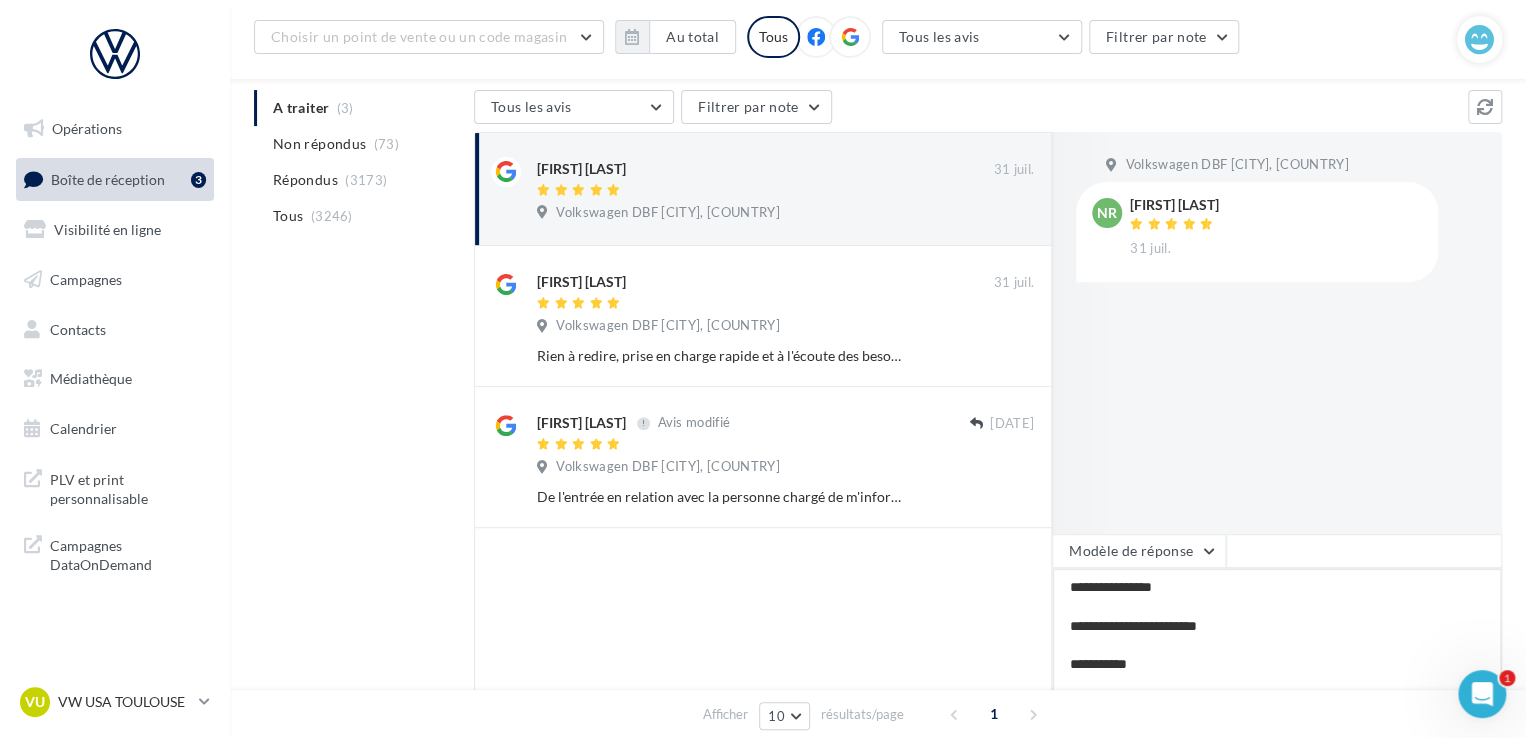 type on "**********" 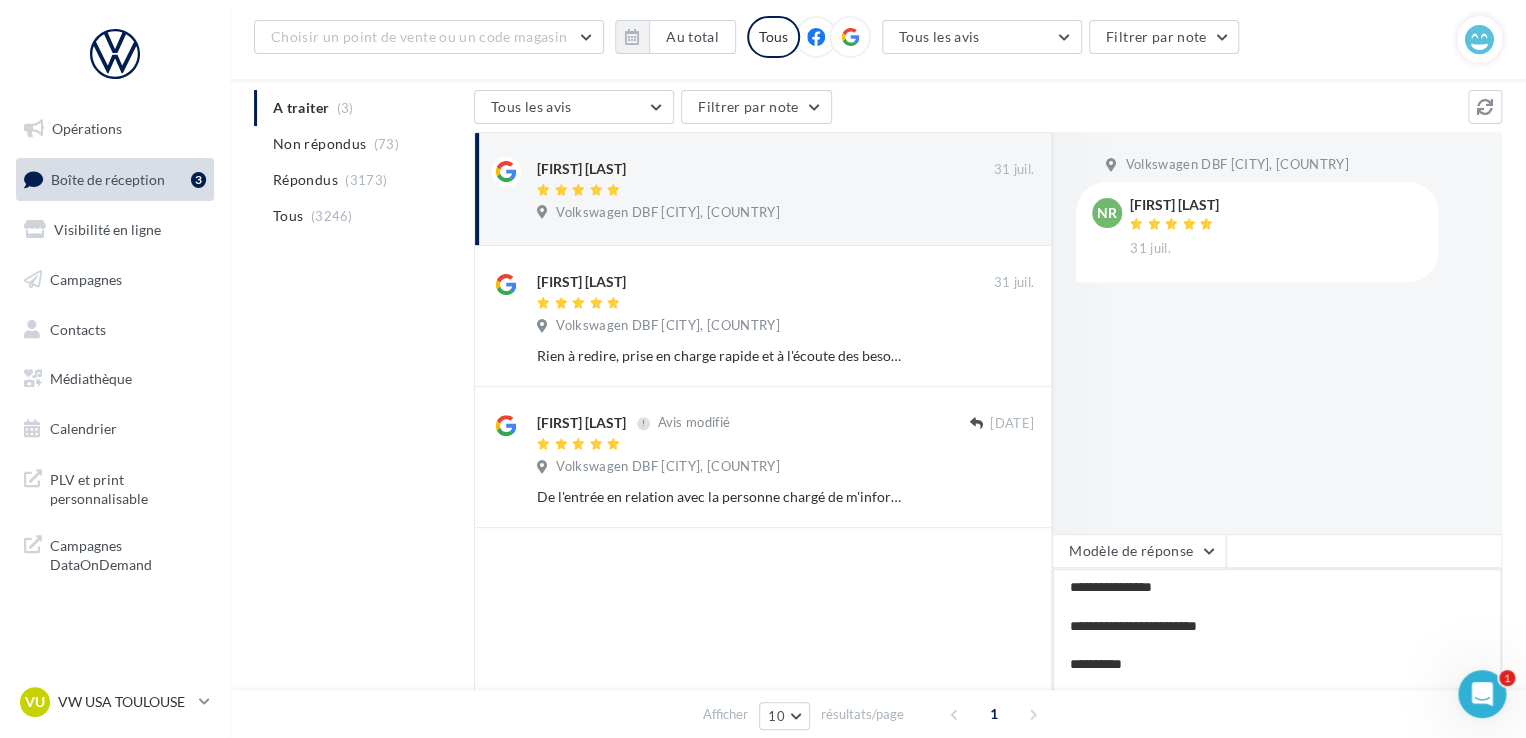 type on "**********" 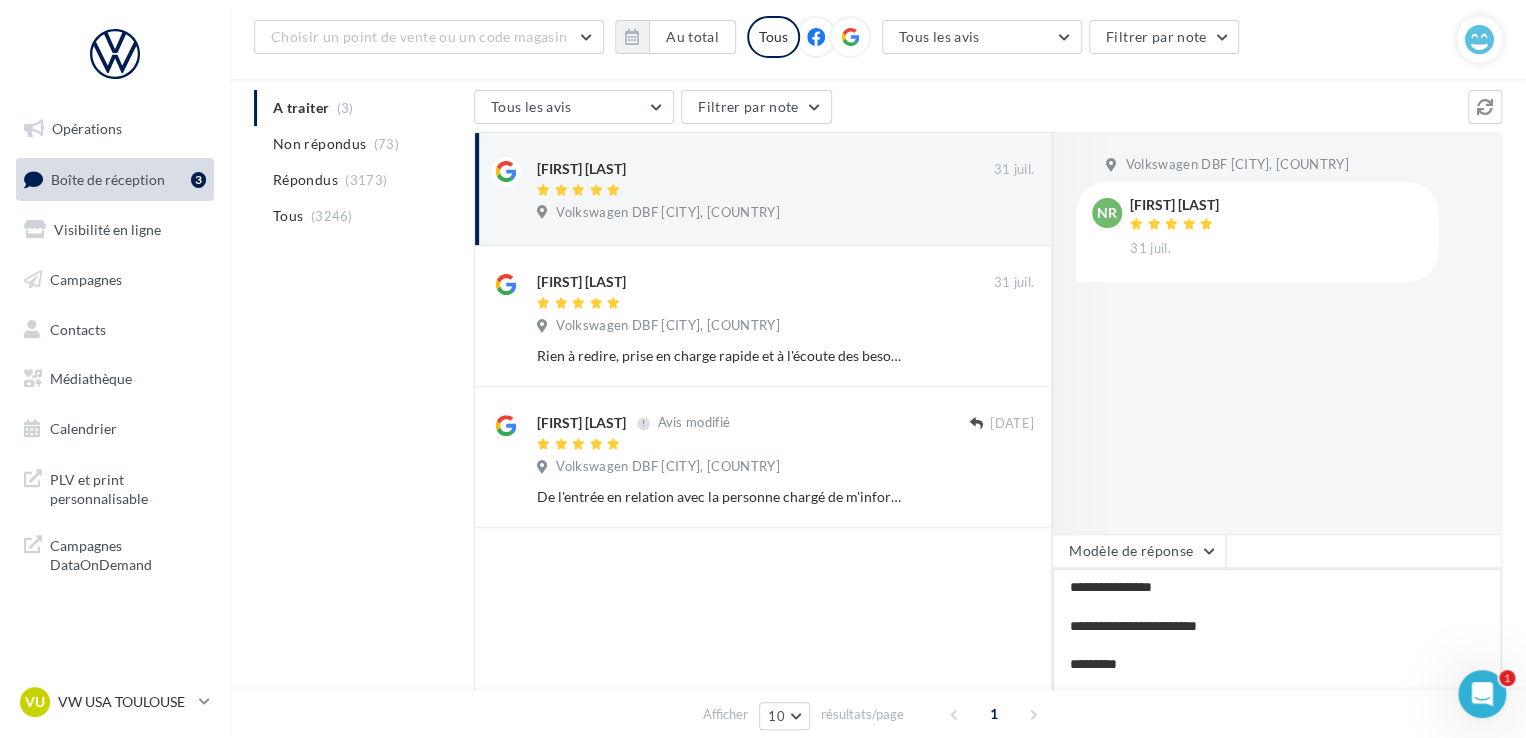 type on "**********" 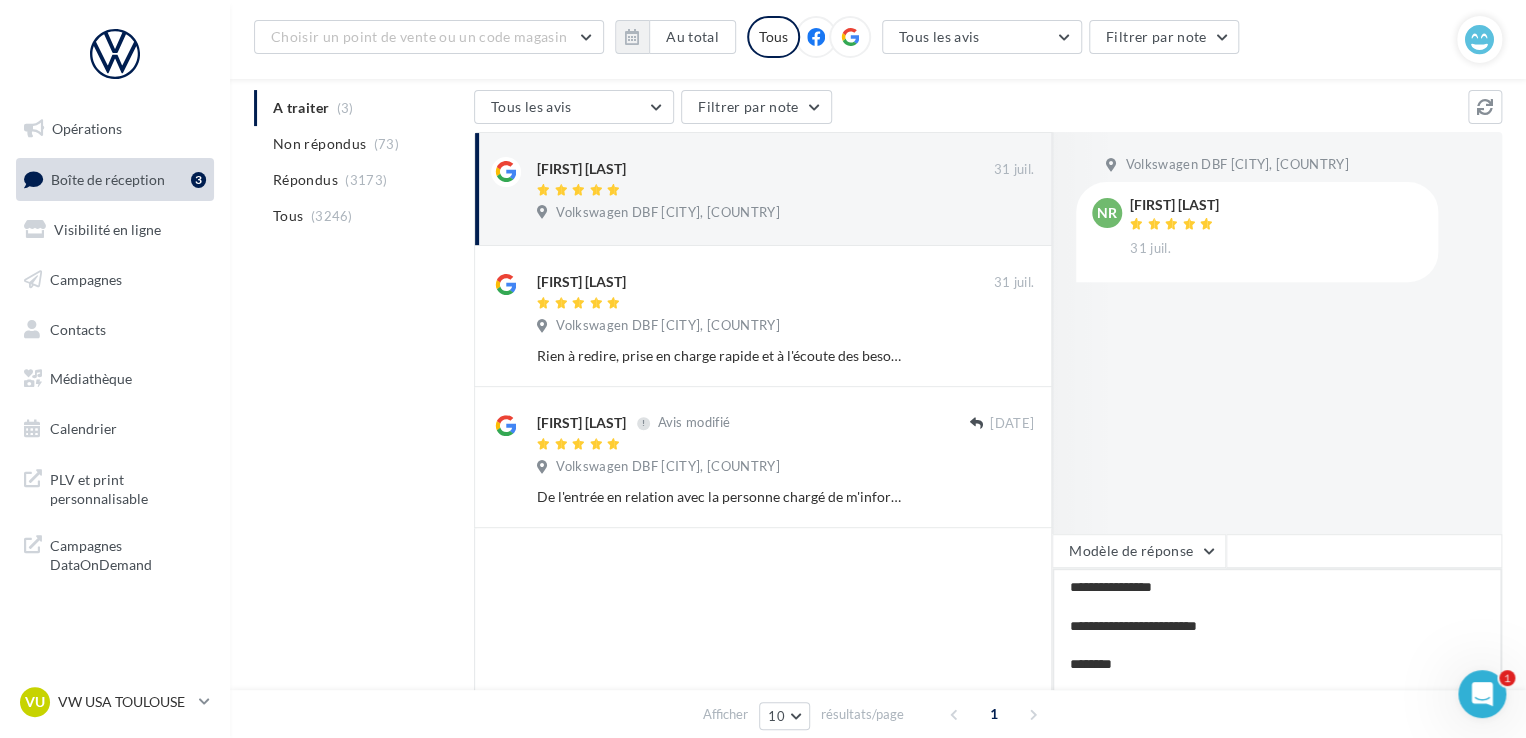 type on "**********" 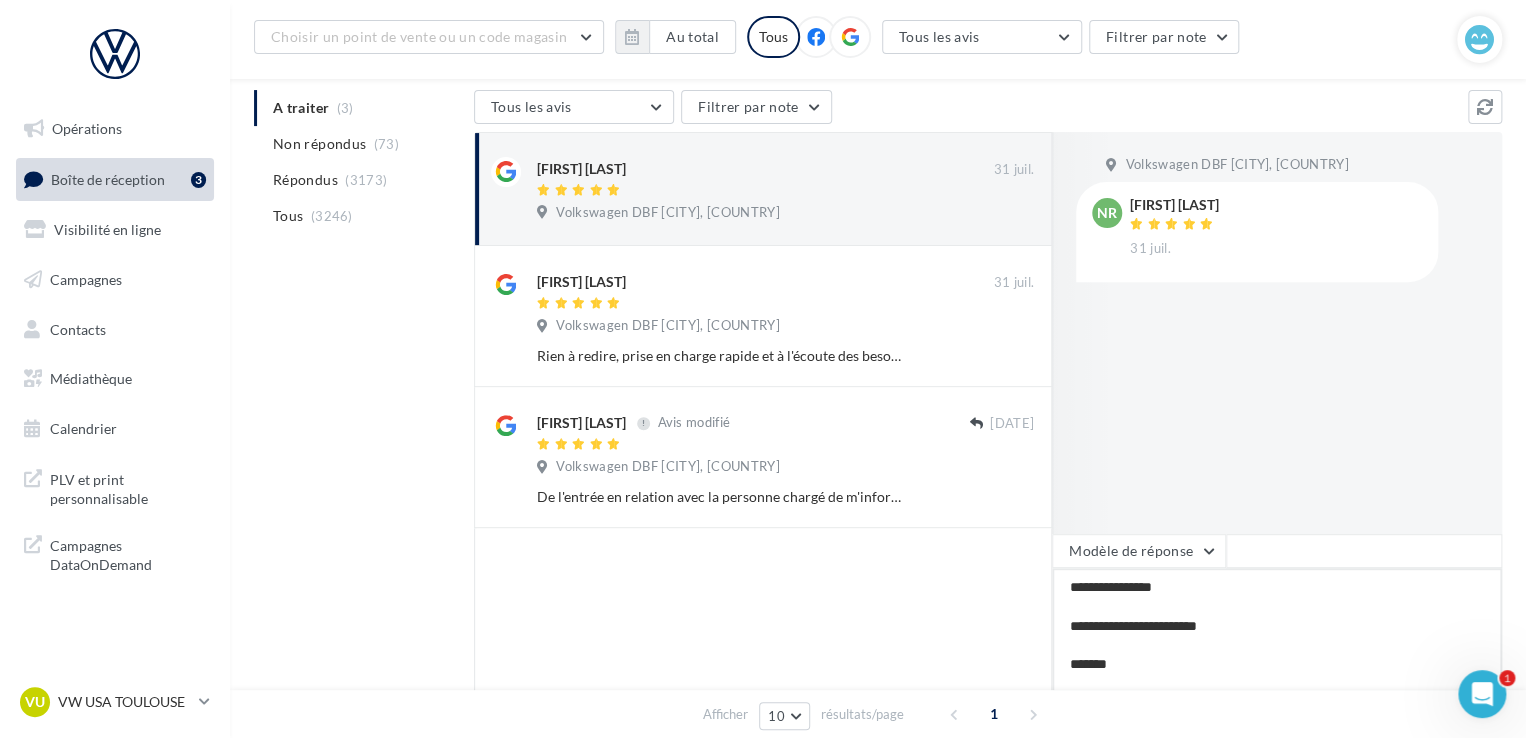 type on "**********" 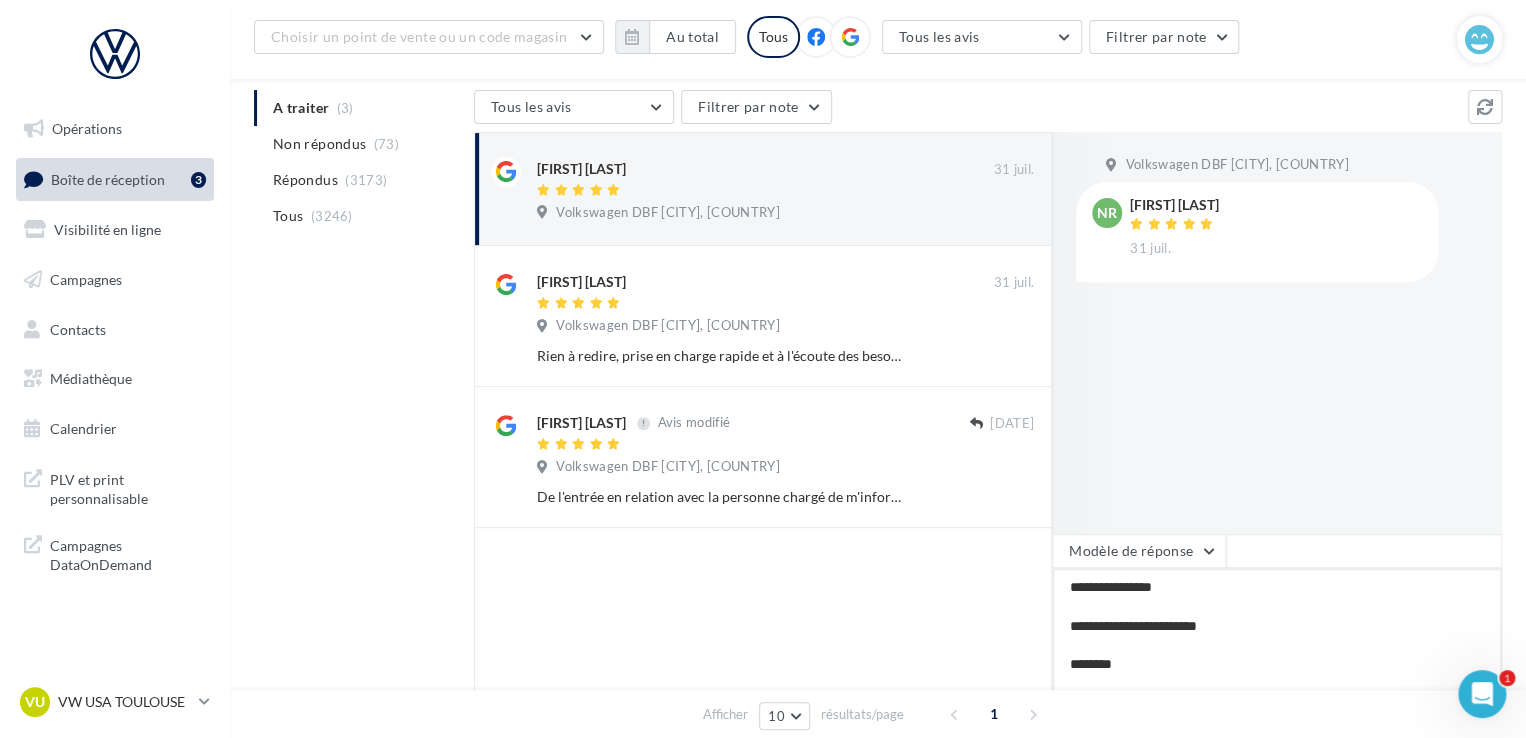 type on "**********" 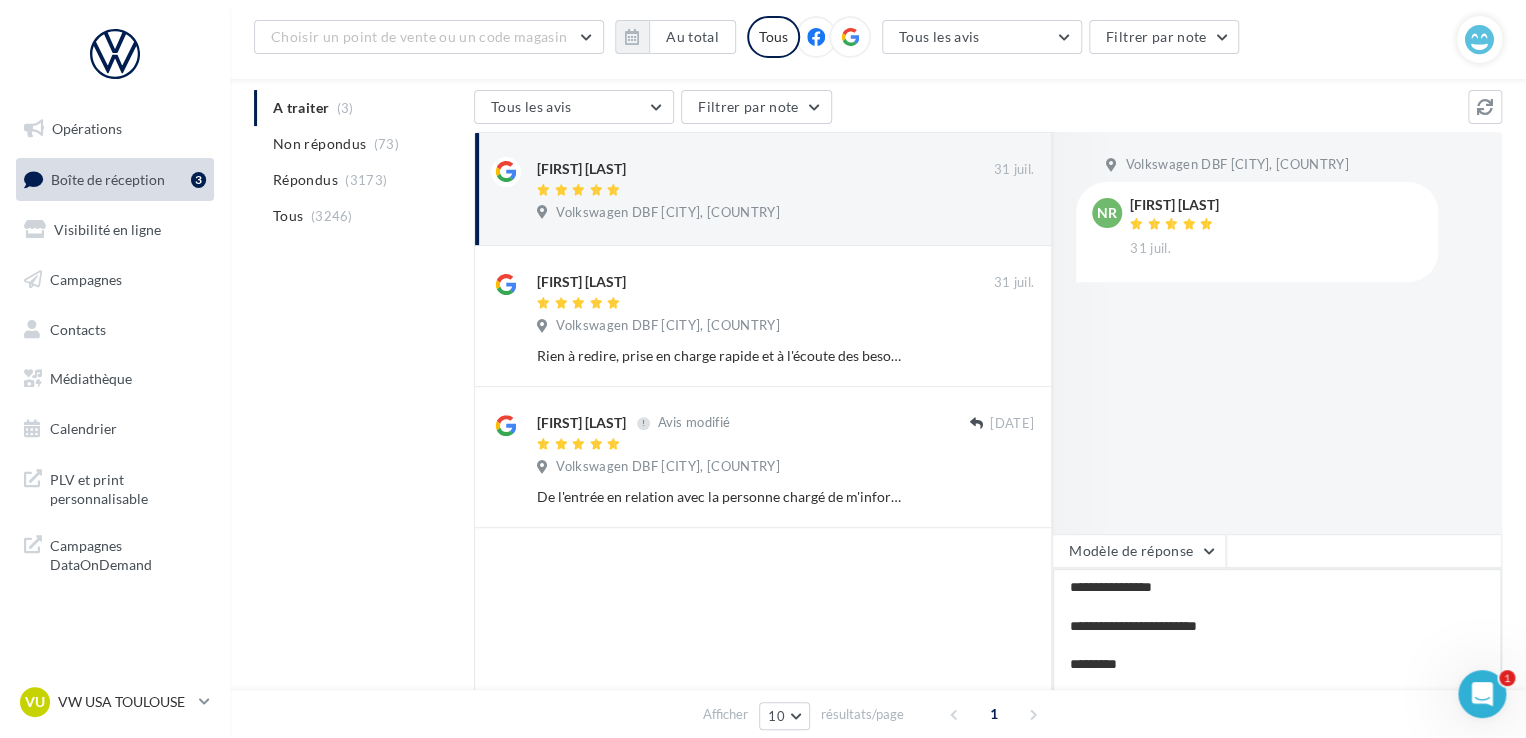 type on "**********" 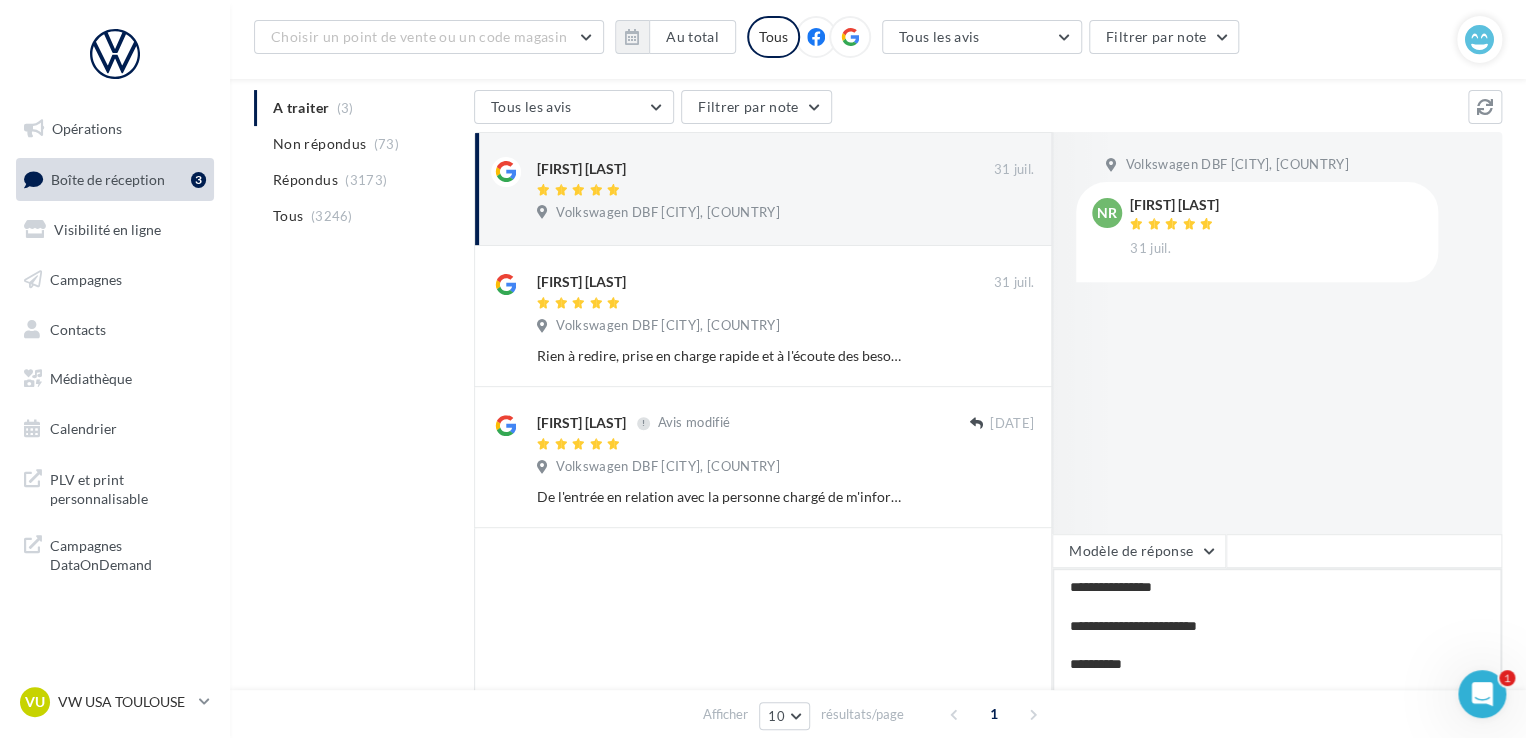 type on "**********" 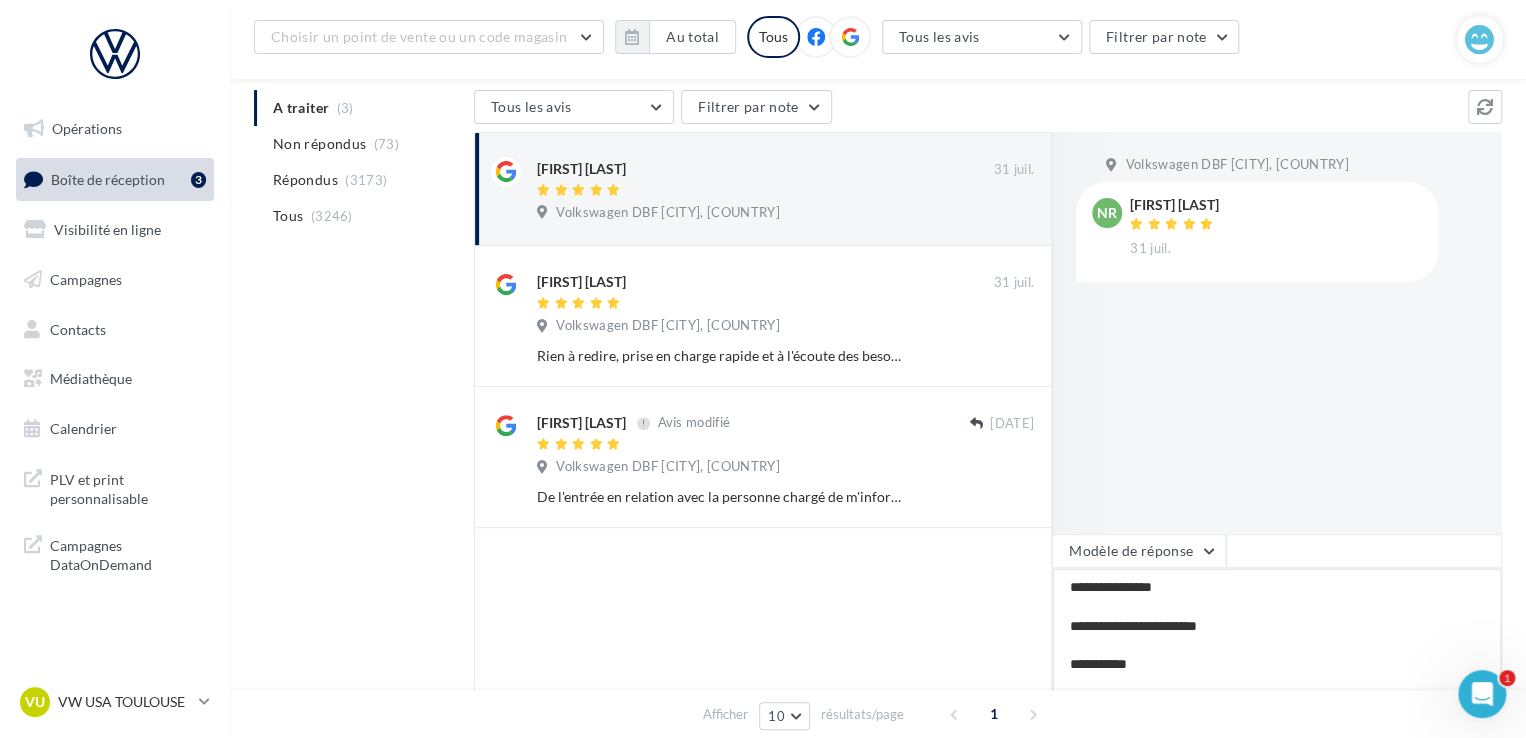 type on "**********" 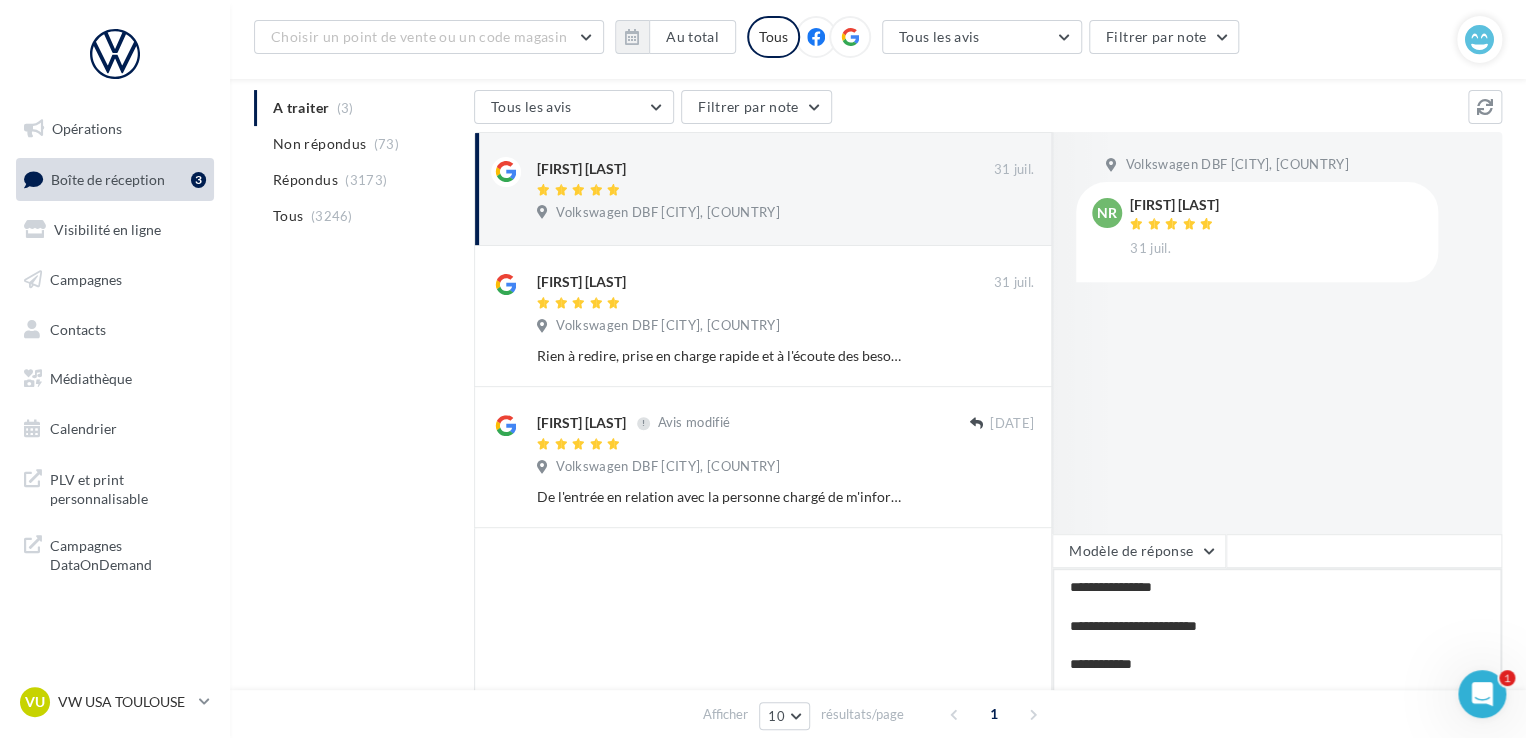 scroll, scrollTop: 20, scrollLeft: 0, axis: vertical 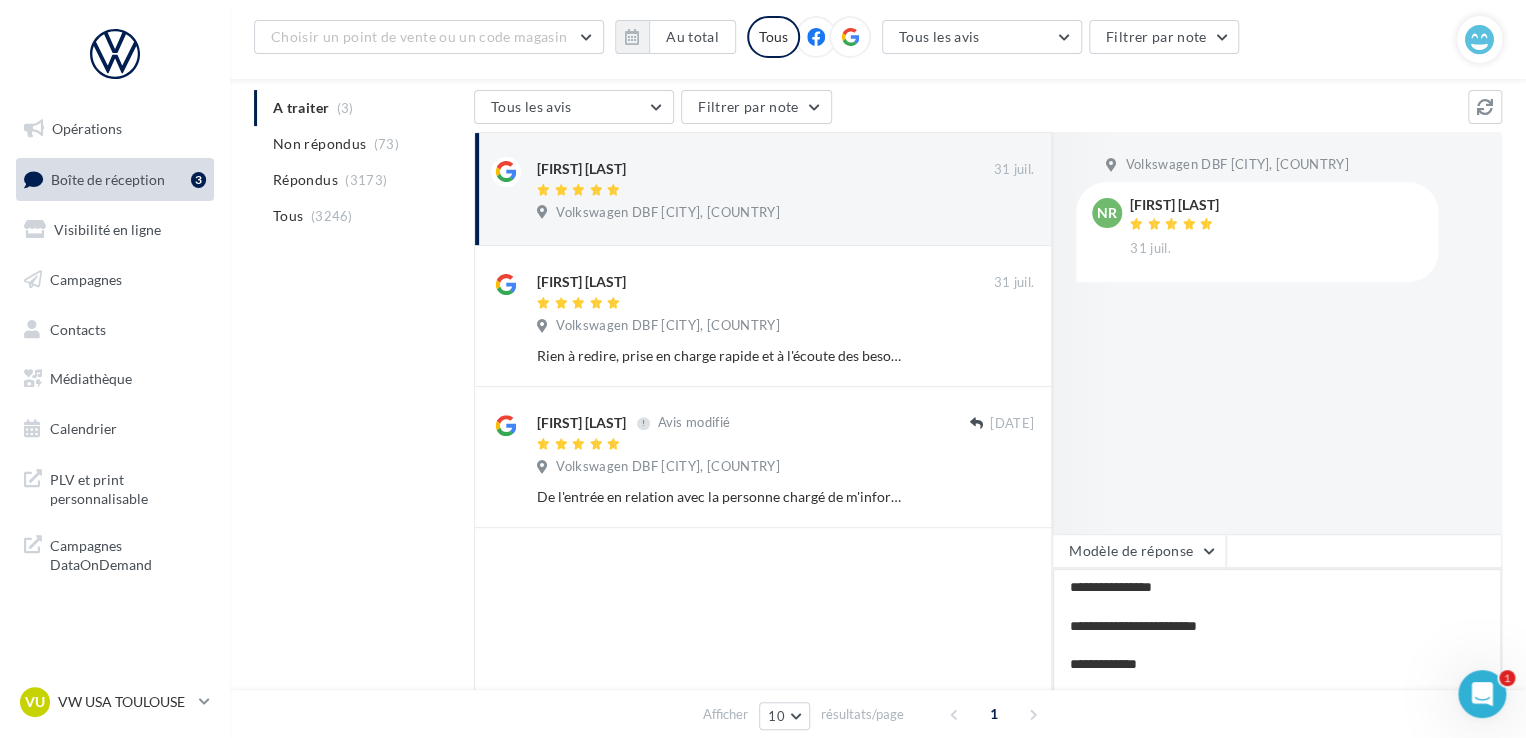 type on "**********" 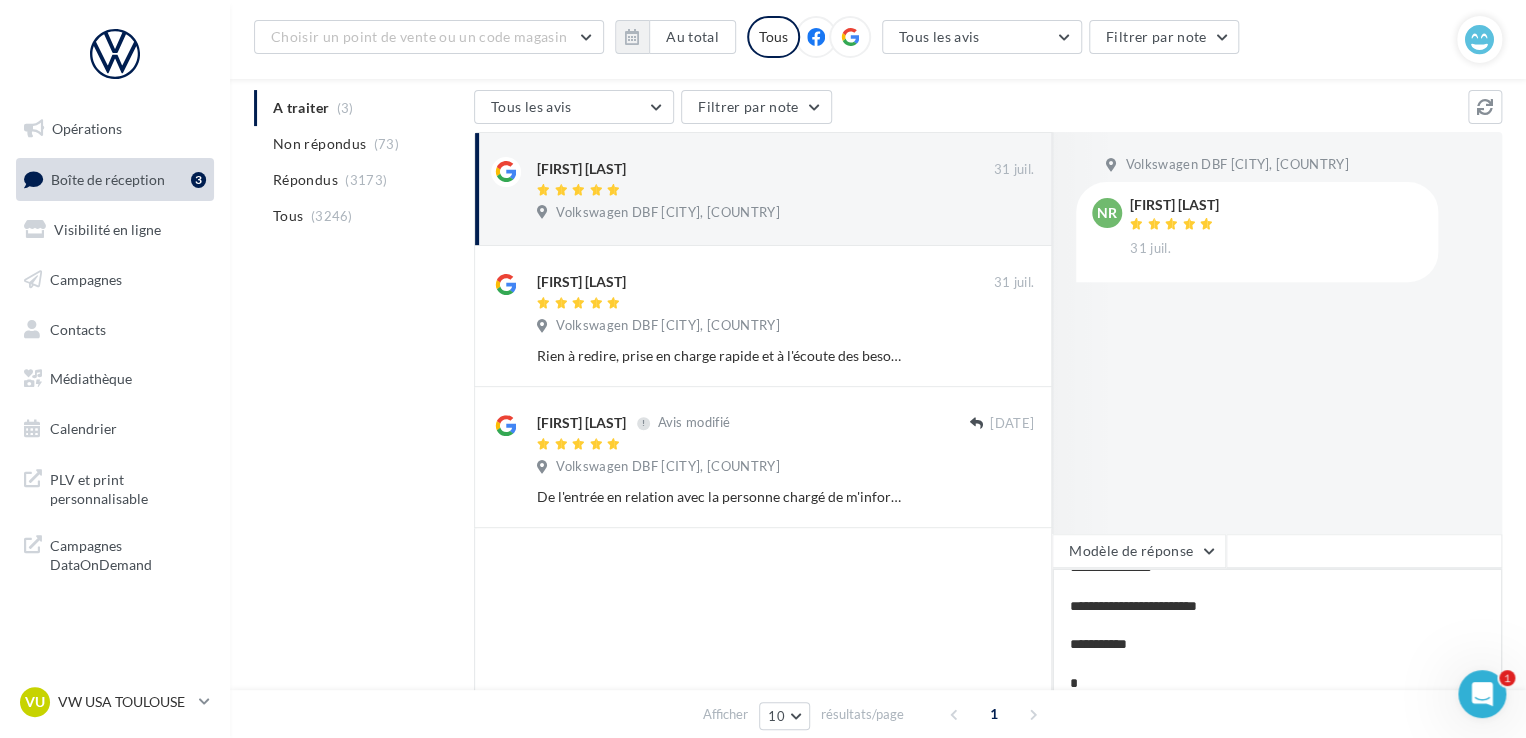 type on "**********" 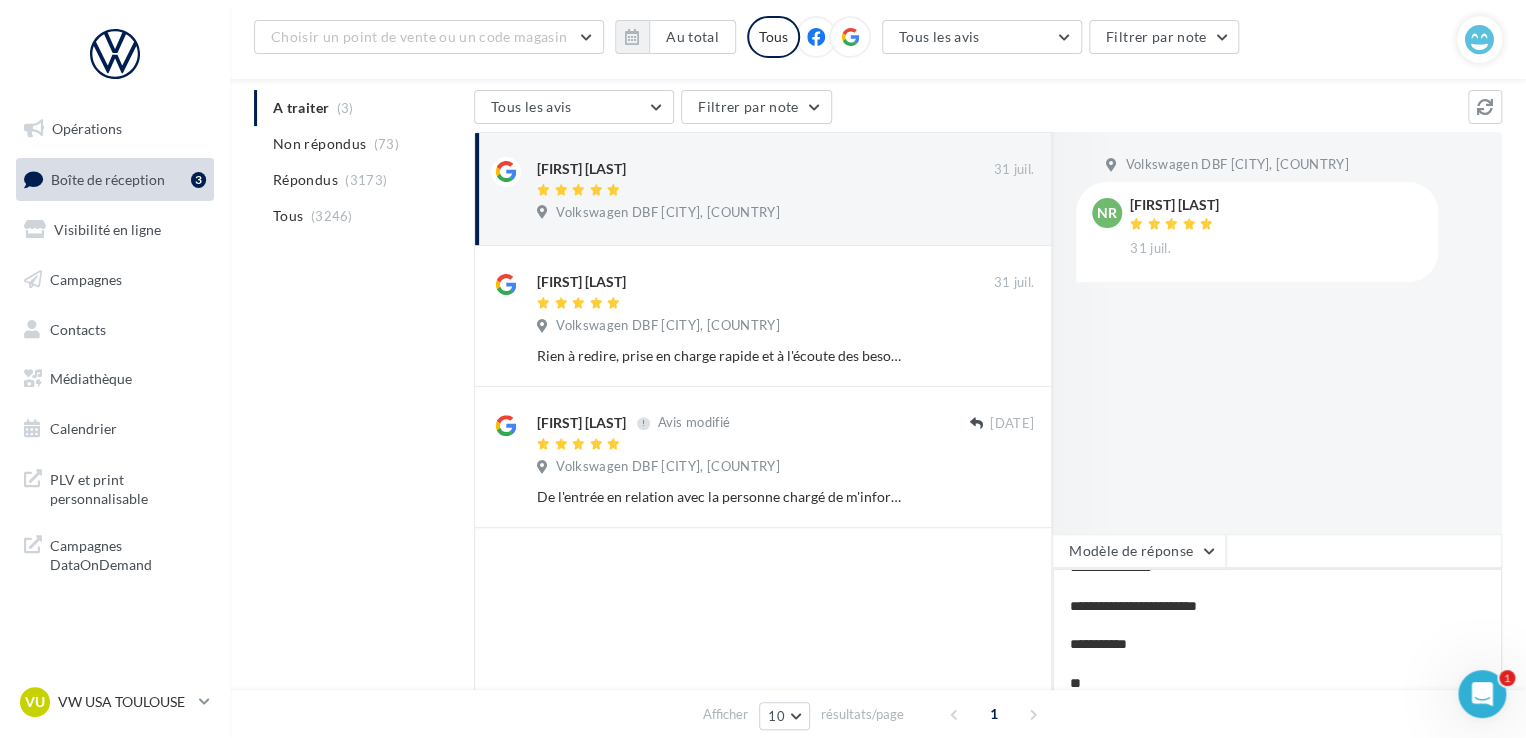 type on "**********" 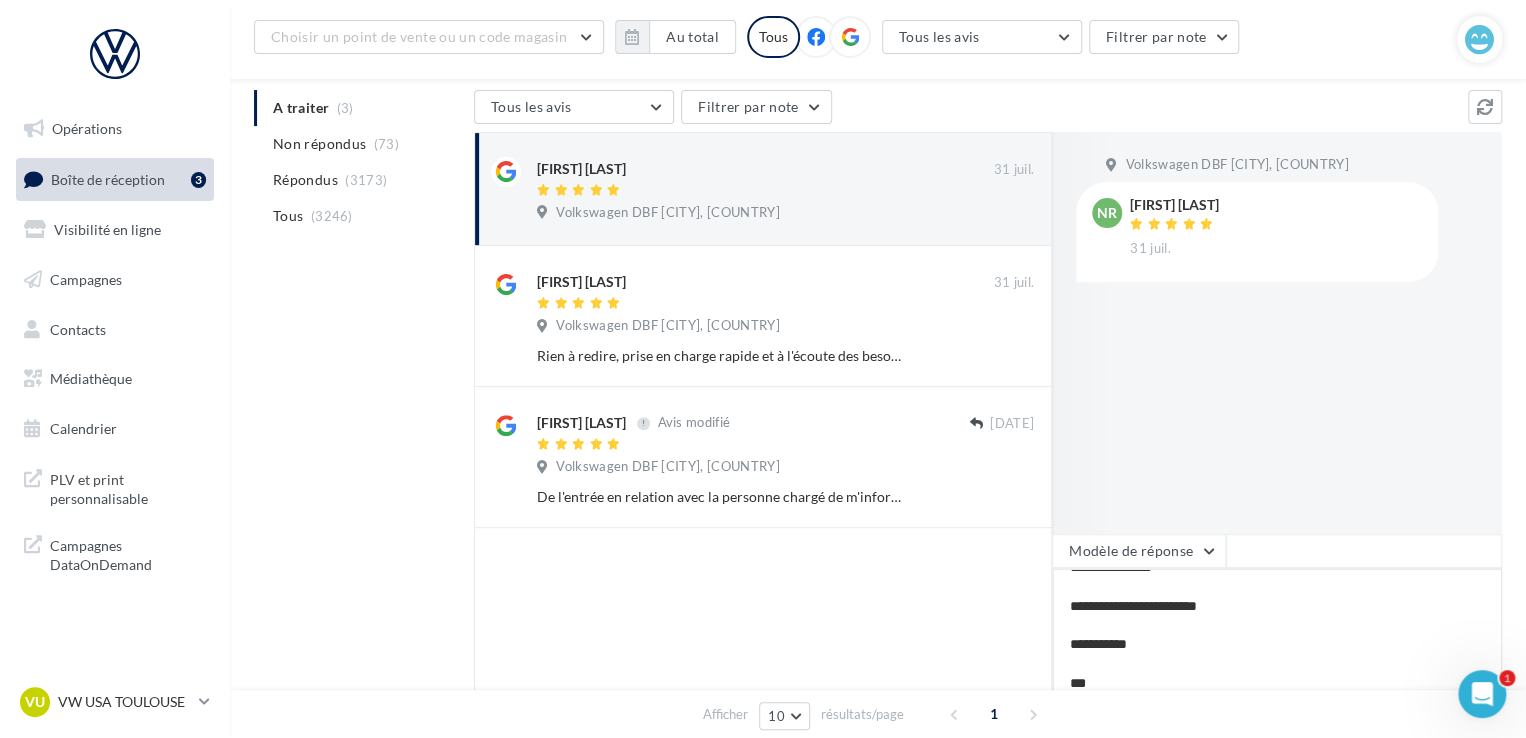 type on "**********" 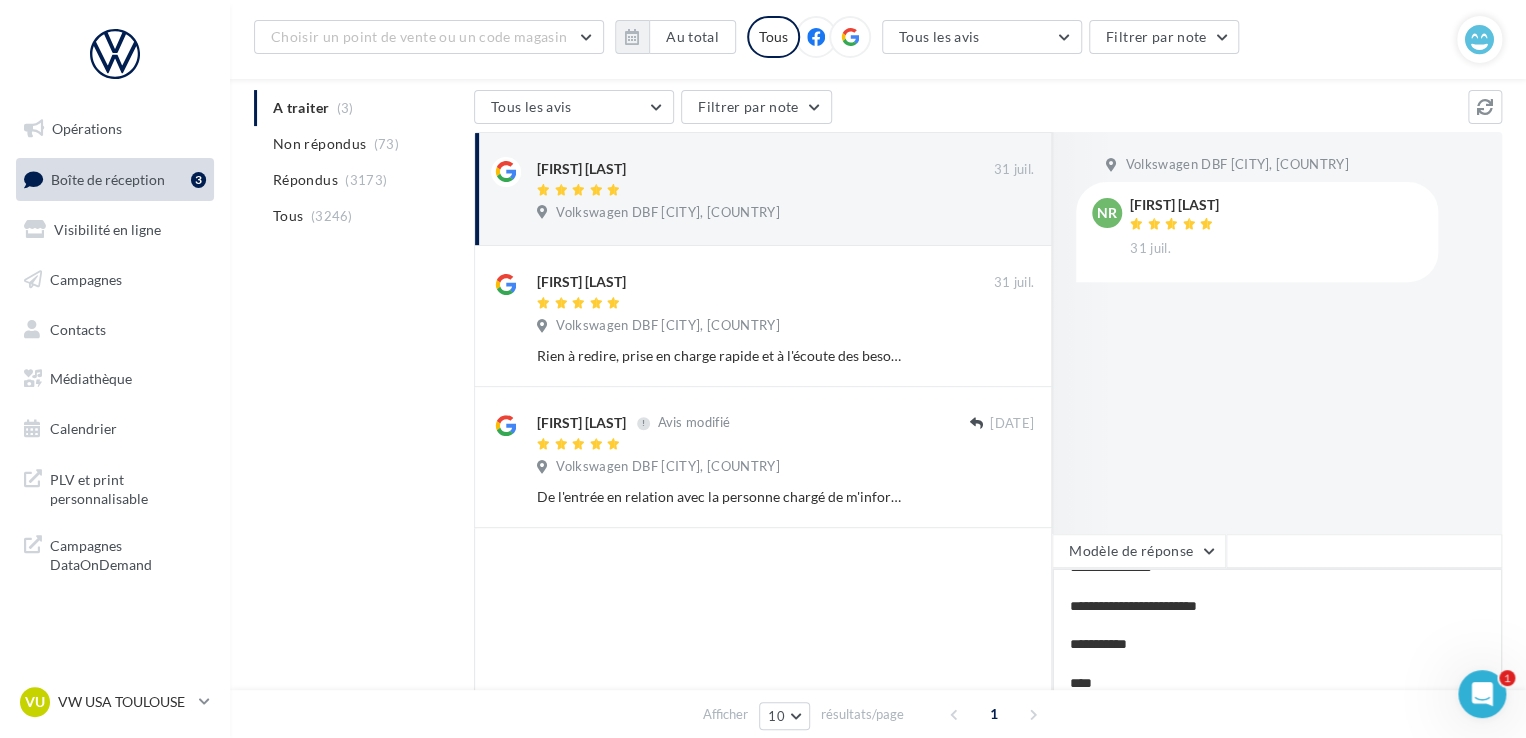 type on "**********" 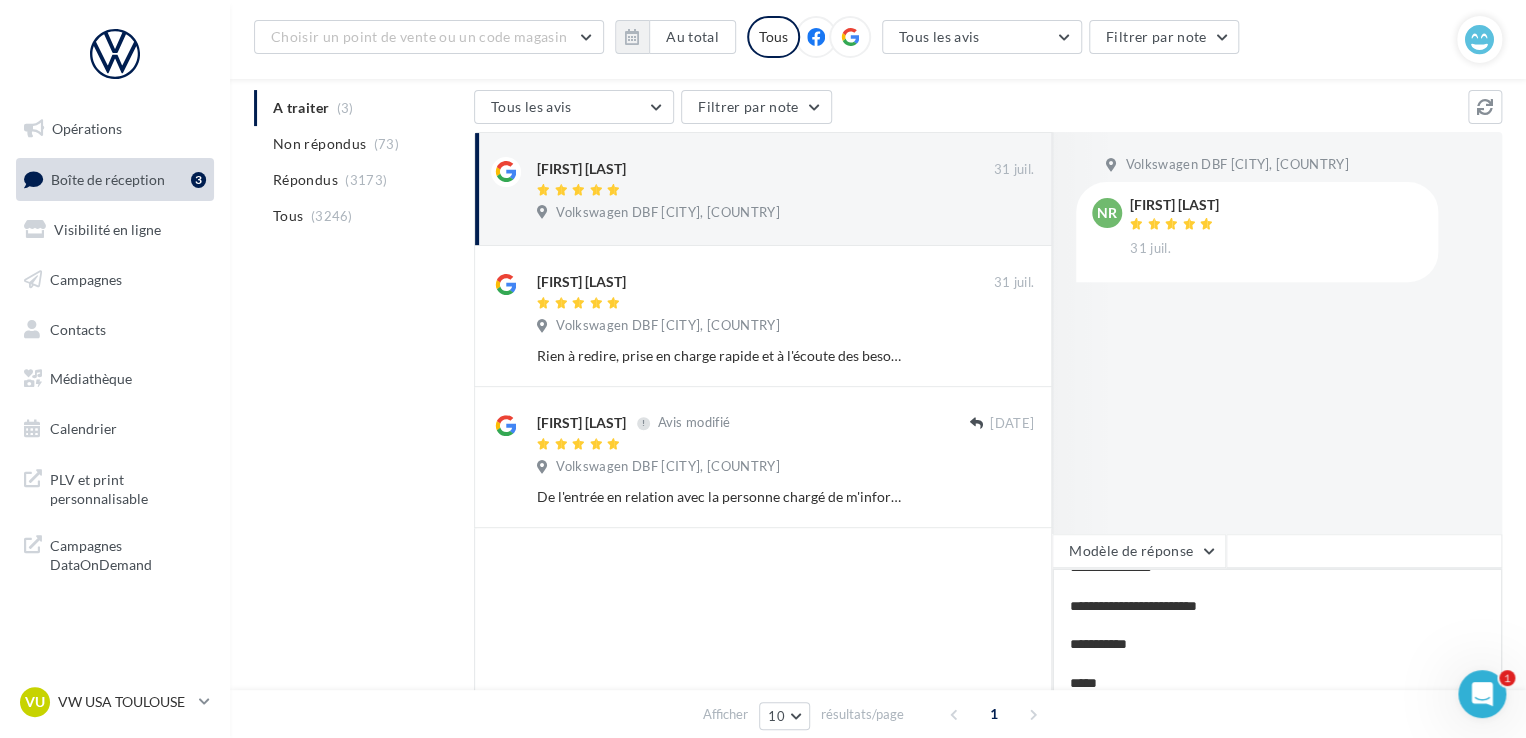 type on "**********" 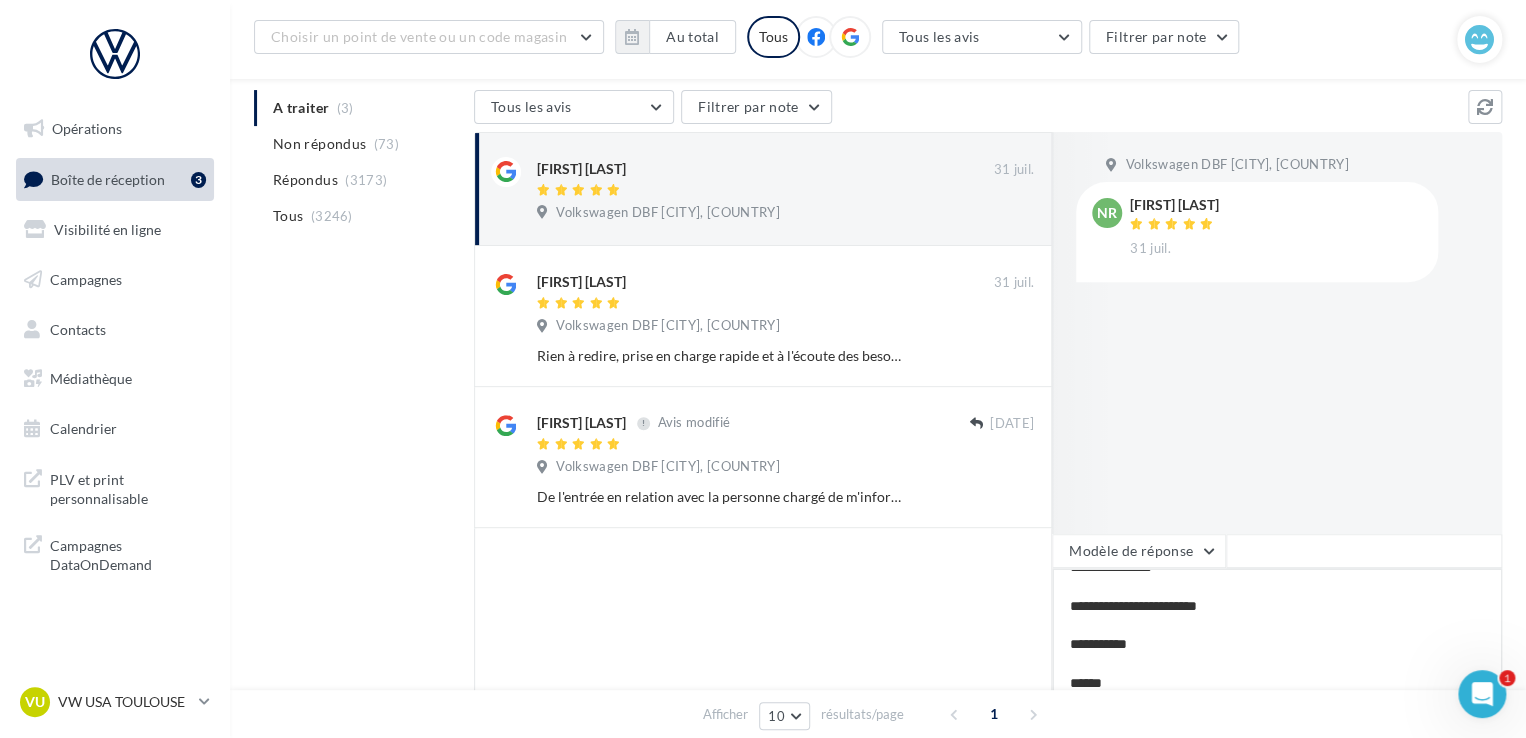 type on "**********" 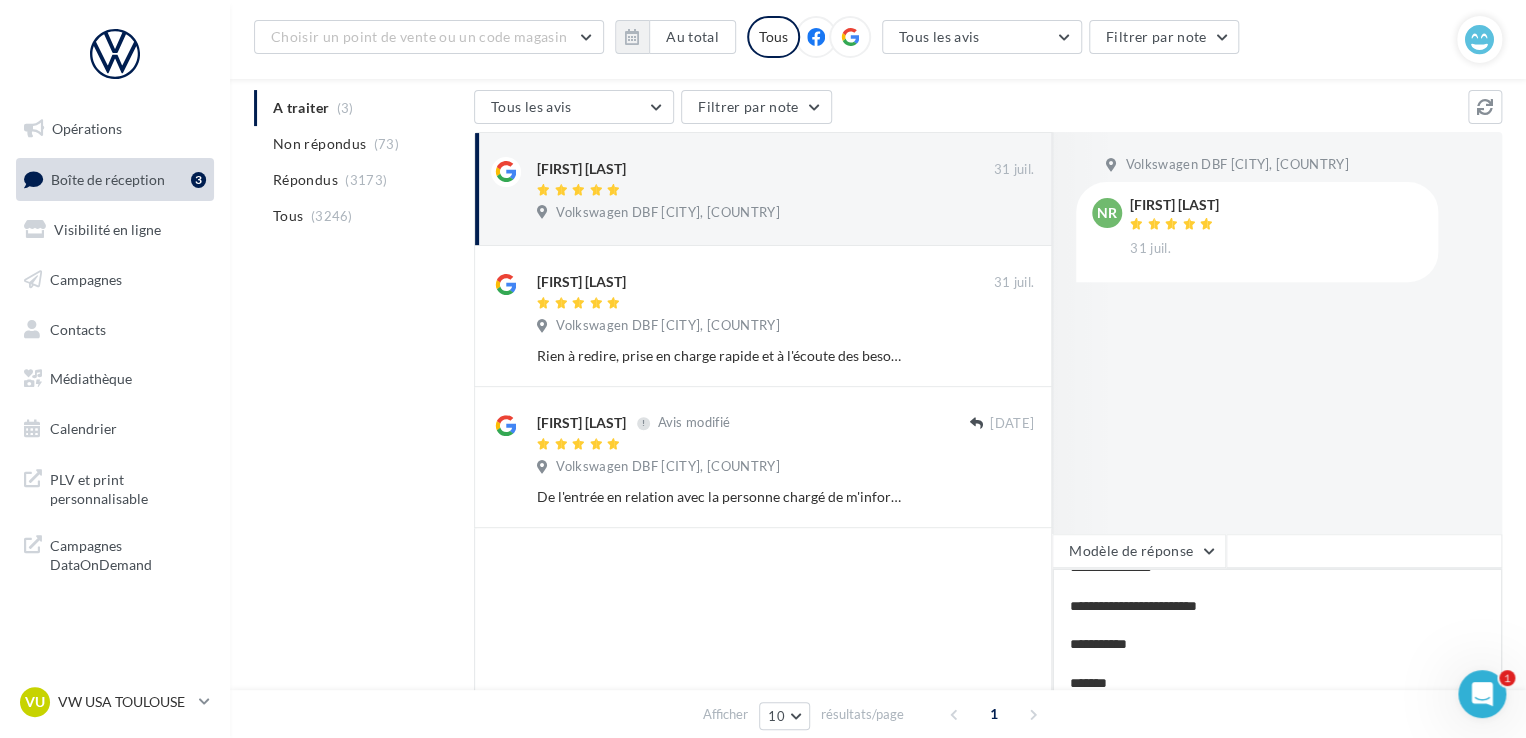 type on "**********" 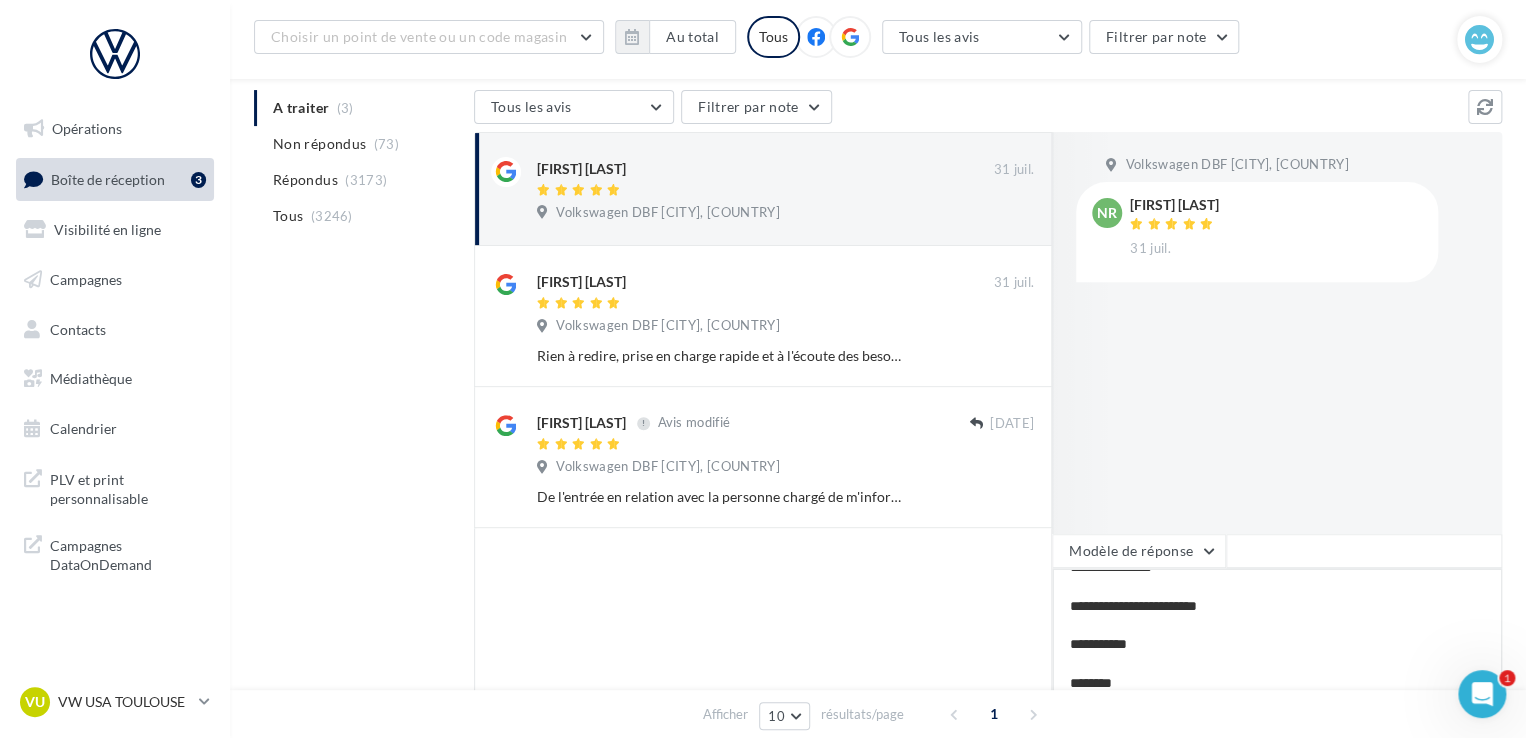 type on "**********" 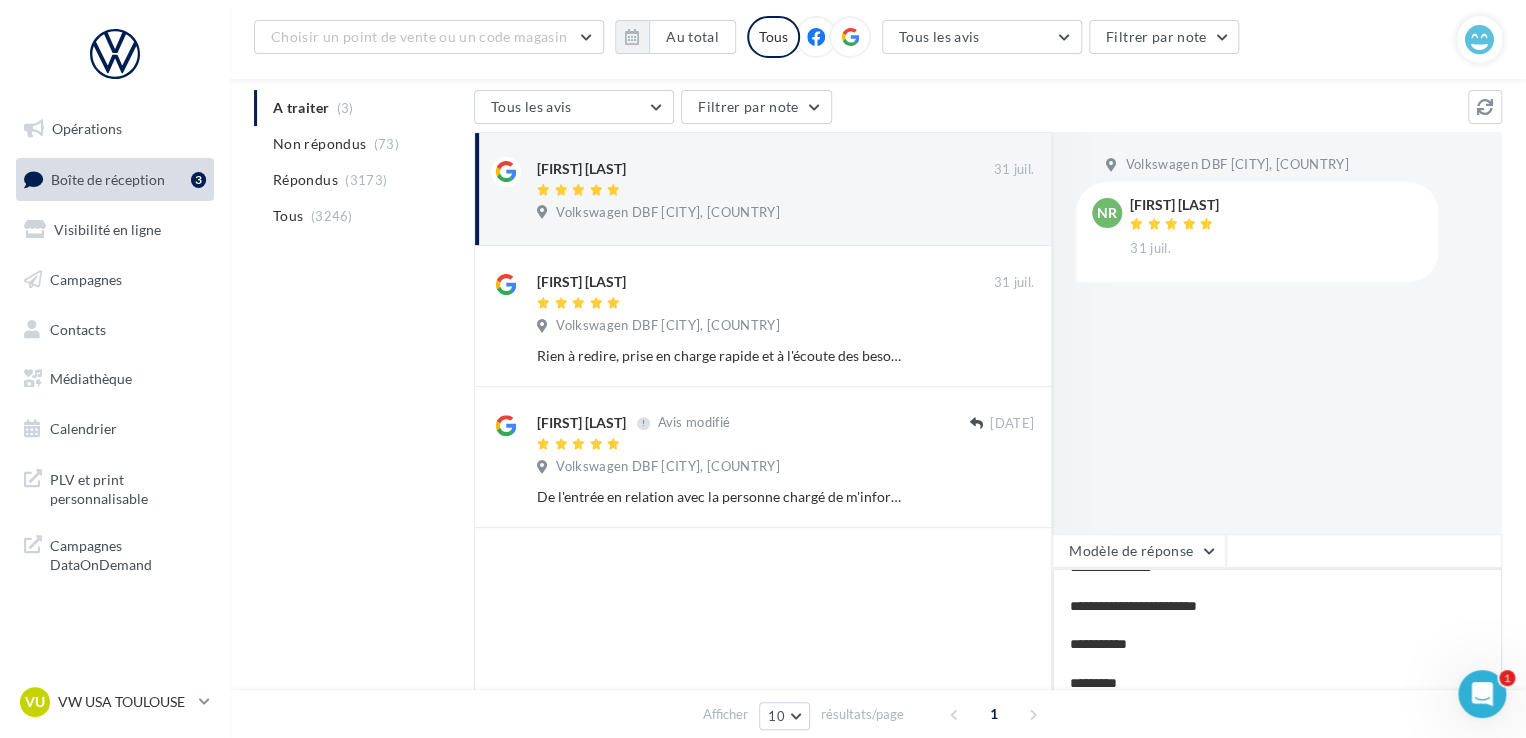 type on "**********" 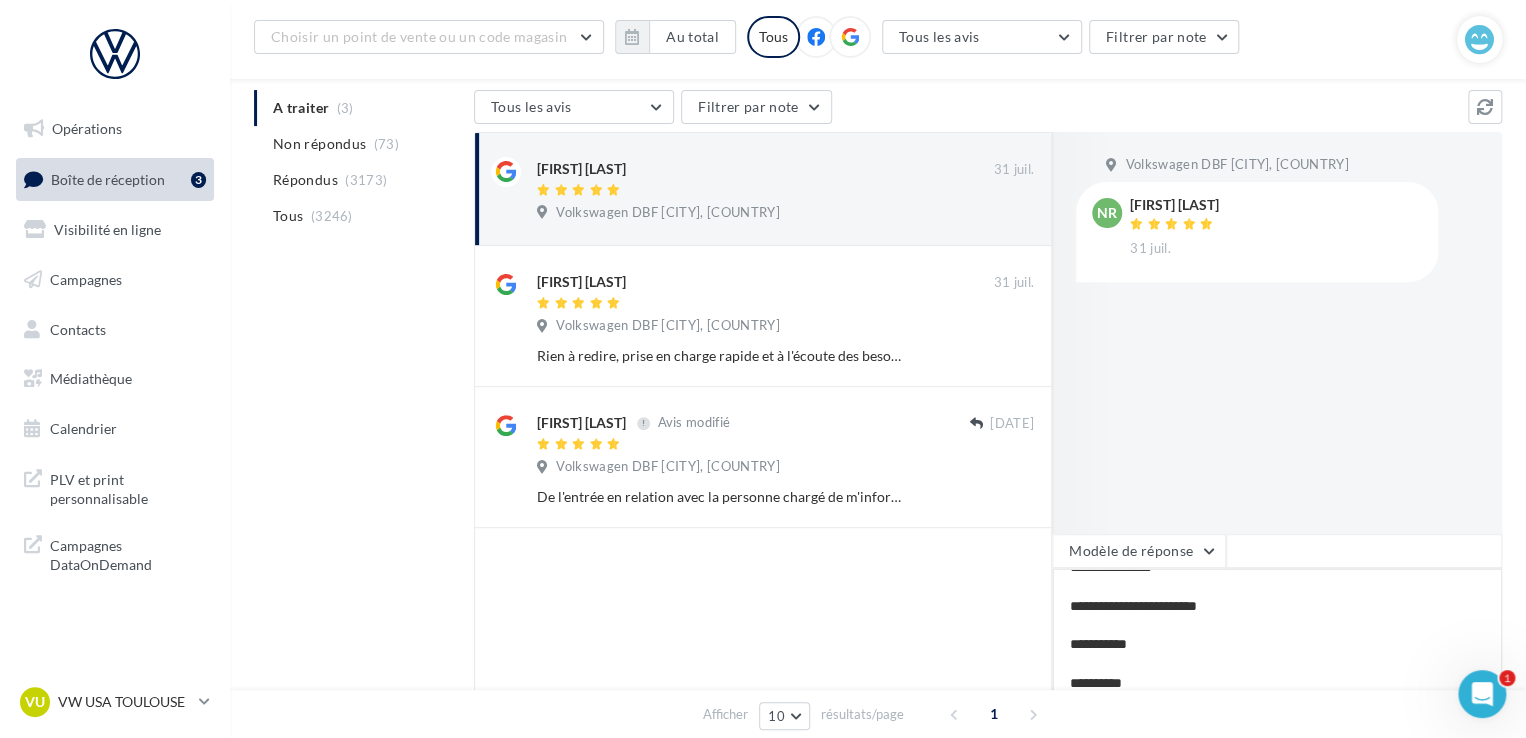 type on "**********" 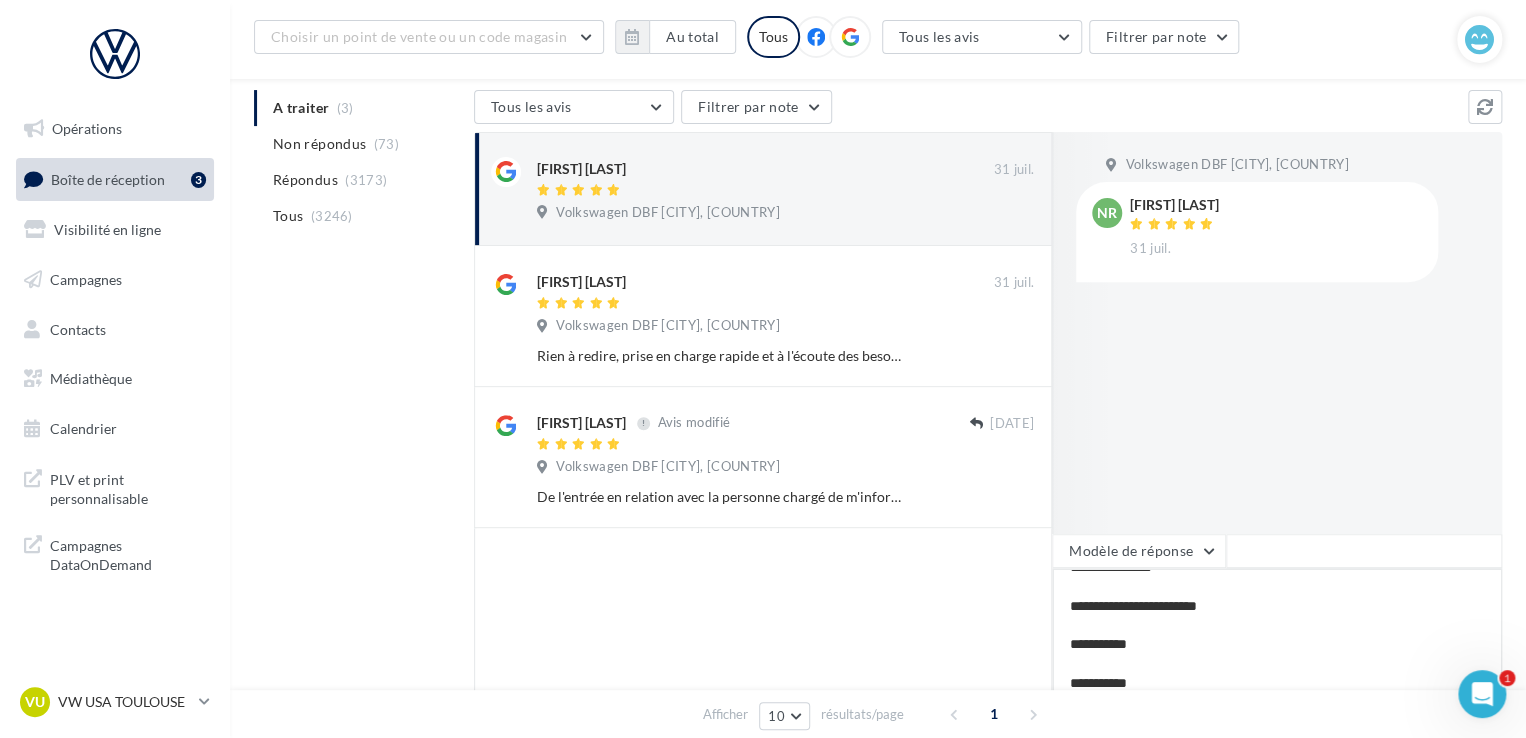type on "**********" 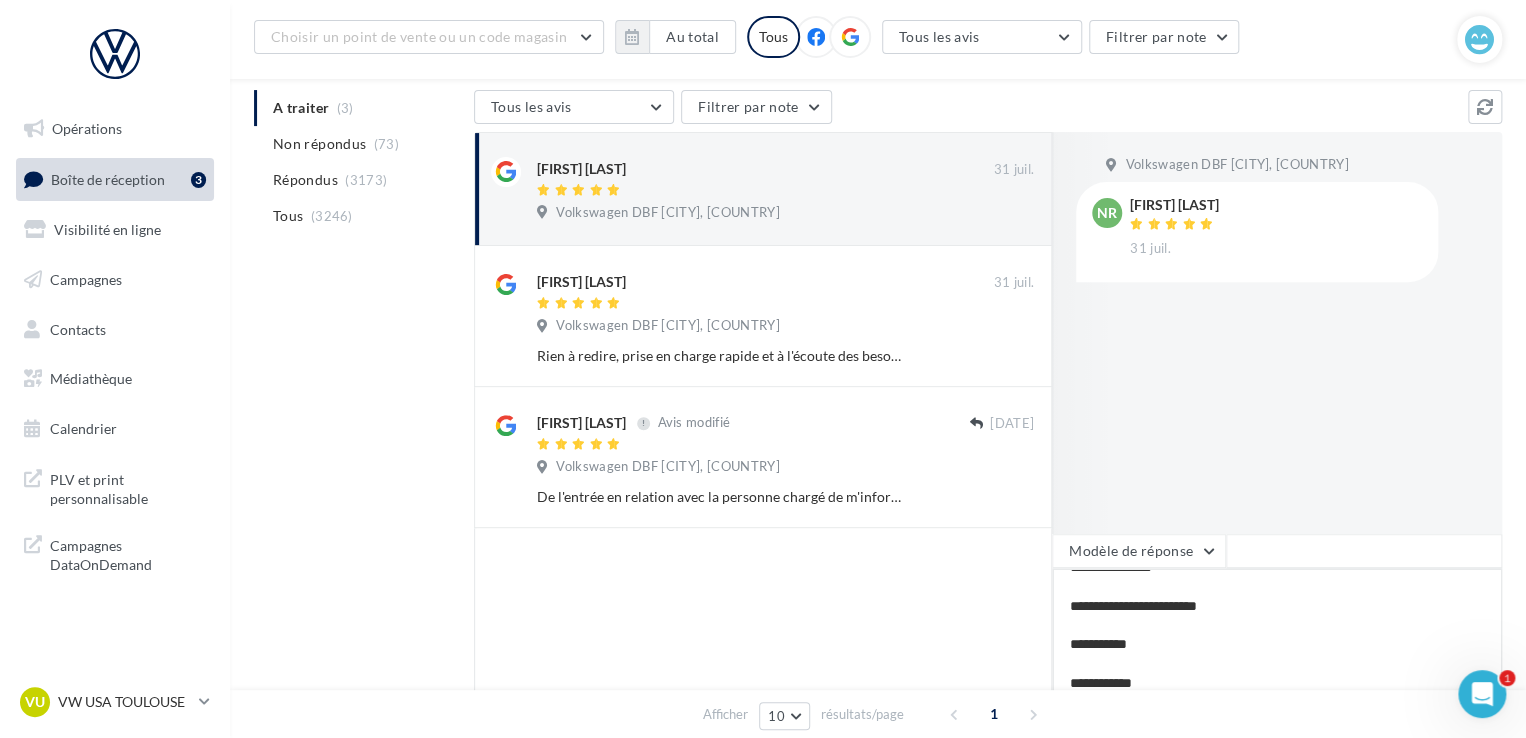 type on "**********" 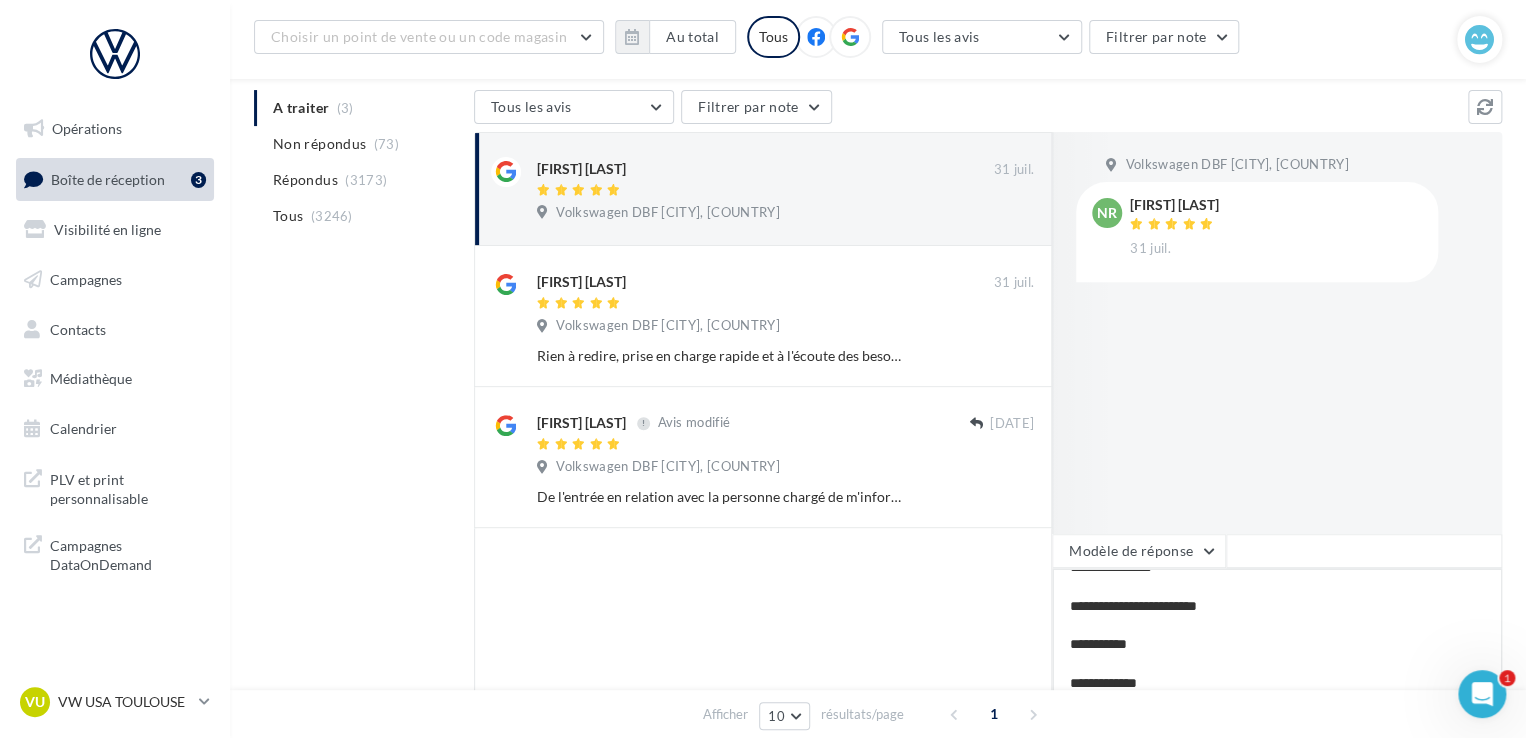 type on "**********" 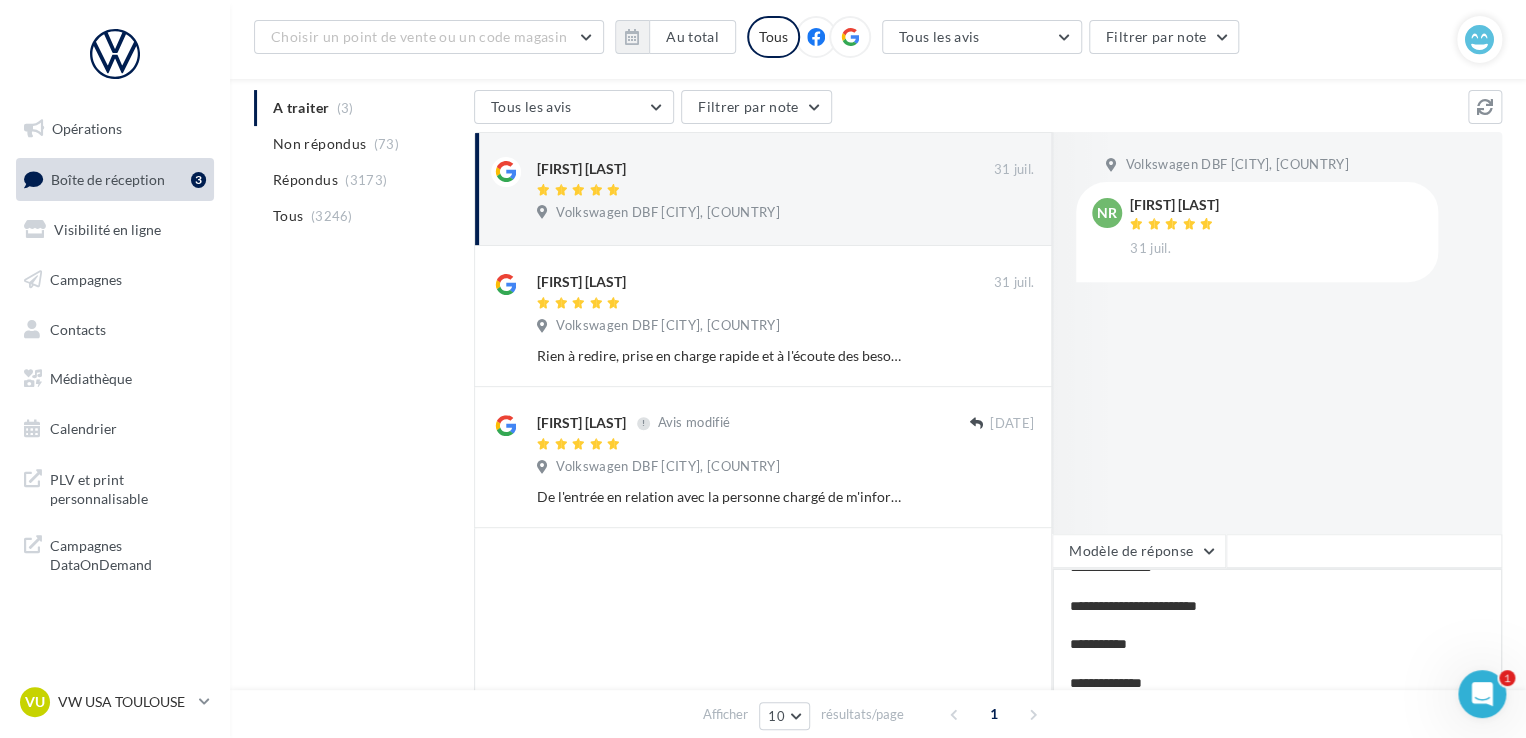 type on "**********" 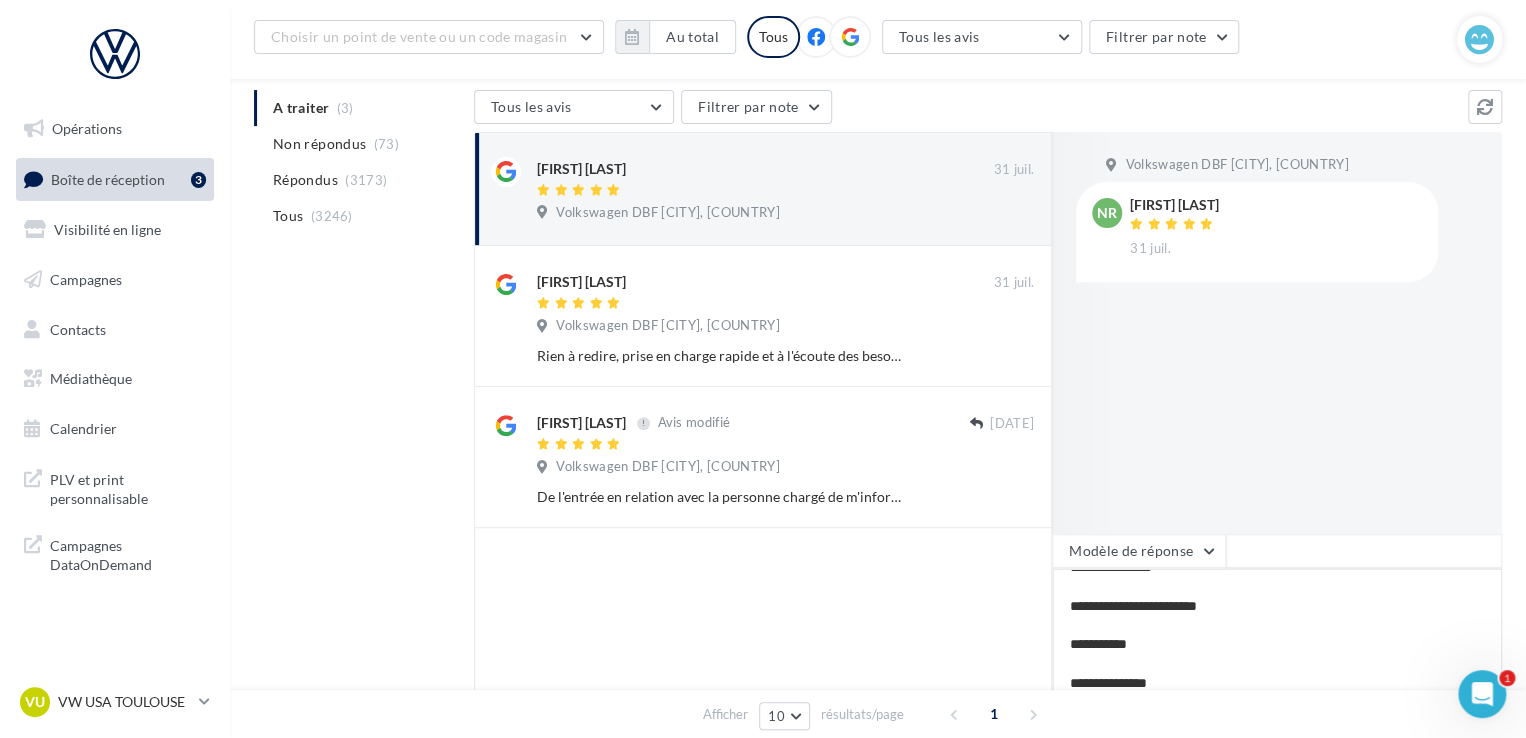 type on "**********" 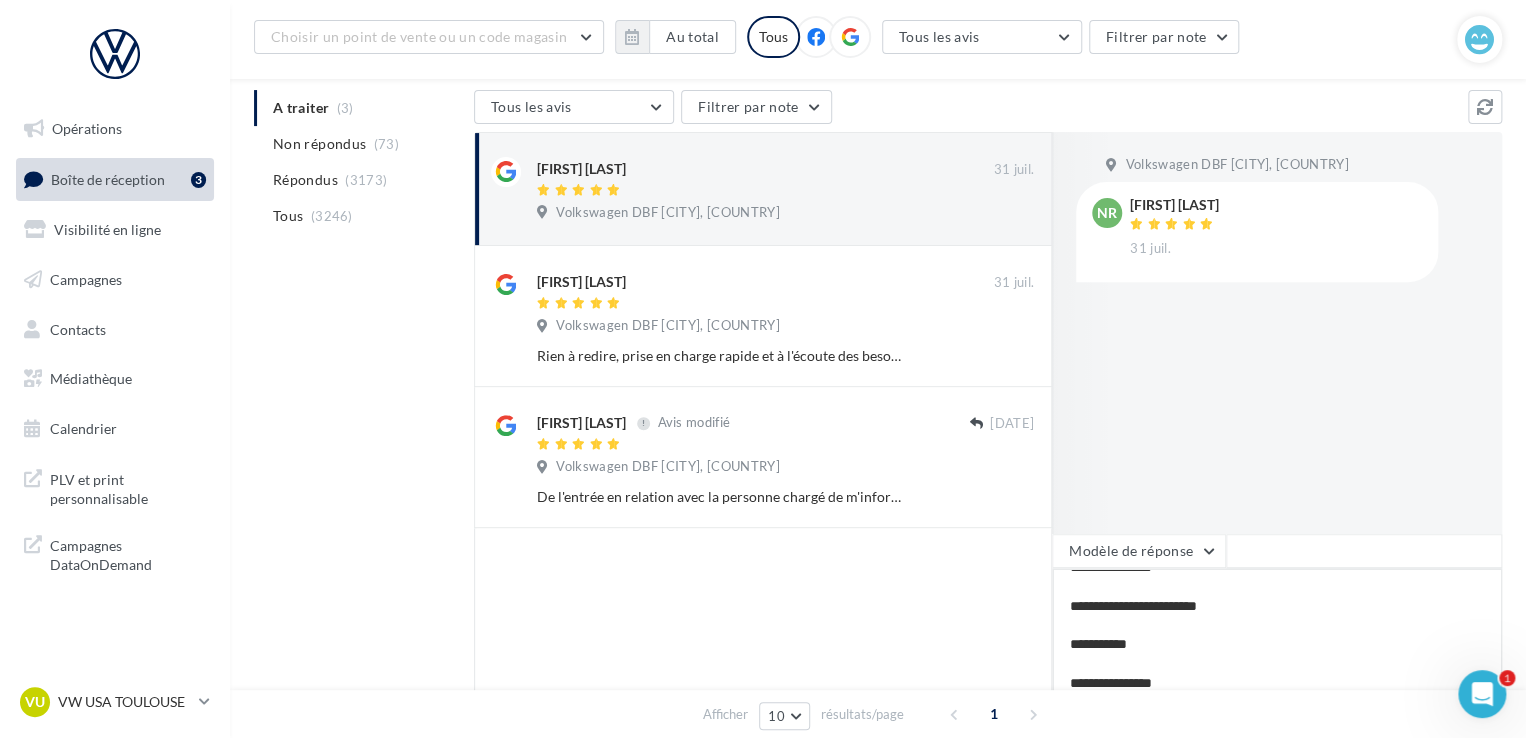 type on "**********" 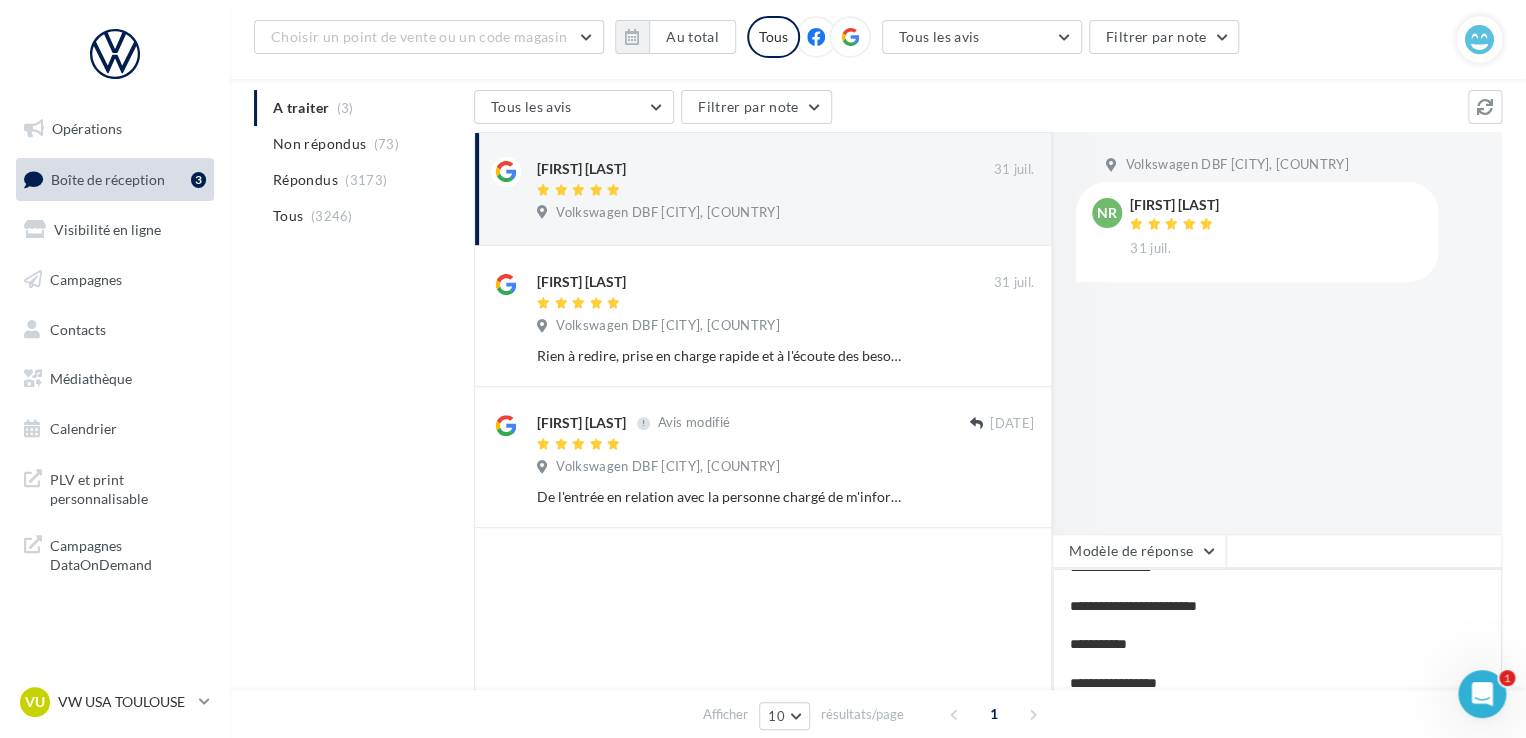 type on "**********" 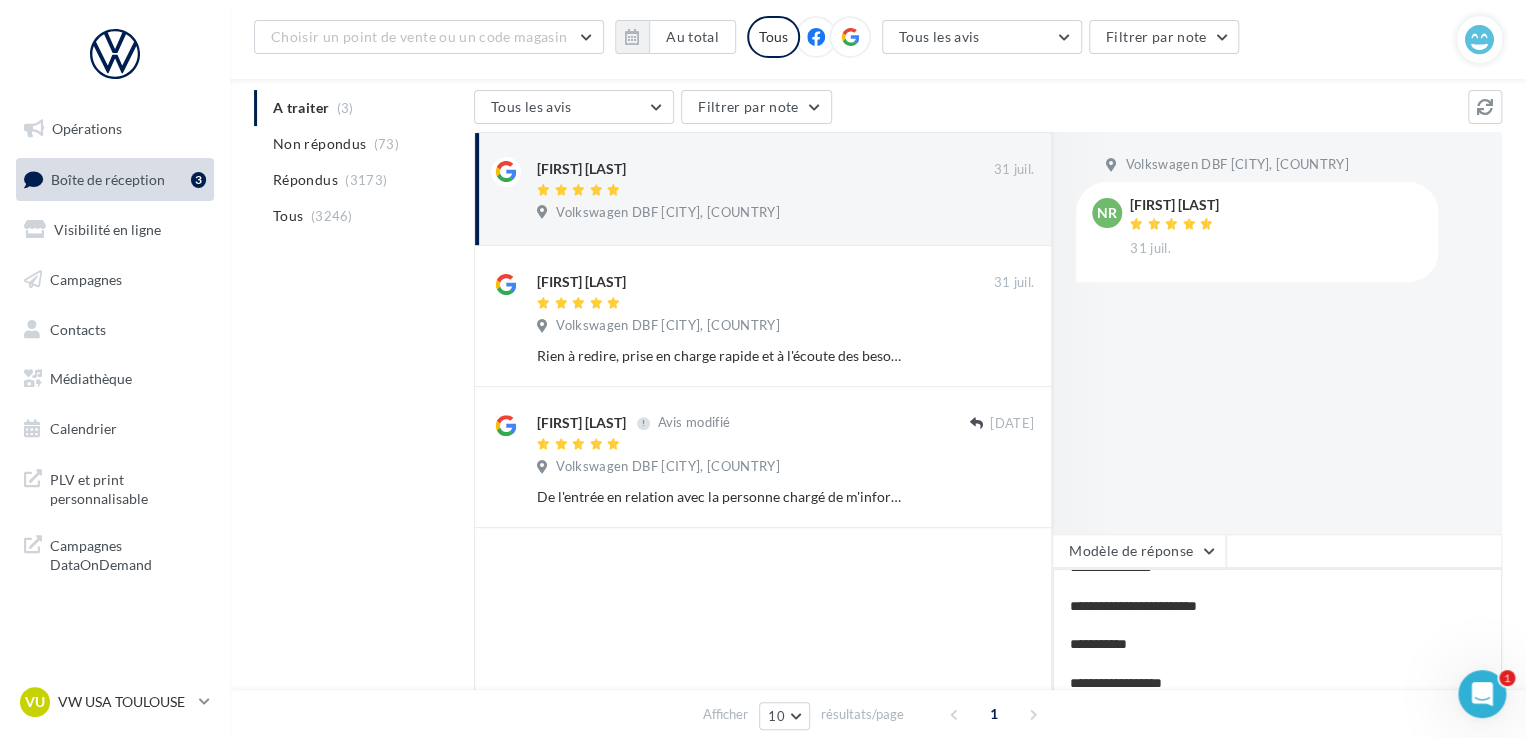 type on "**********" 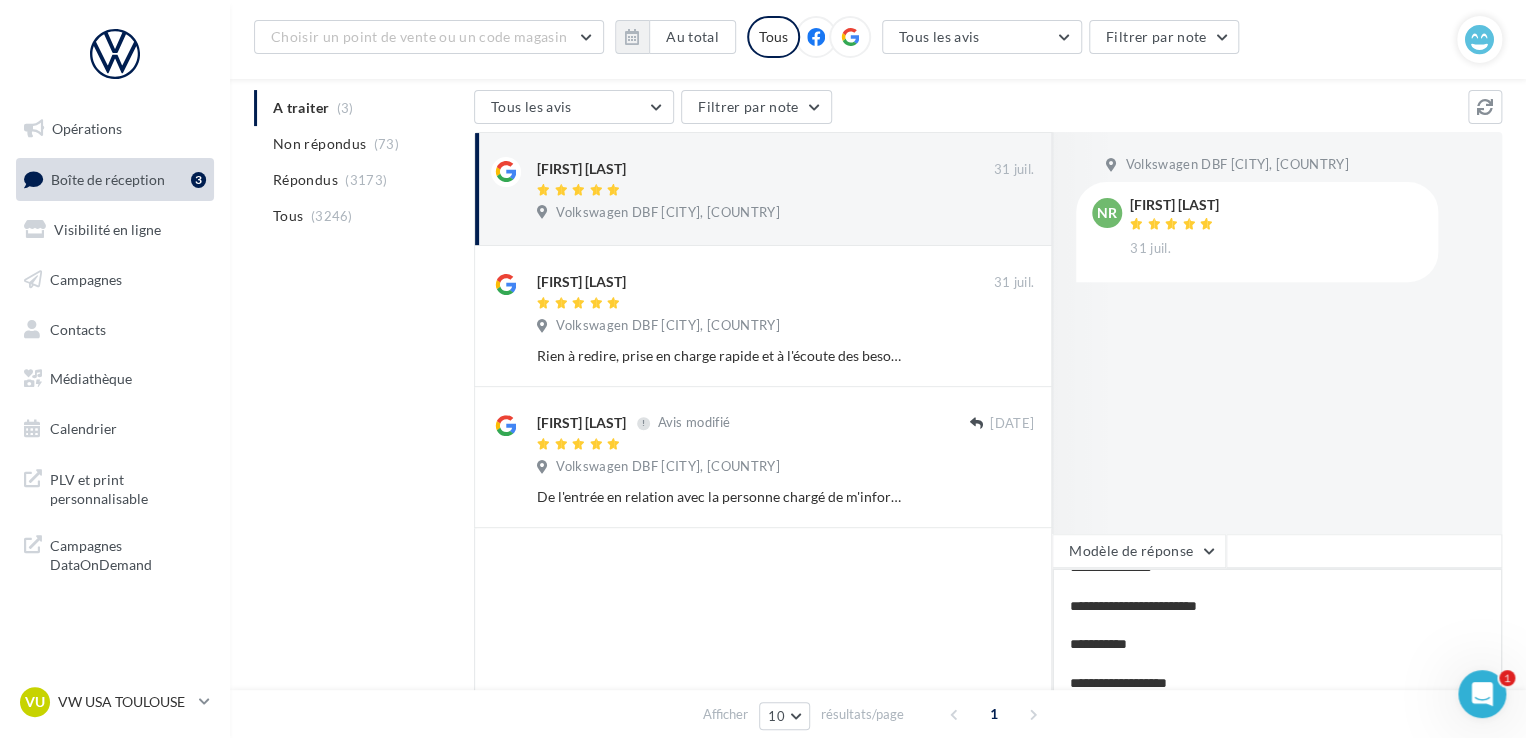 type on "**********" 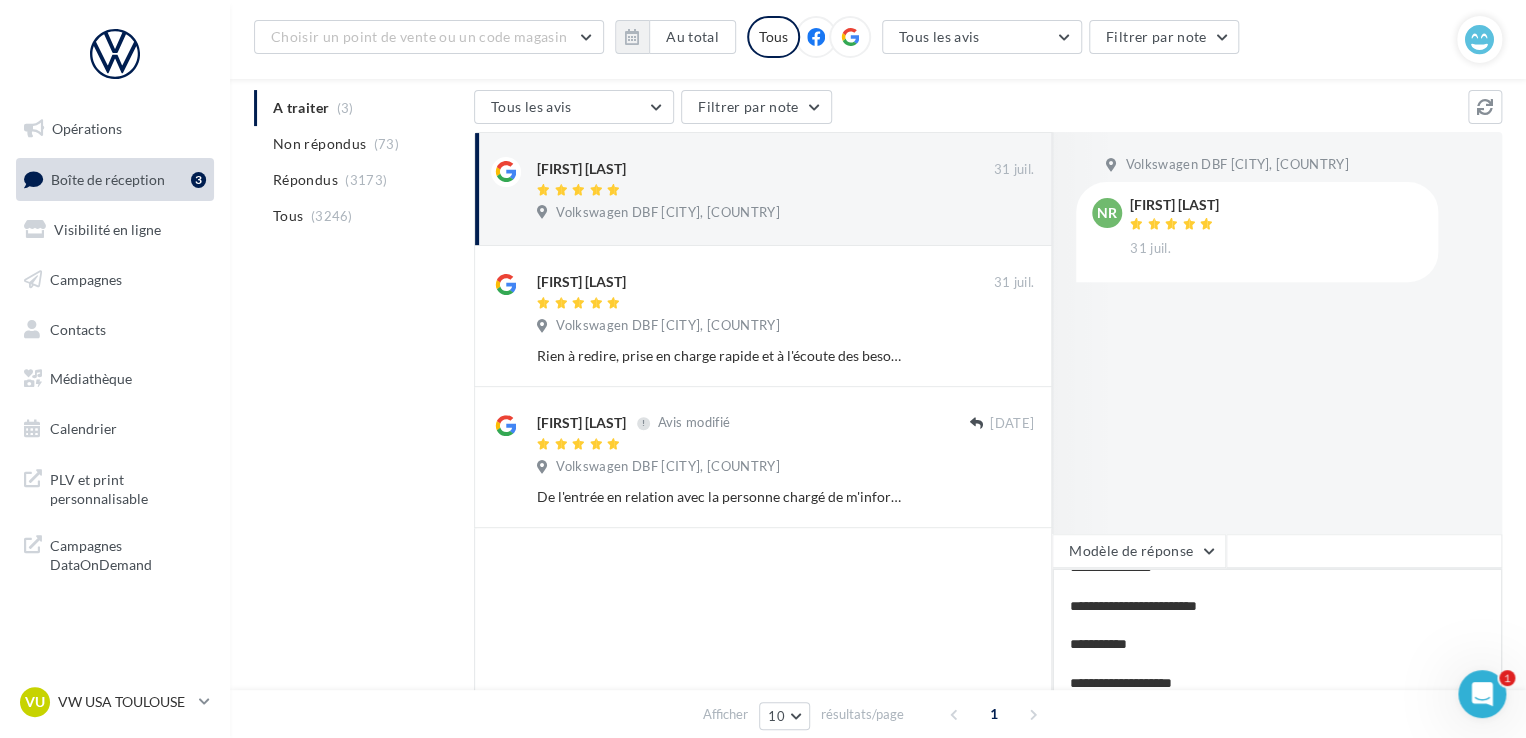 type on "**********" 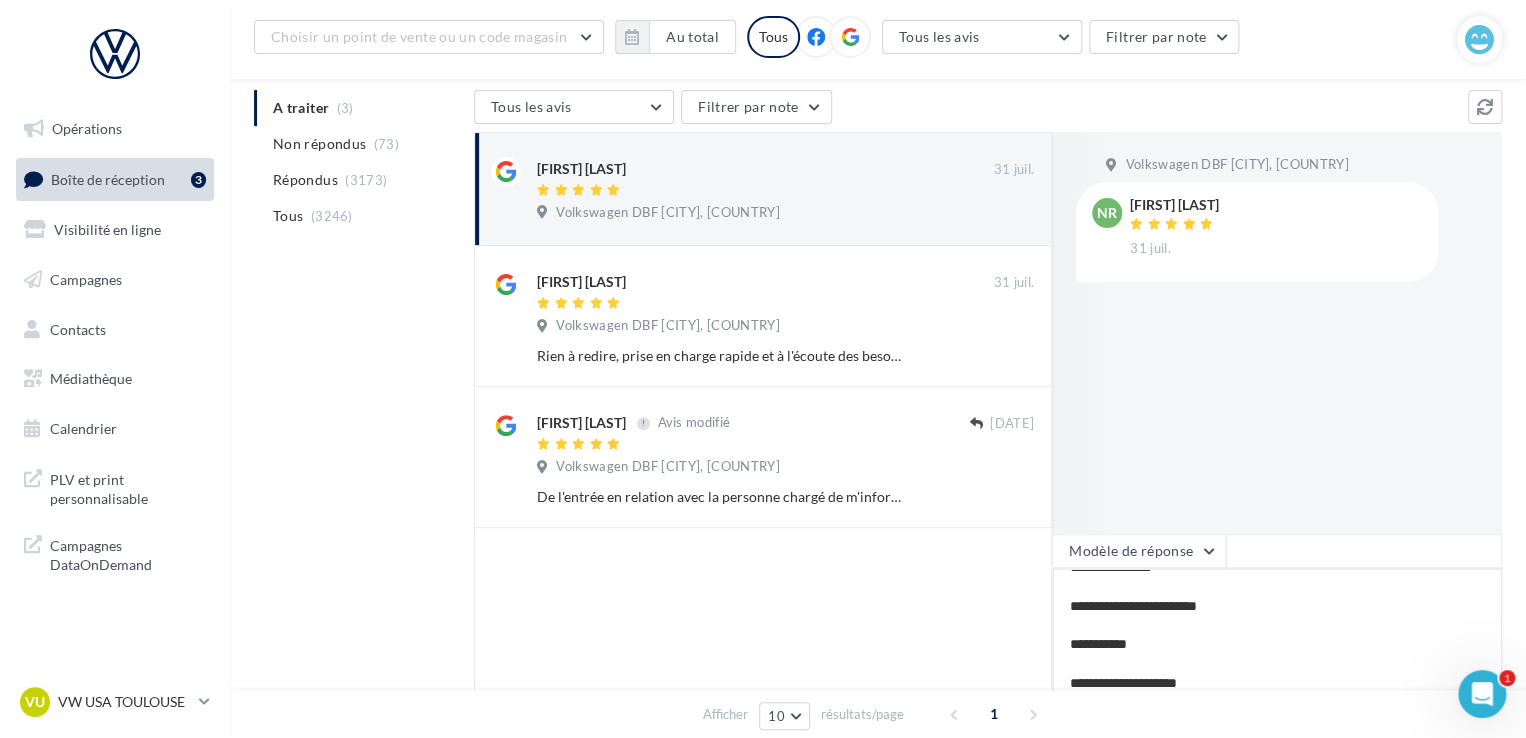 type on "**********" 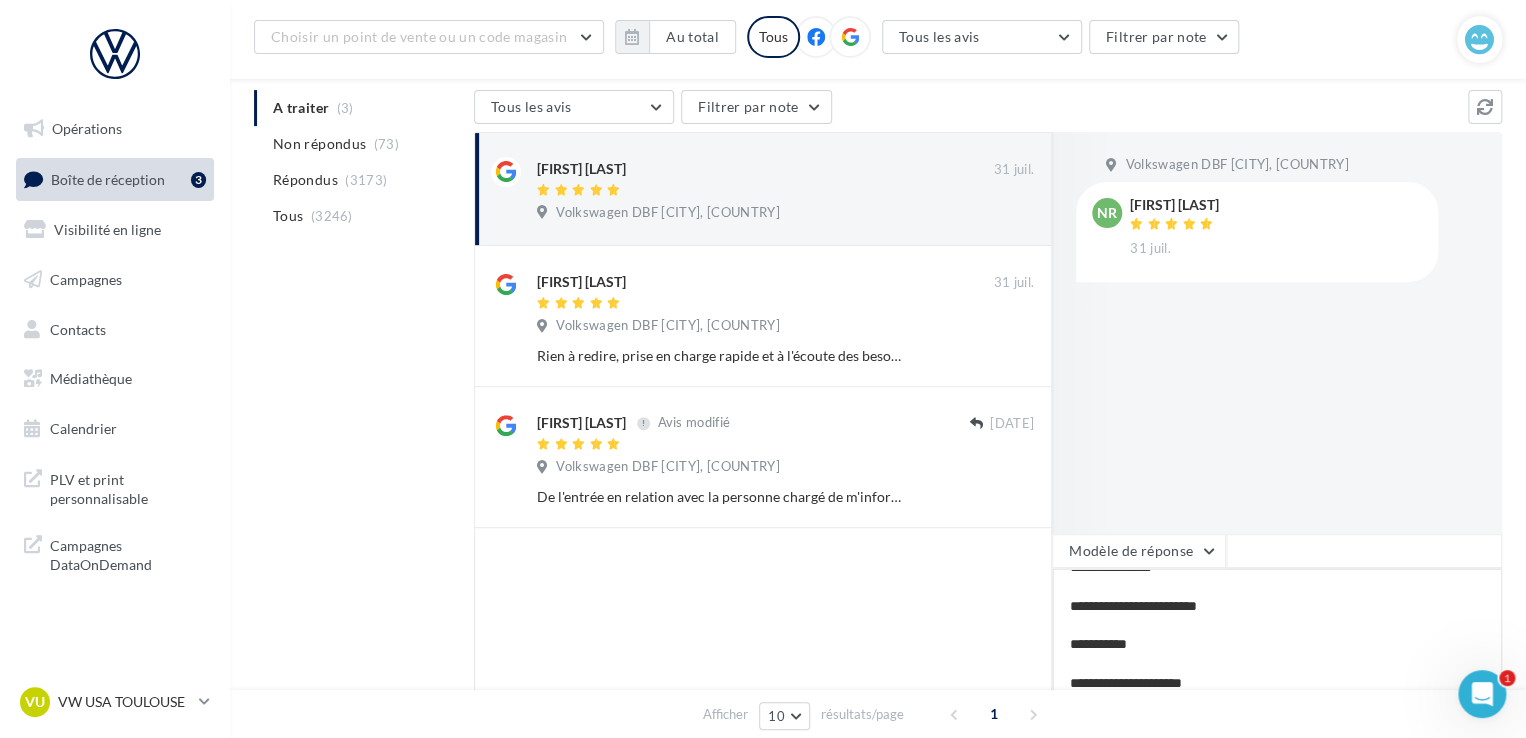 type on "**********" 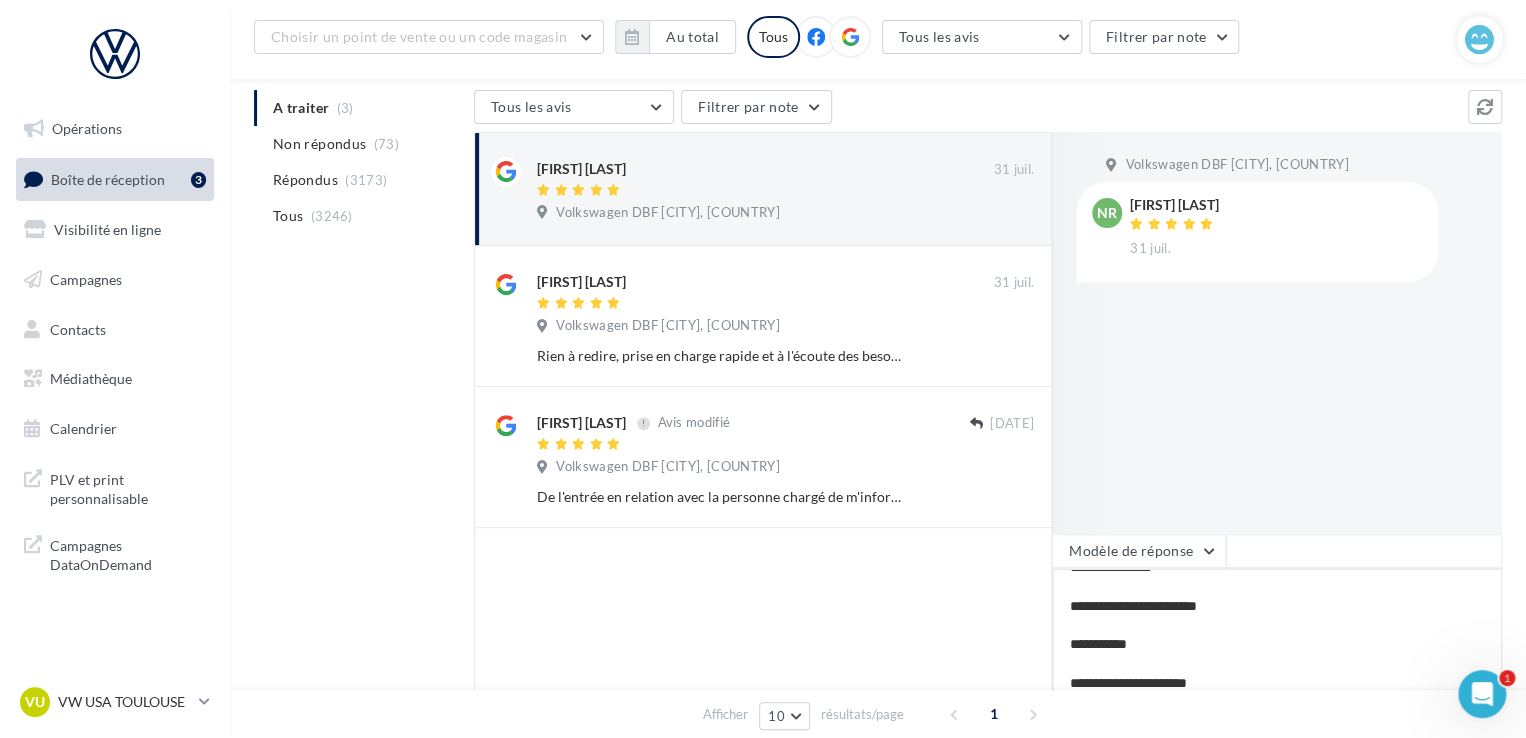 type on "**********" 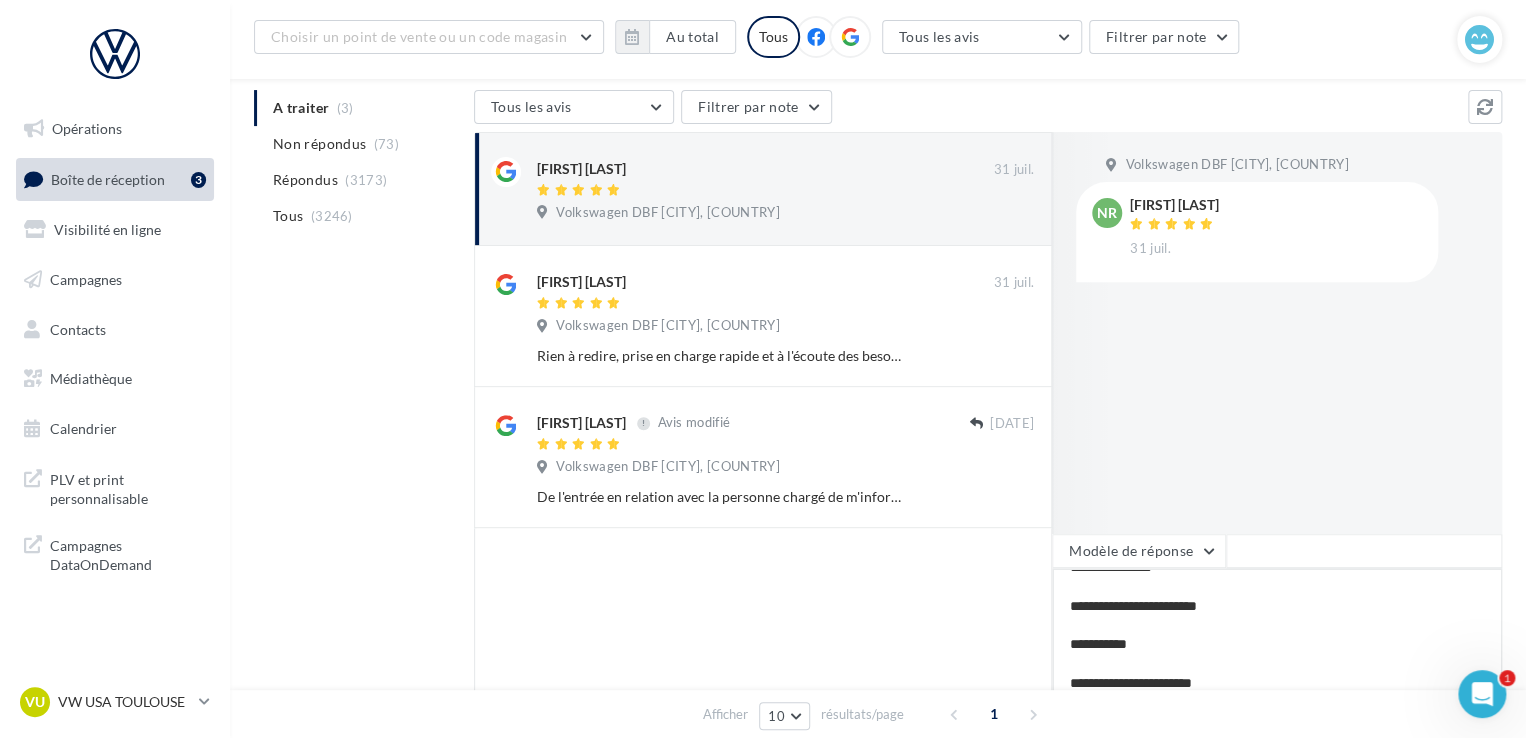 type on "**********" 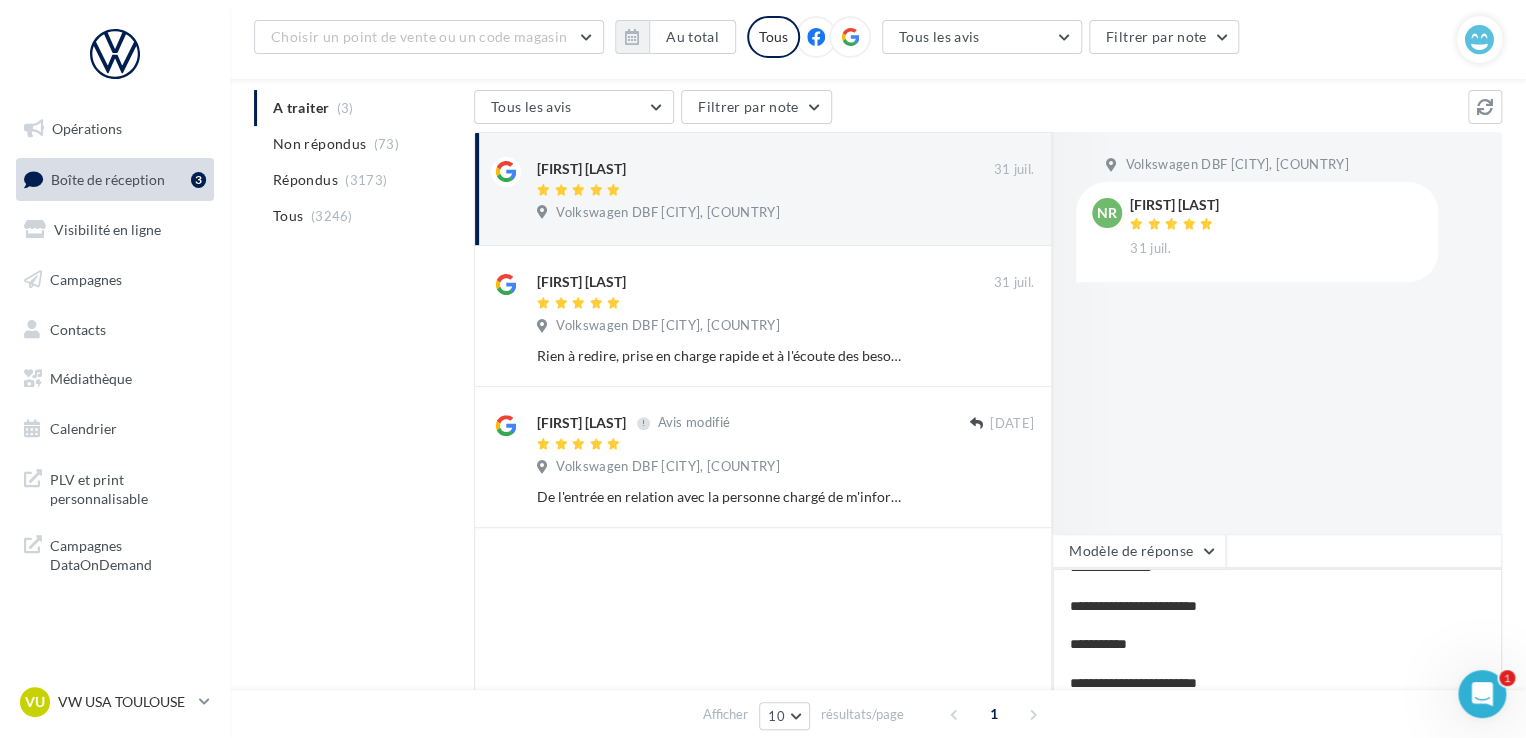 type on "**********" 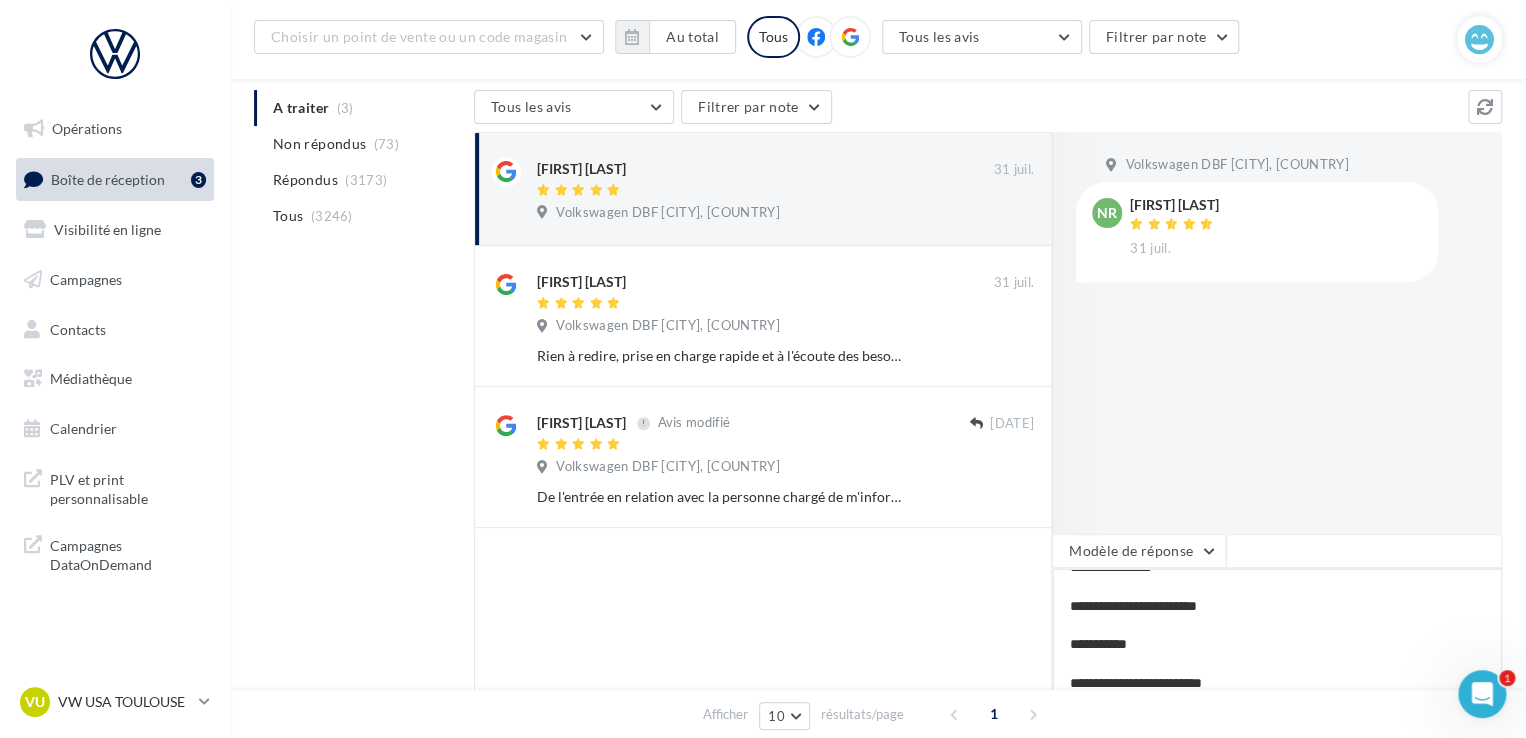 type on "**********" 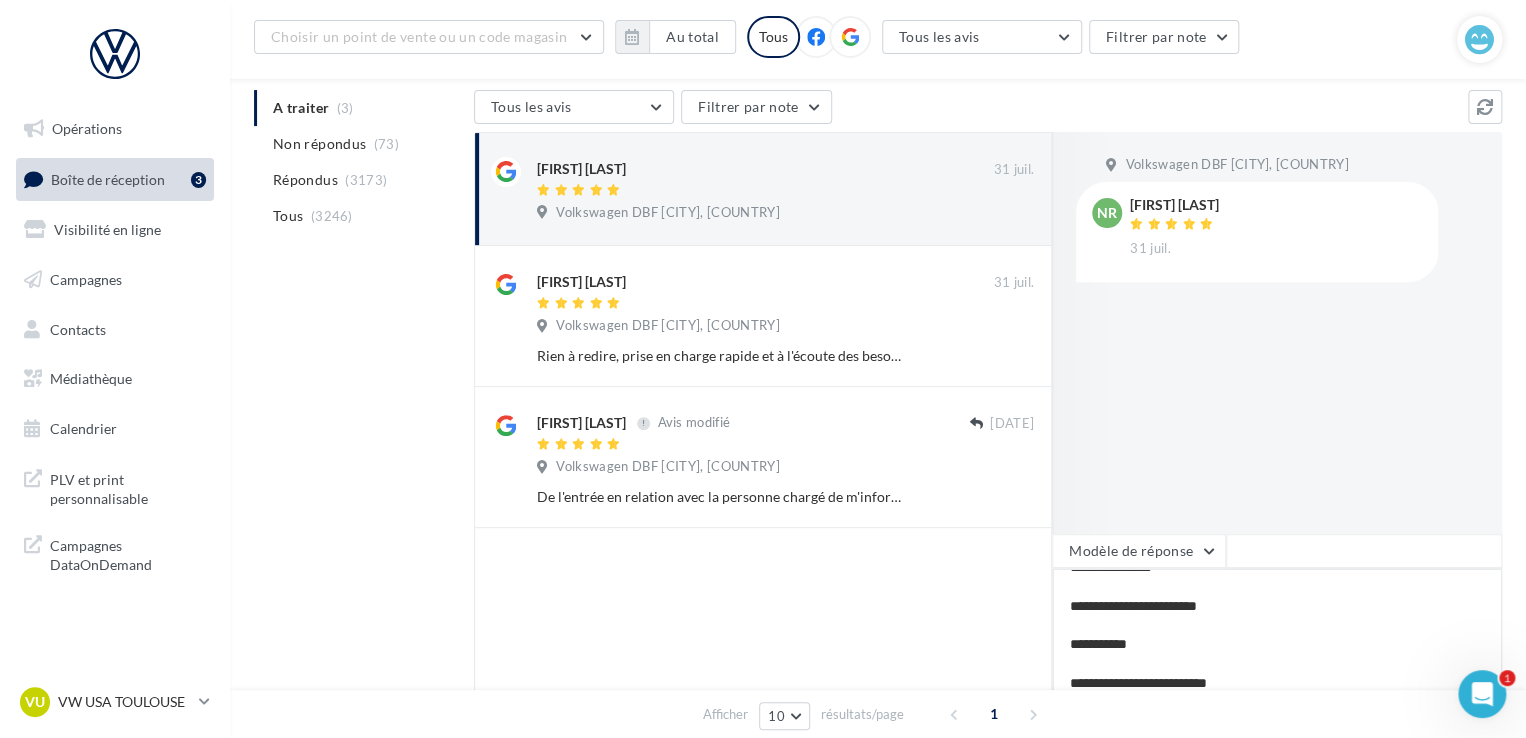 type on "**********" 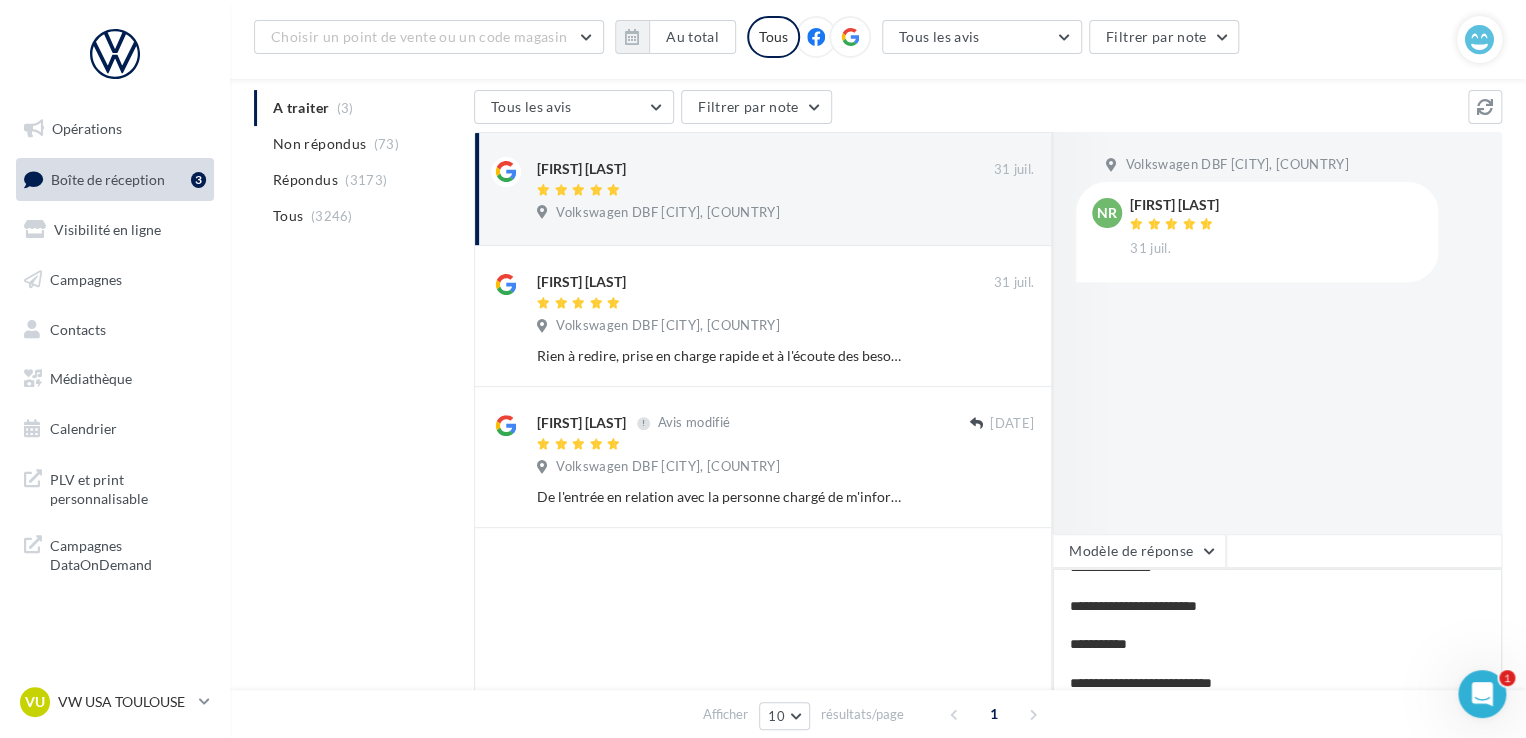 type on "**********" 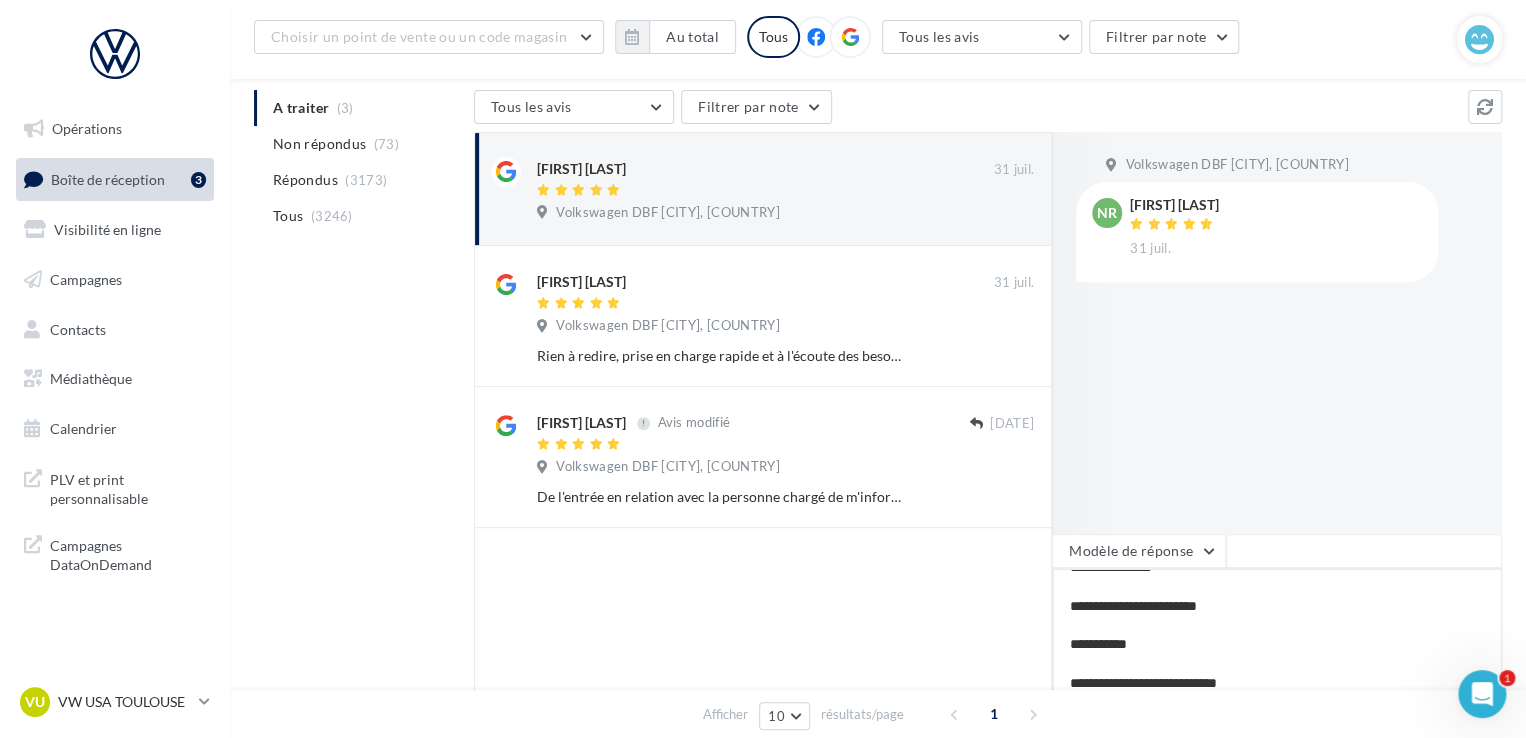 type on "**********" 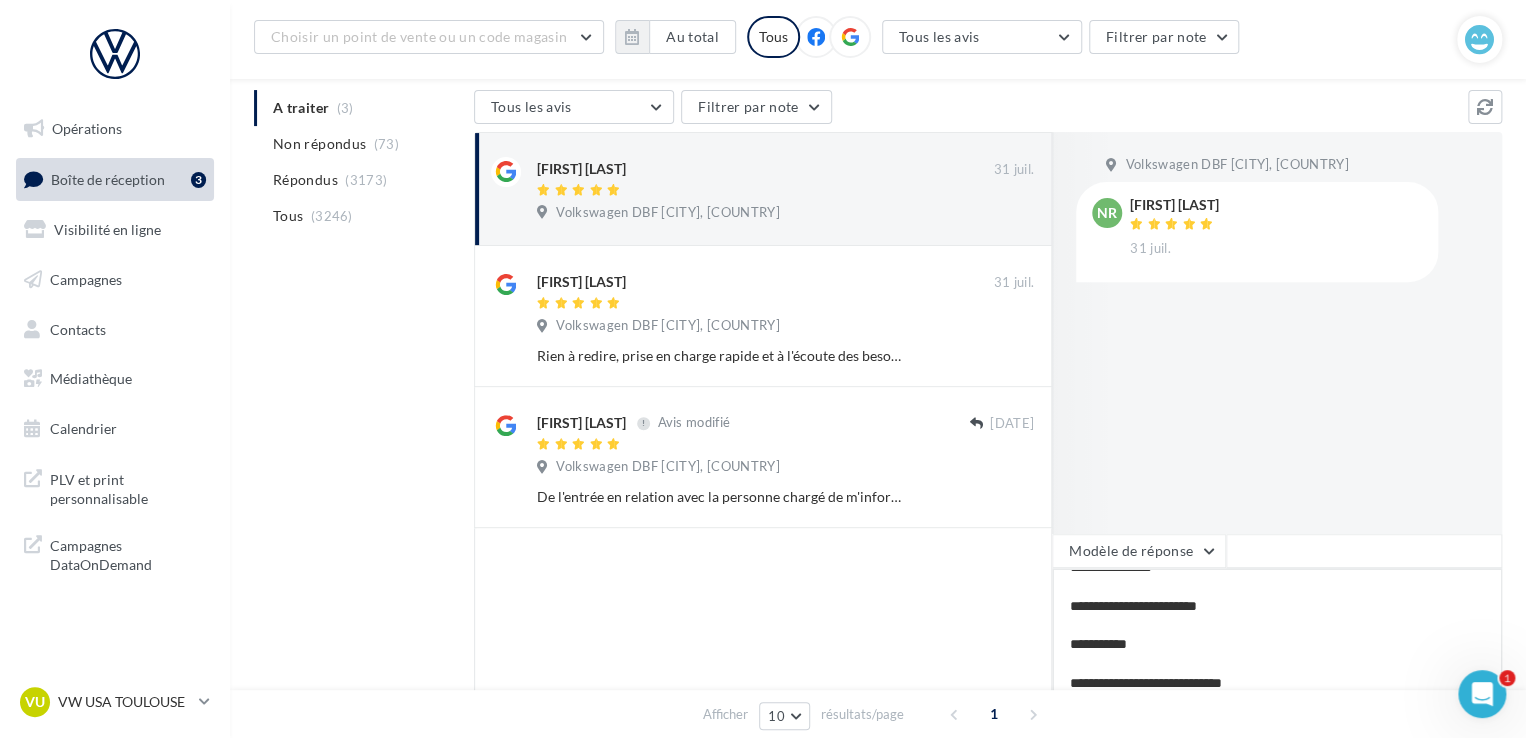 type on "**********" 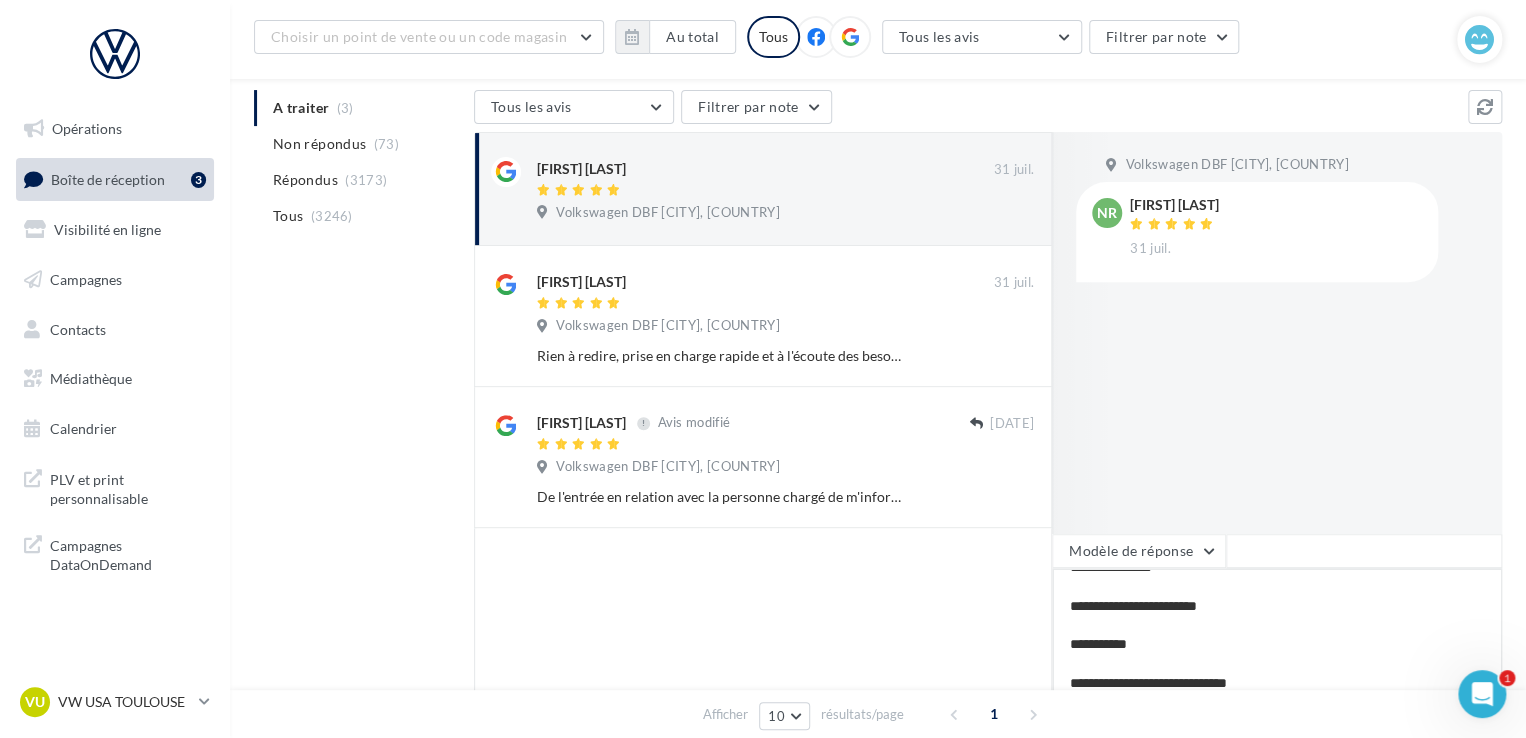 type on "**********" 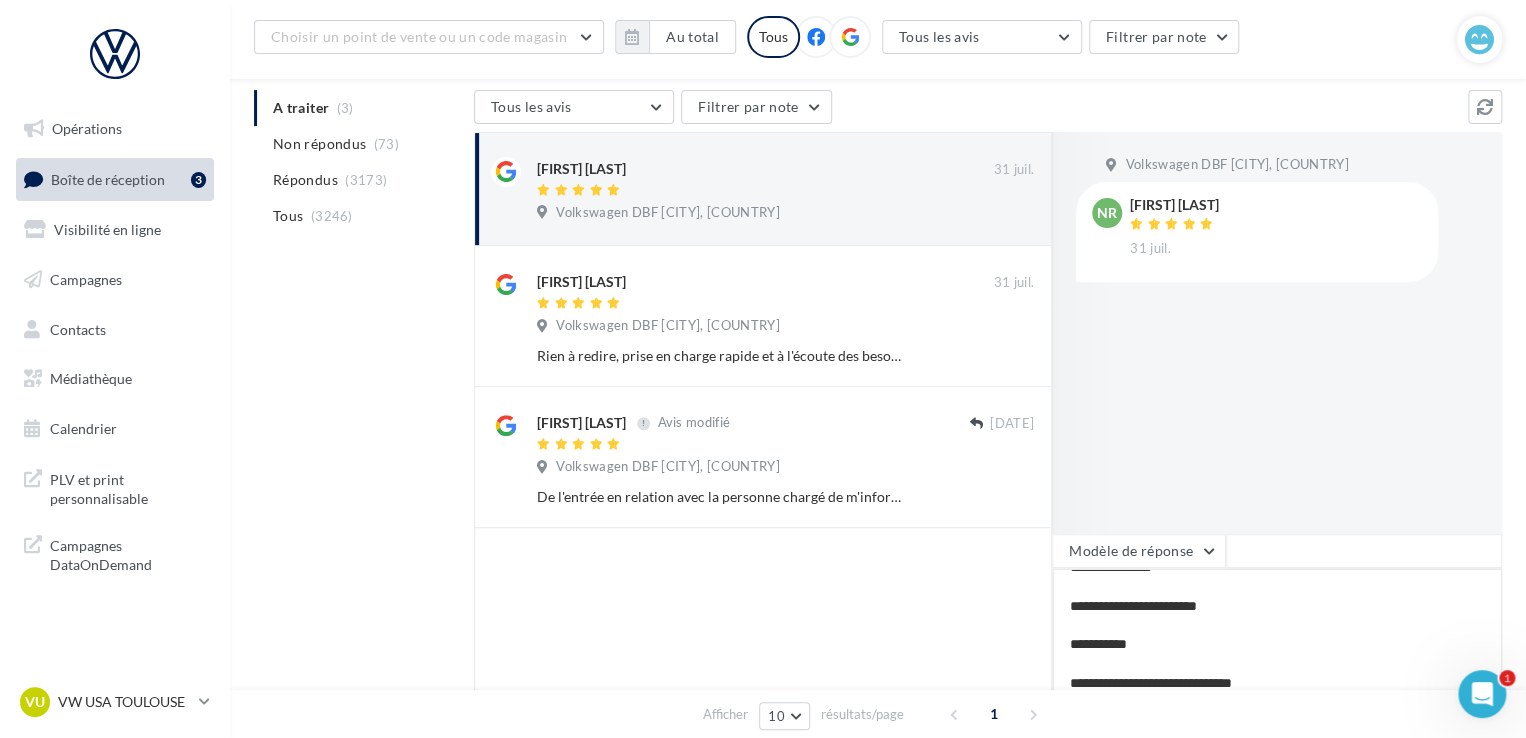 type on "**********" 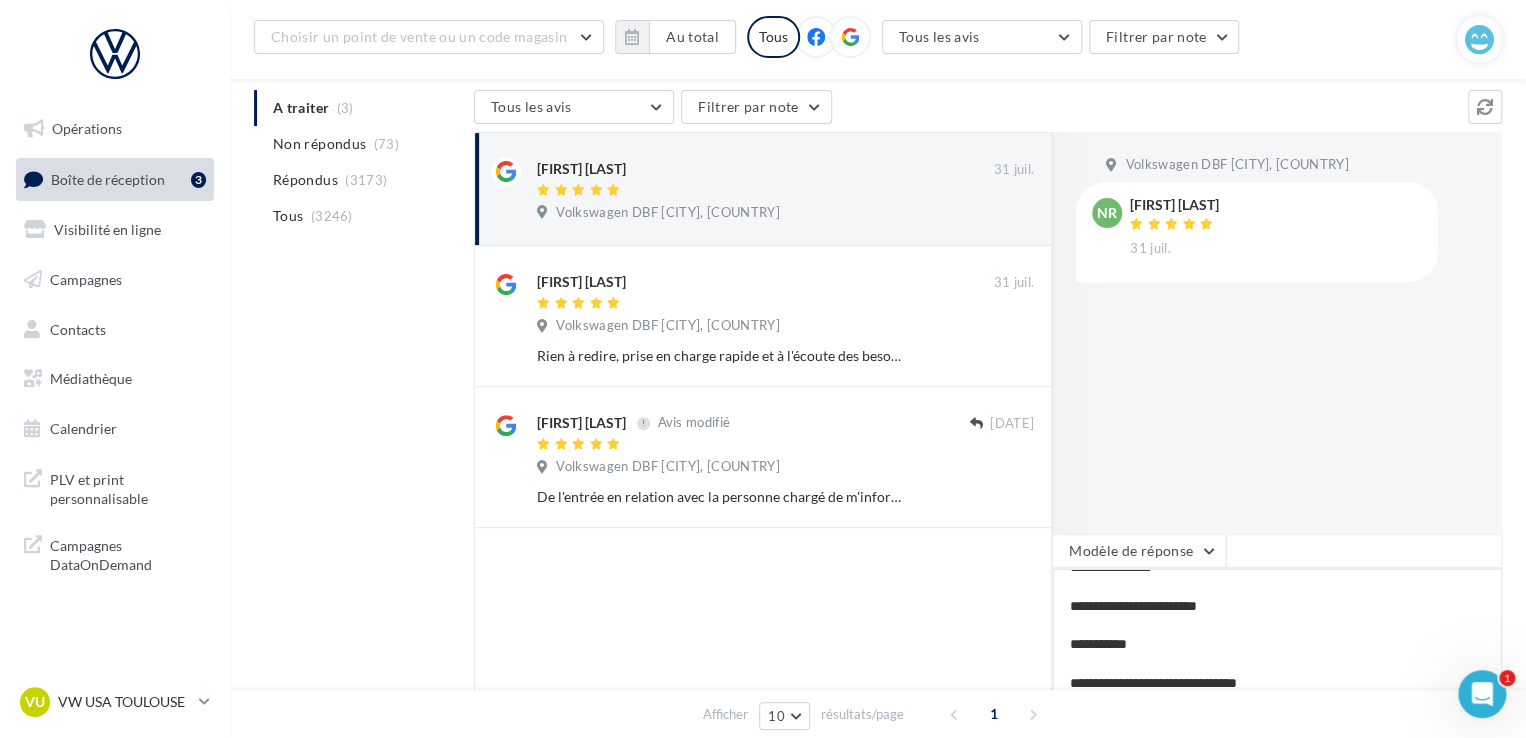 type on "**********" 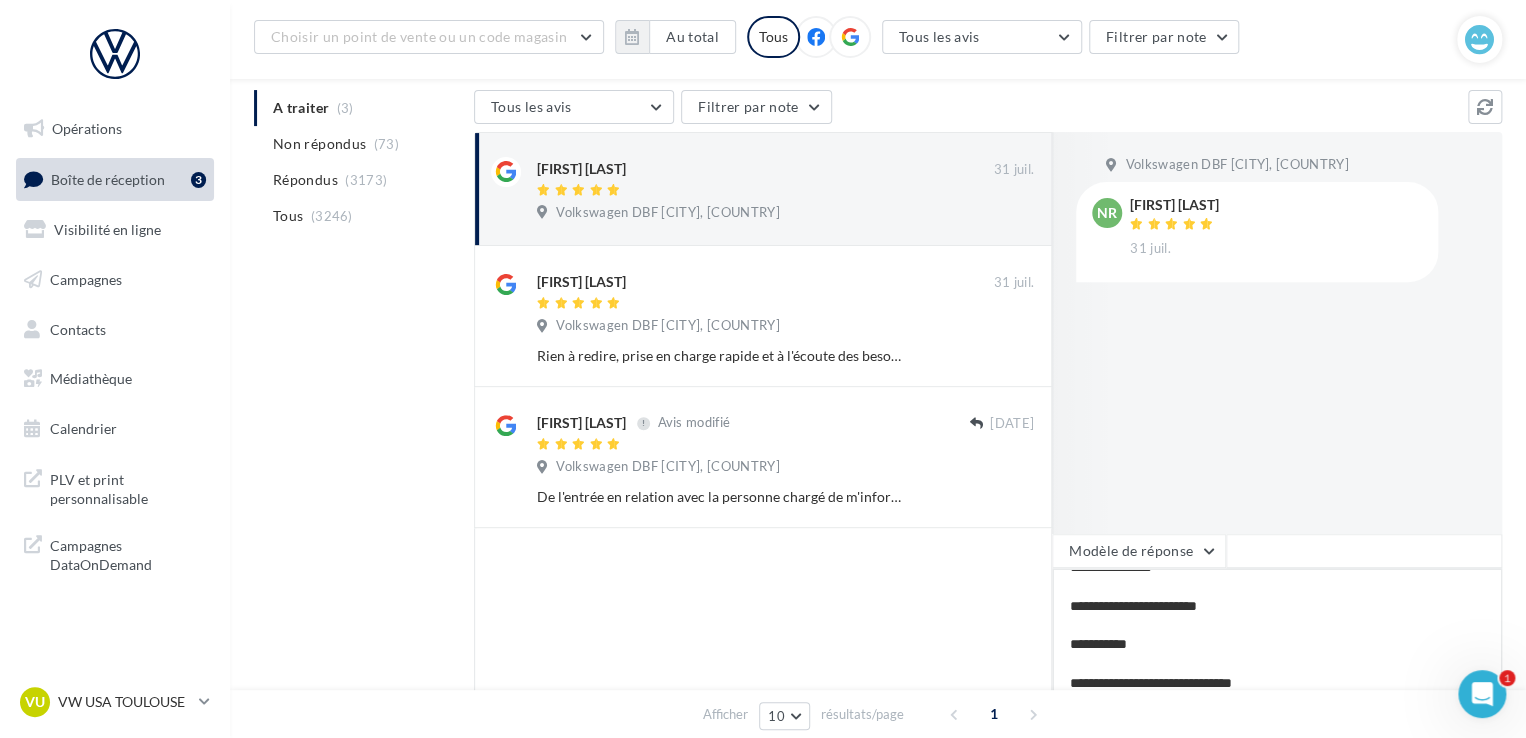 type on "**********" 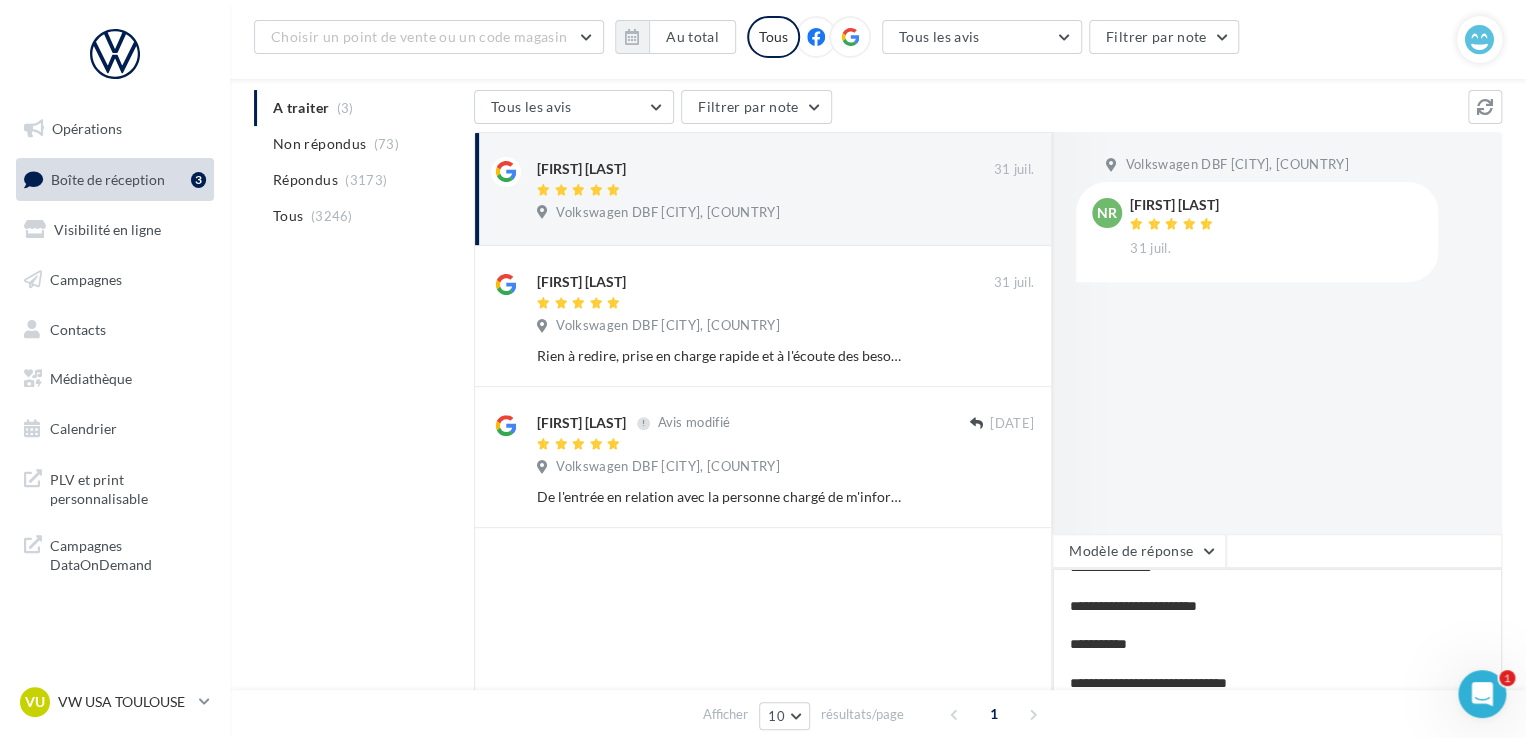 type 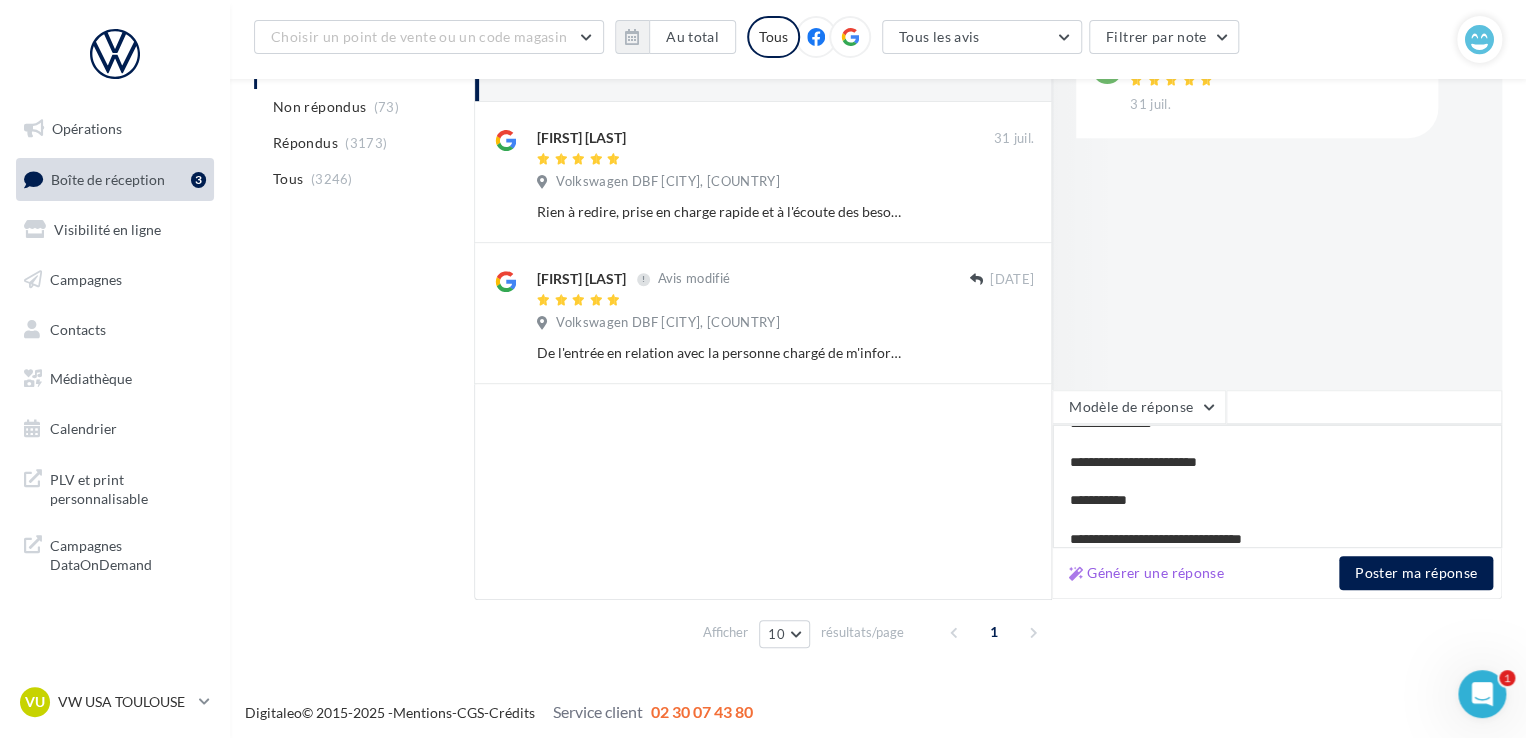 scroll, scrollTop: 348, scrollLeft: 0, axis: vertical 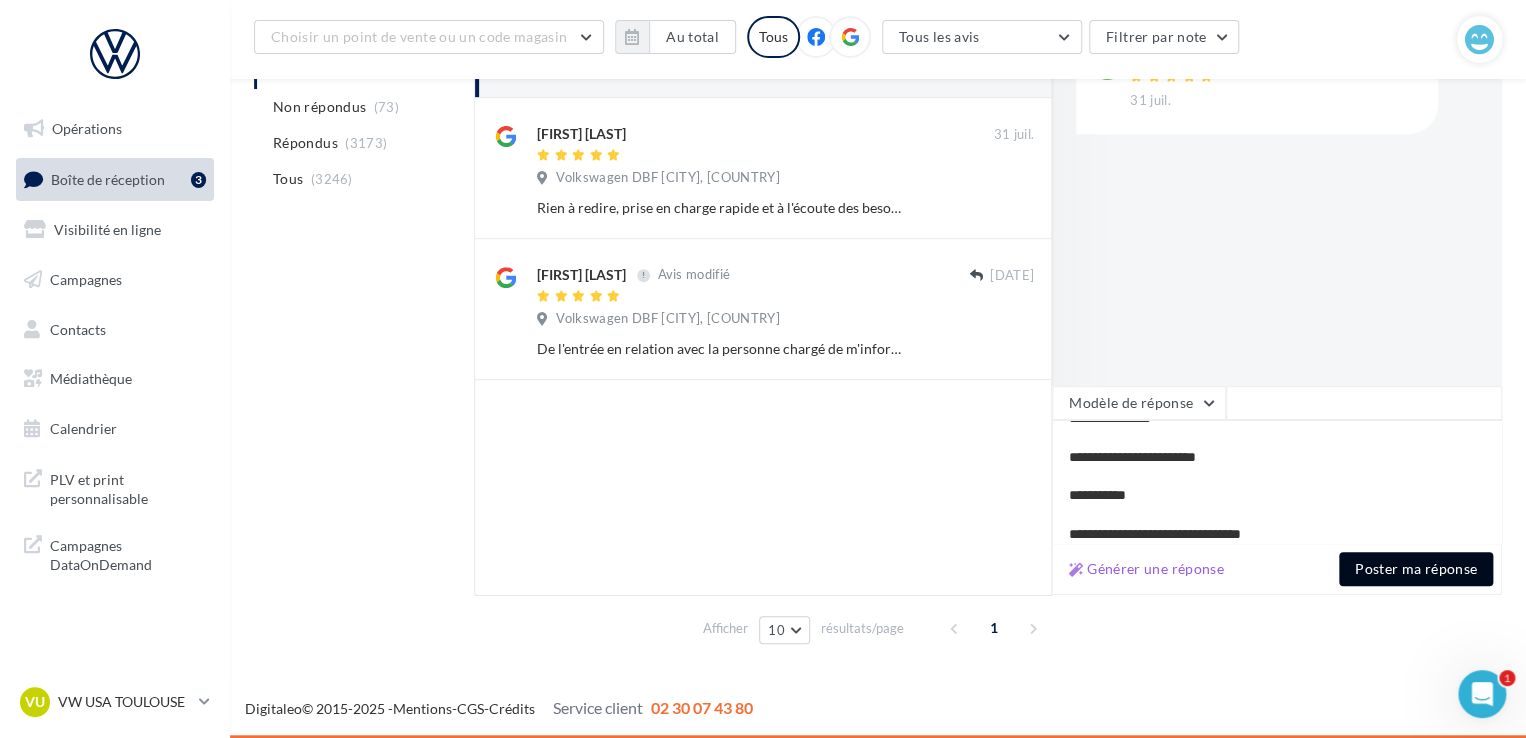 click on "Poster ma réponse" at bounding box center [1416, 569] 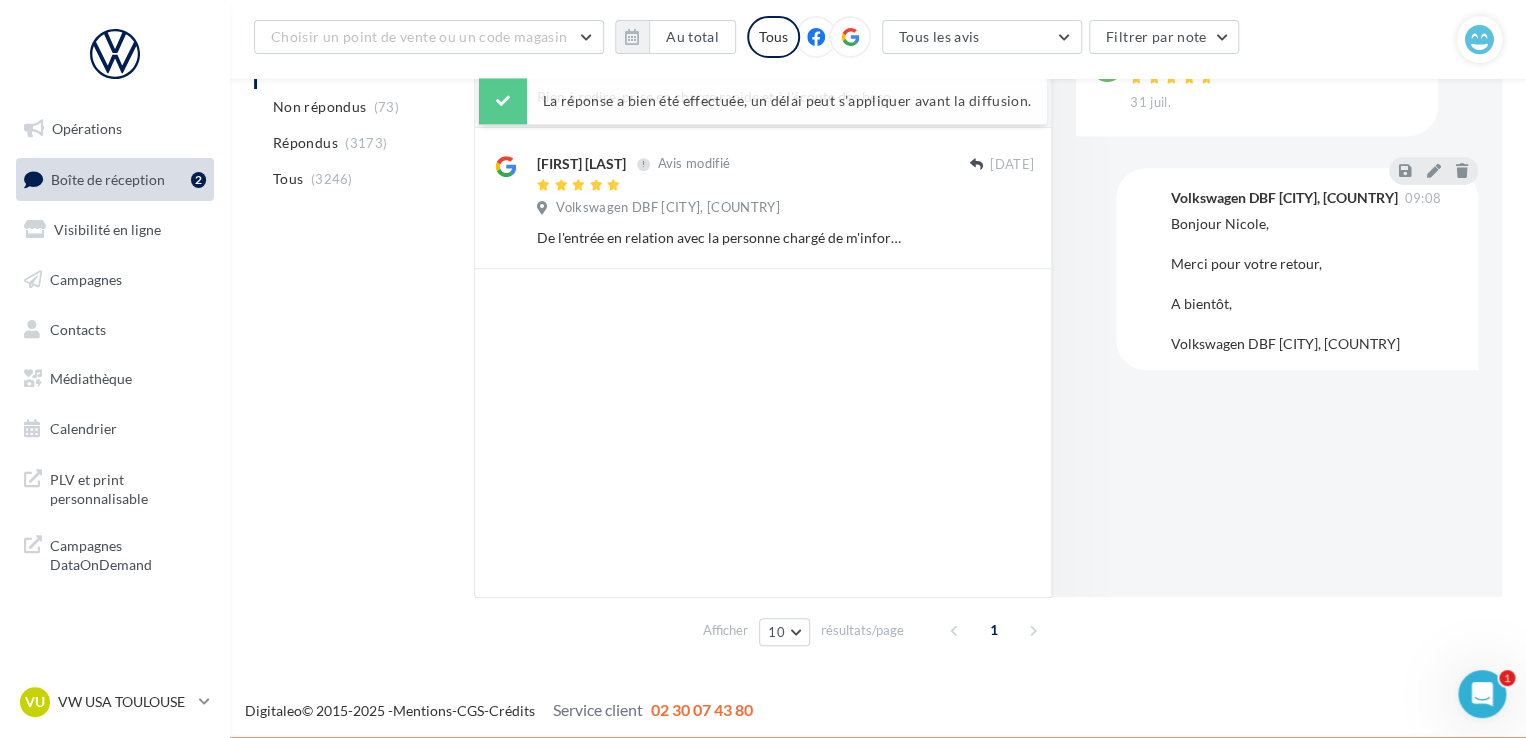 scroll, scrollTop: 146, scrollLeft: 0, axis: vertical 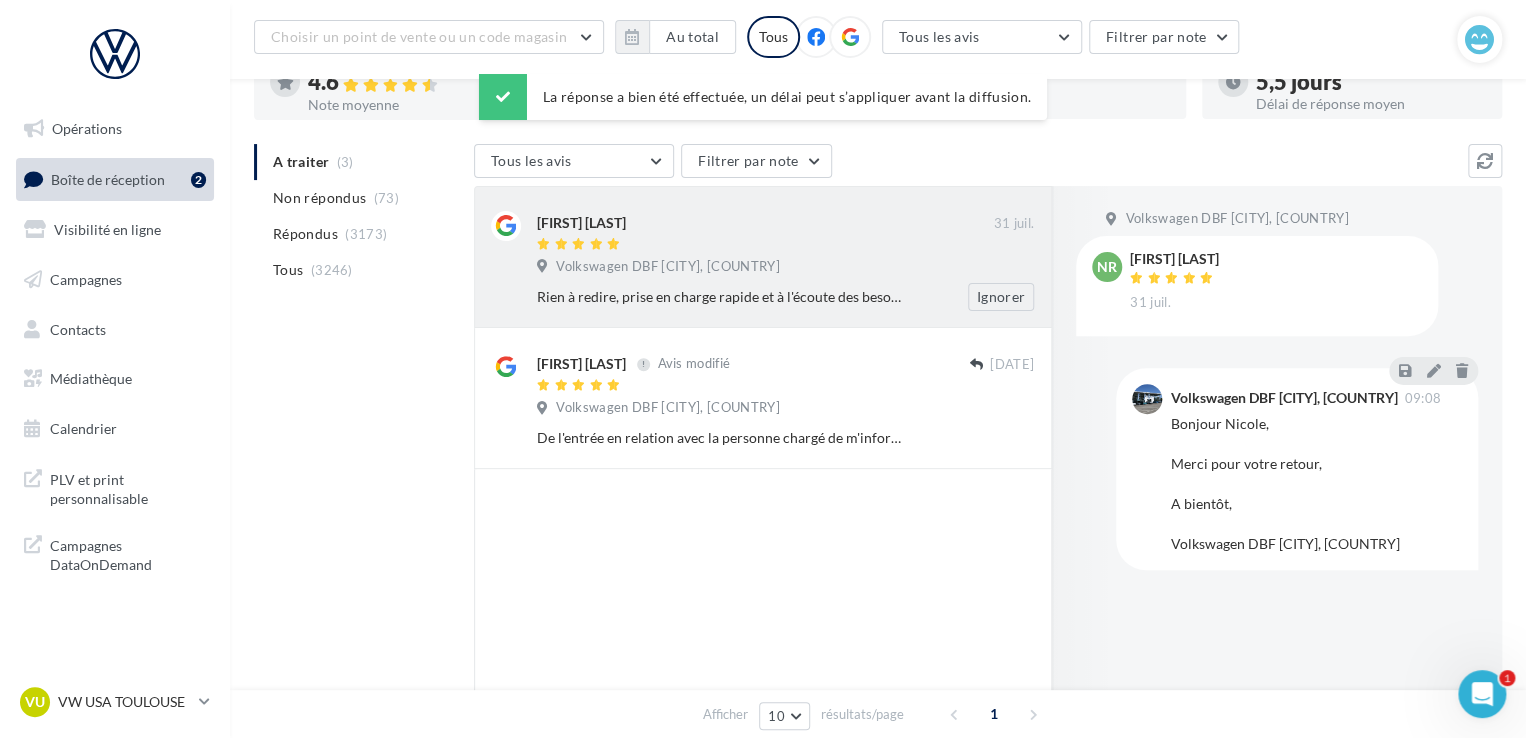click on "[FIRST] [LAST]
31 juil.
Volkswagen DBF [CITY], [COUNTRY]
Rien à redire, prise en charge rapide et à l'écoute des besoins clients. Merci à Antoine pour un service réellement individuel.
Ignorer" at bounding box center (785, 261) 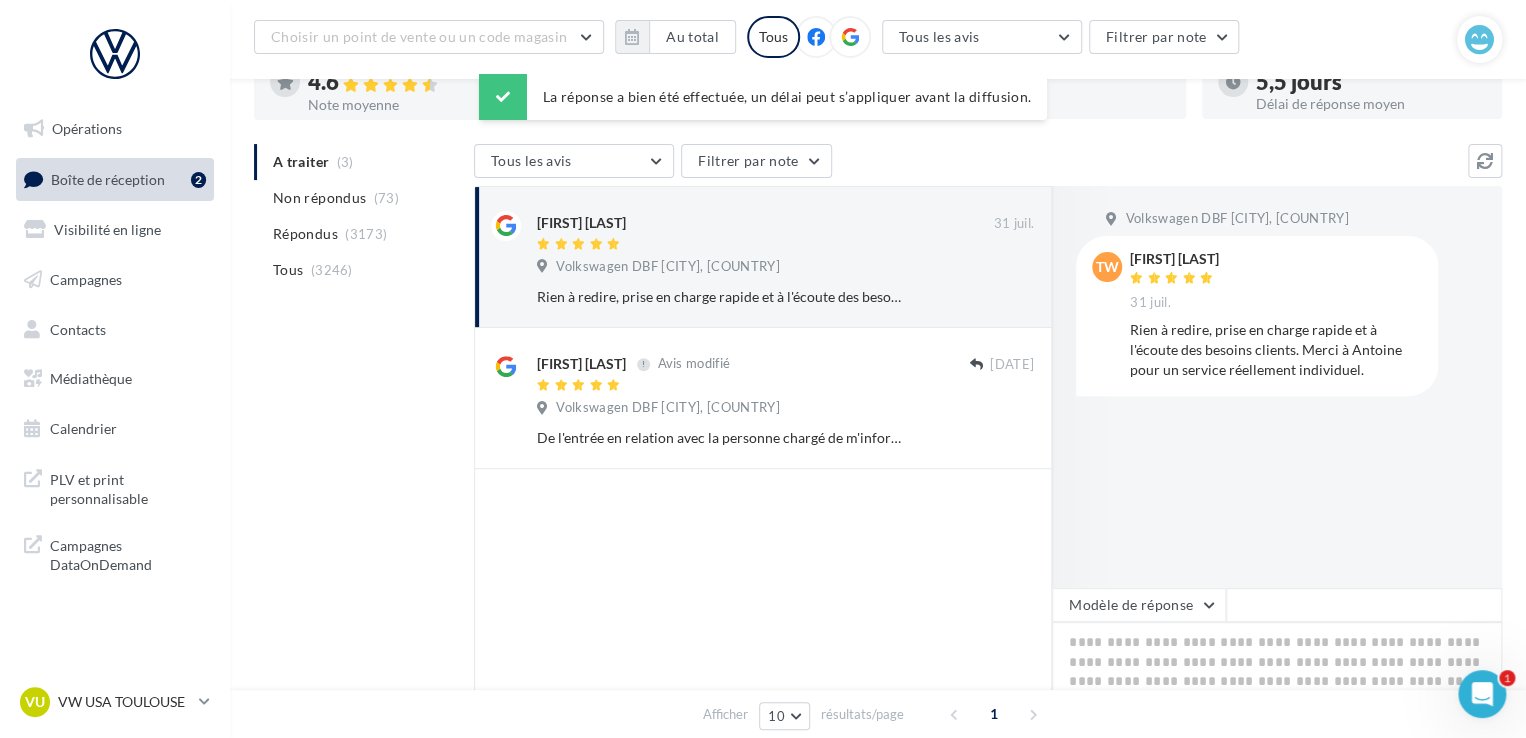 scroll, scrollTop: 246, scrollLeft: 0, axis: vertical 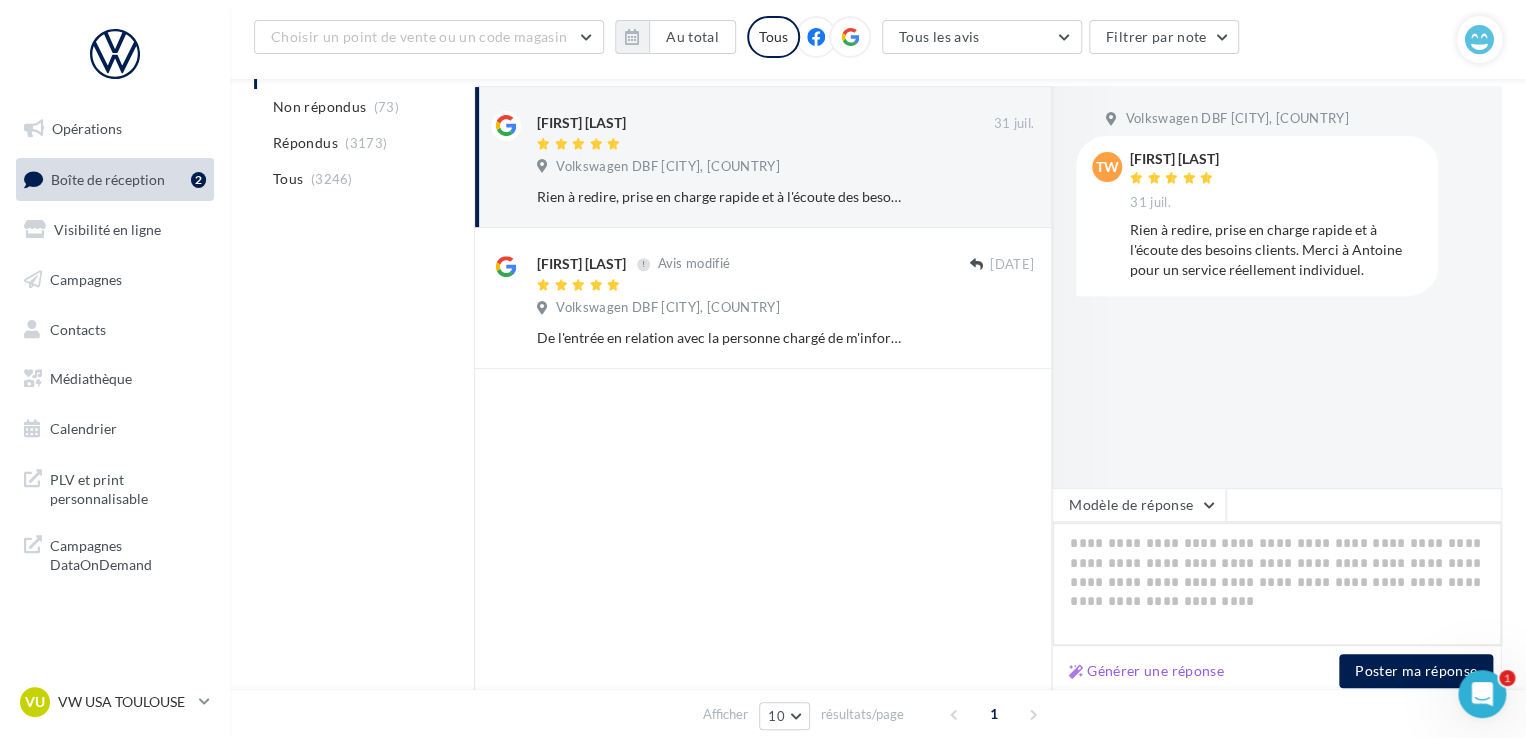 click at bounding box center (1277, 584) 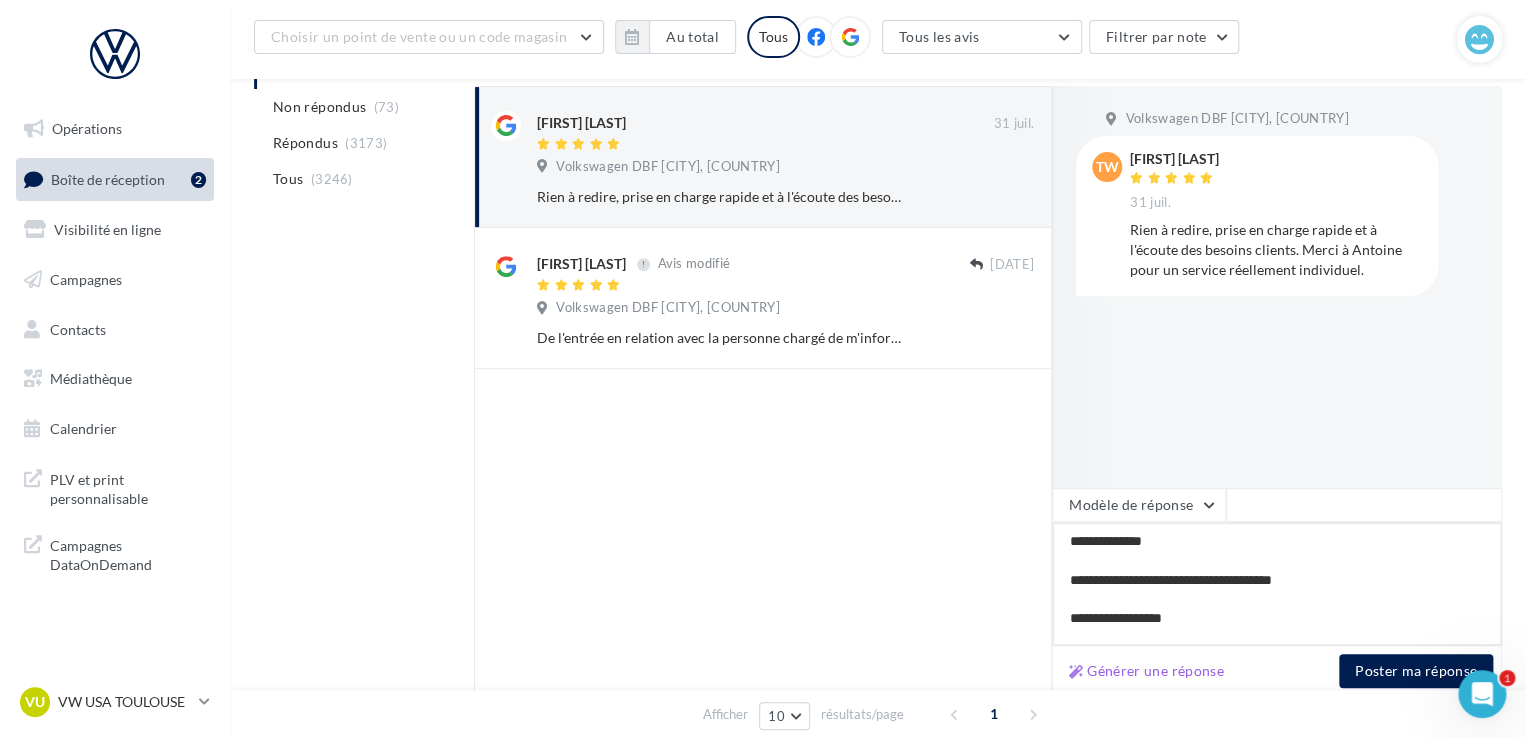 scroll, scrollTop: 20, scrollLeft: 0, axis: vertical 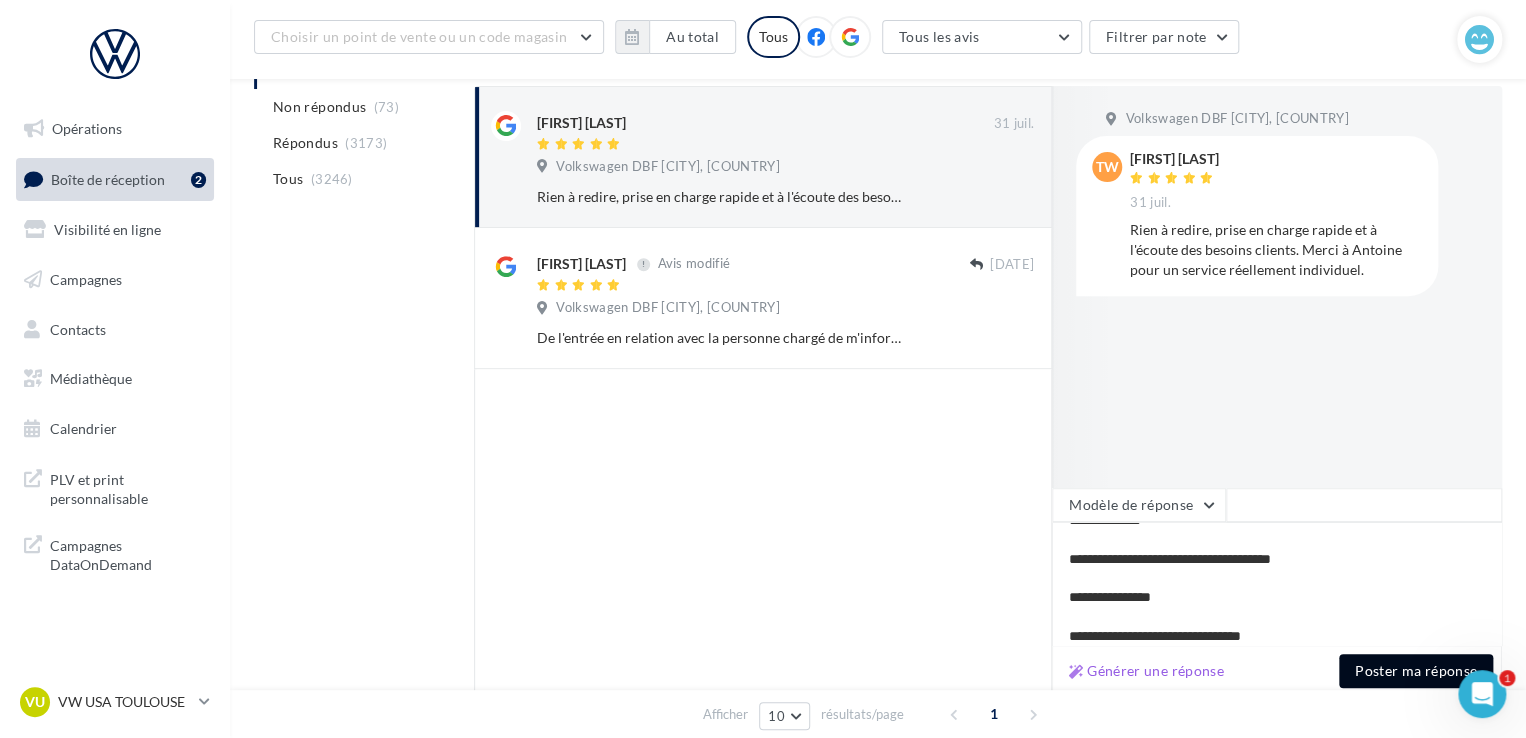 click on "Poster ma réponse" at bounding box center [1416, 671] 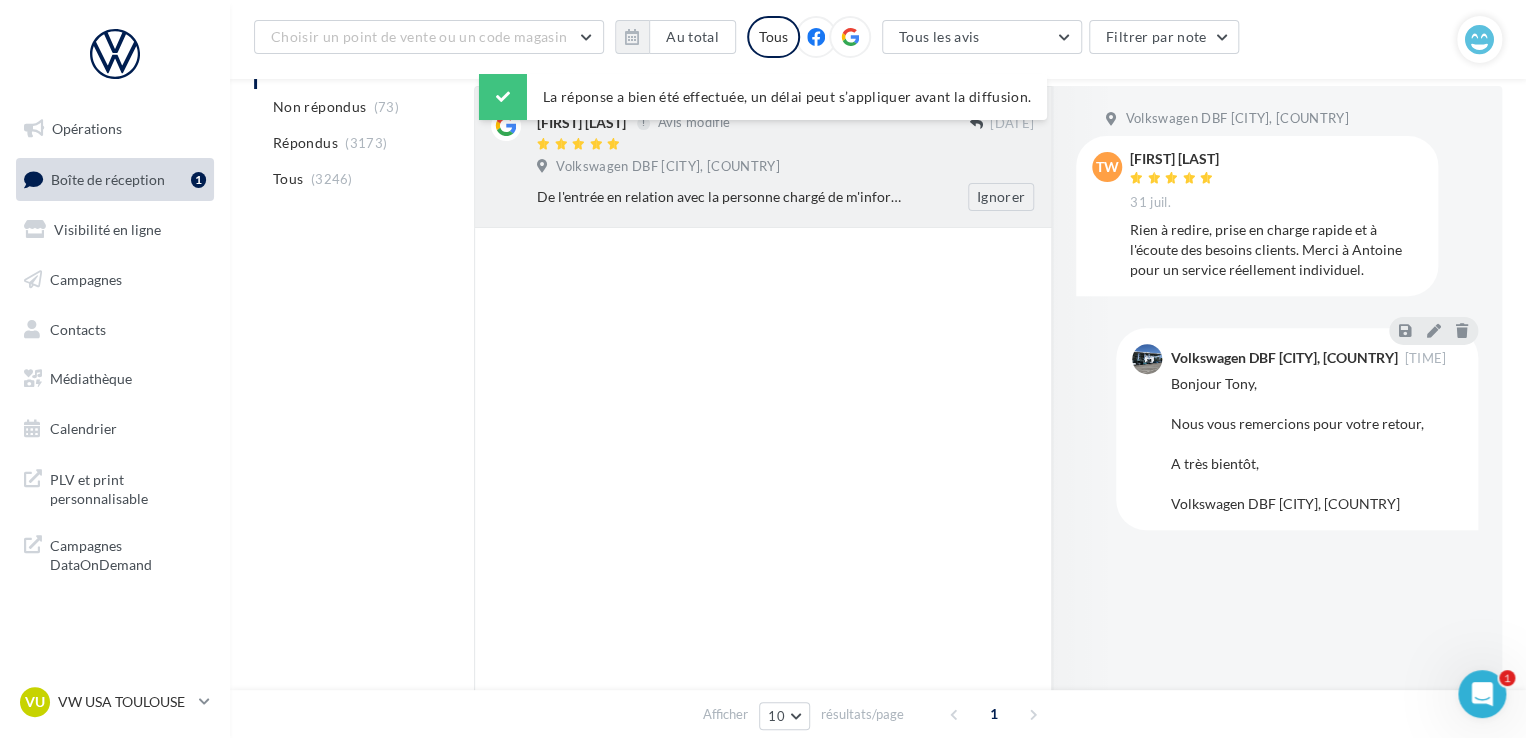 click on "Volkswagen DBF [CITY], [COUNTRY]" at bounding box center [667, 167] 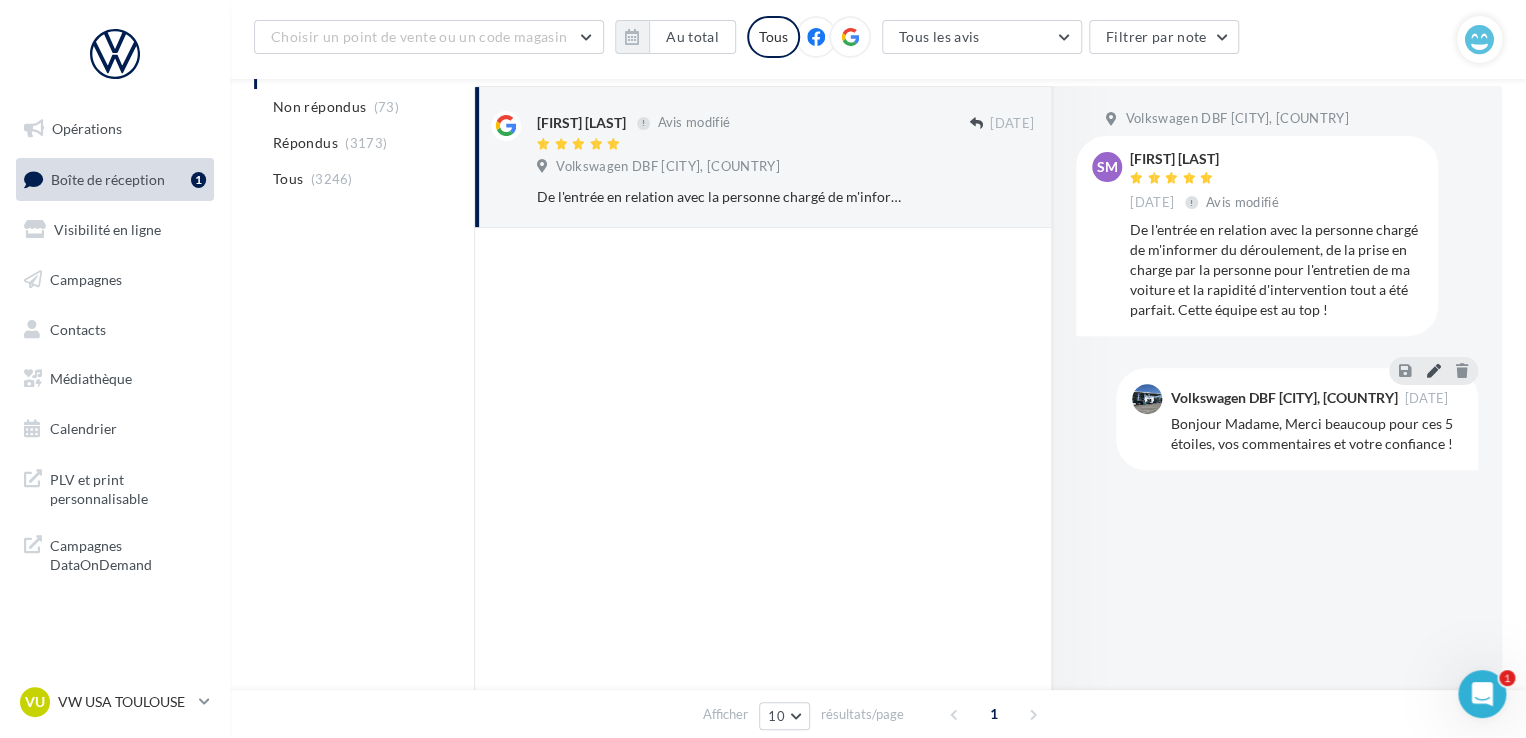 click at bounding box center (1433, 370) 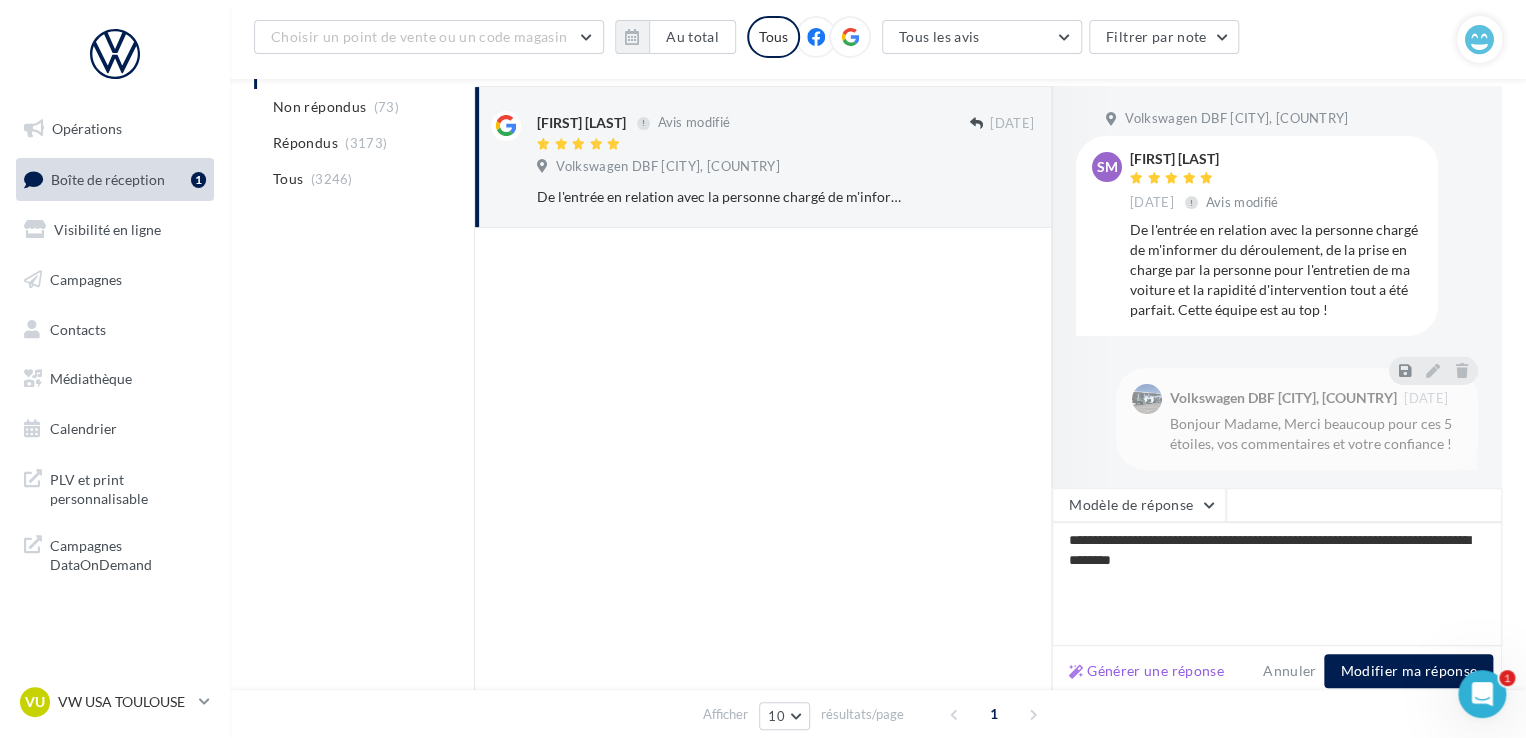 drag, startPoint x: 1296, startPoint y: 571, endPoint x: 1003, endPoint y: 533, distance: 295.4539 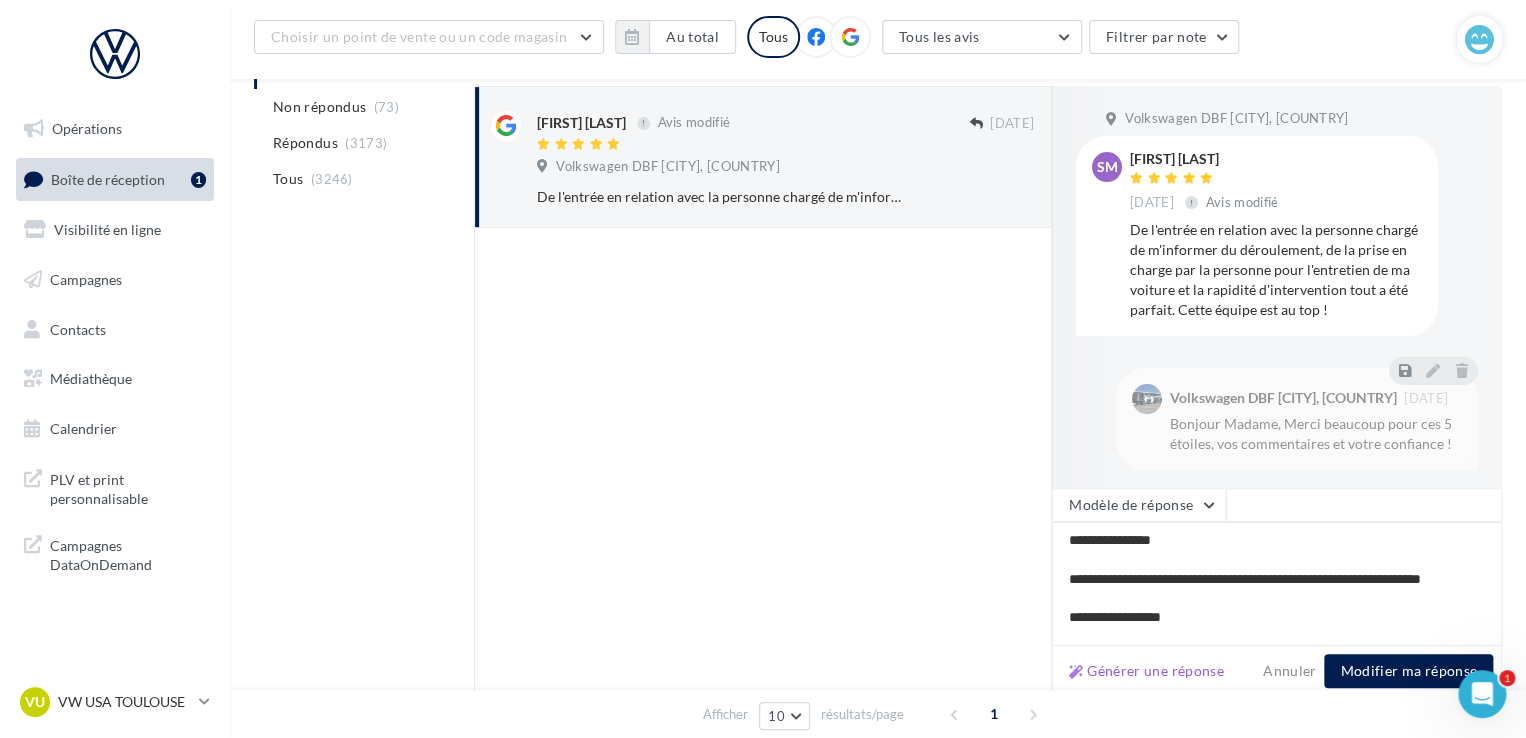 scroll, scrollTop: 40, scrollLeft: 0, axis: vertical 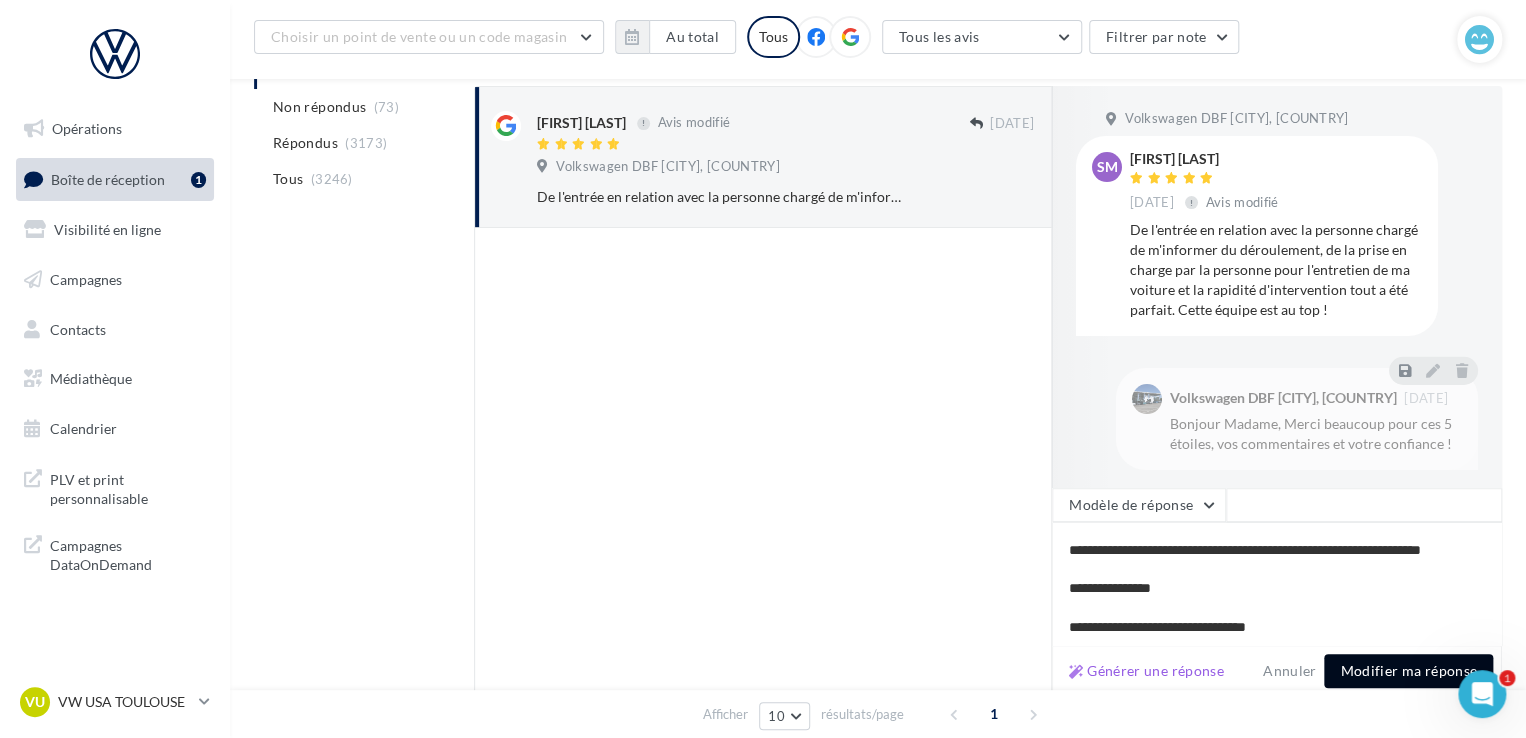 click on "Modifier ma réponse" at bounding box center (1408, 671) 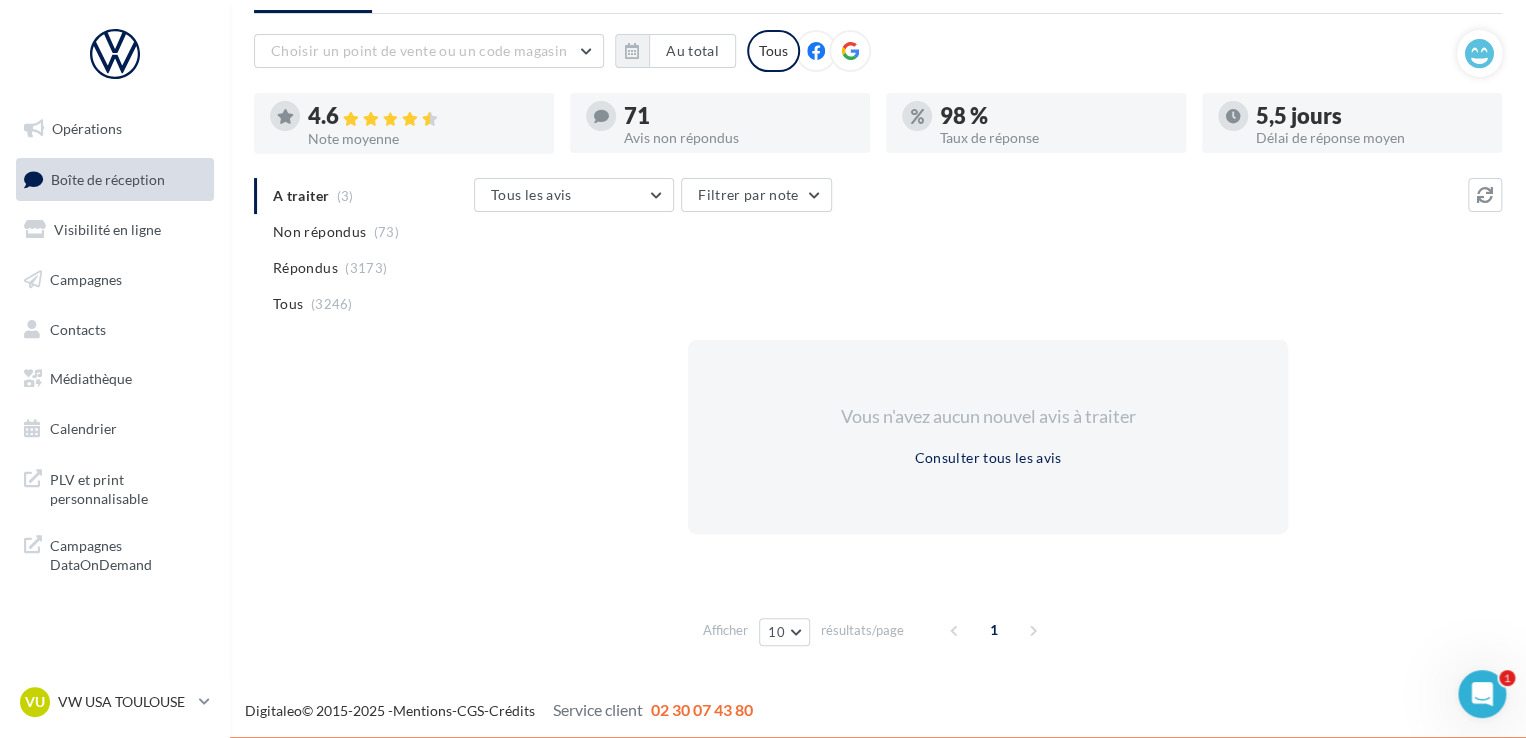 scroll, scrollTop: 97, scrollLeft: 0, axis: vertical 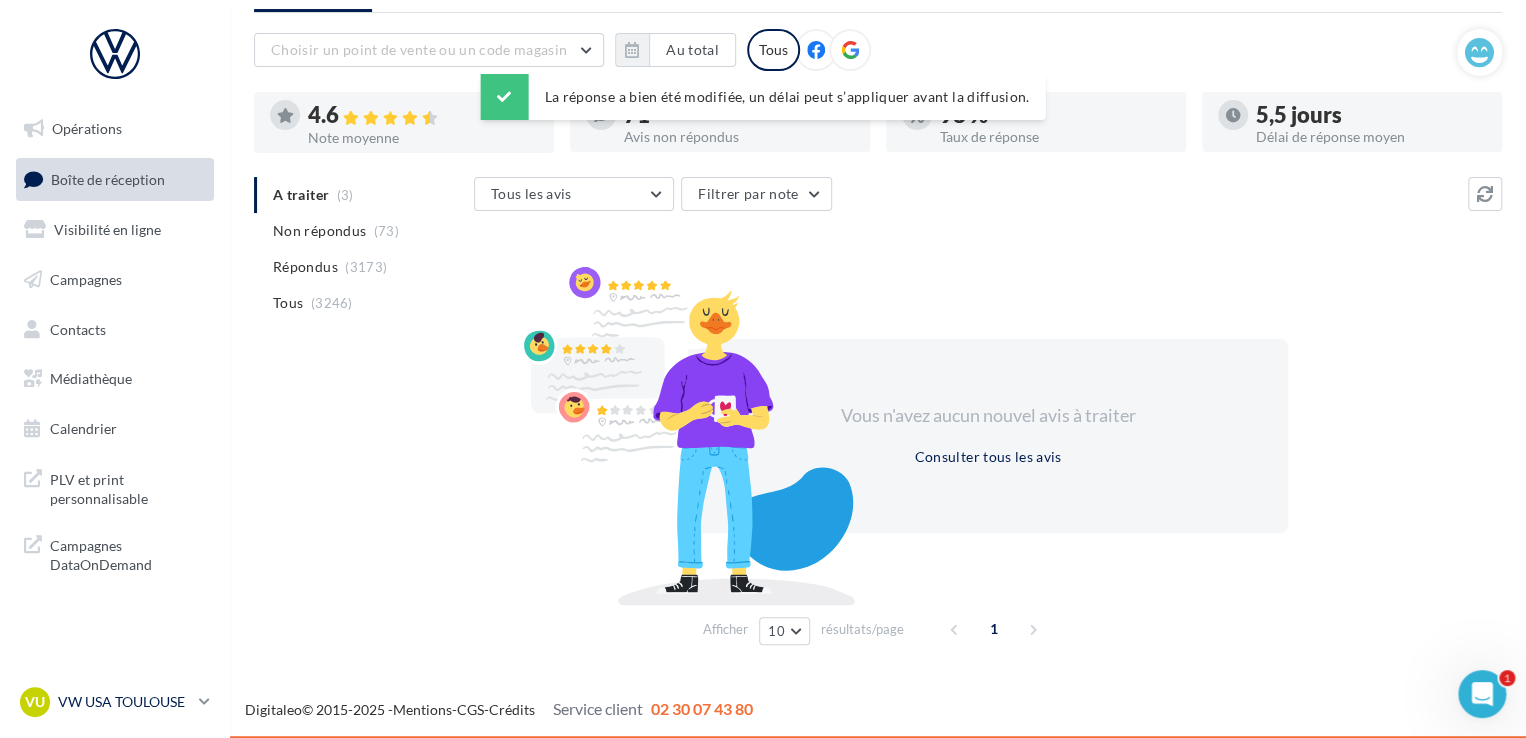 click on "VW USA TOULOUSE" at bounding box center [124, 702] 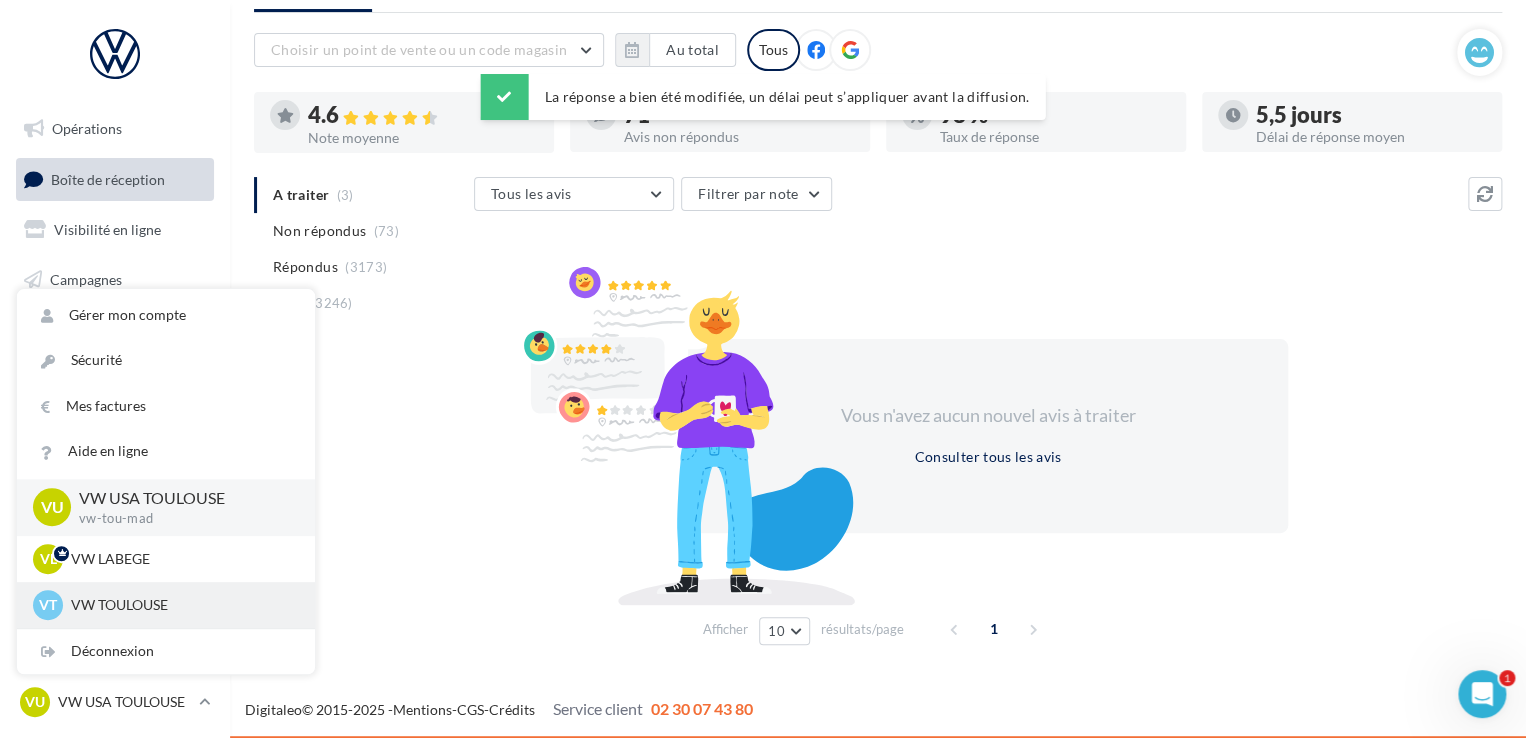 click on "VW TOULOUSE" at bounding box center (181, 605) 